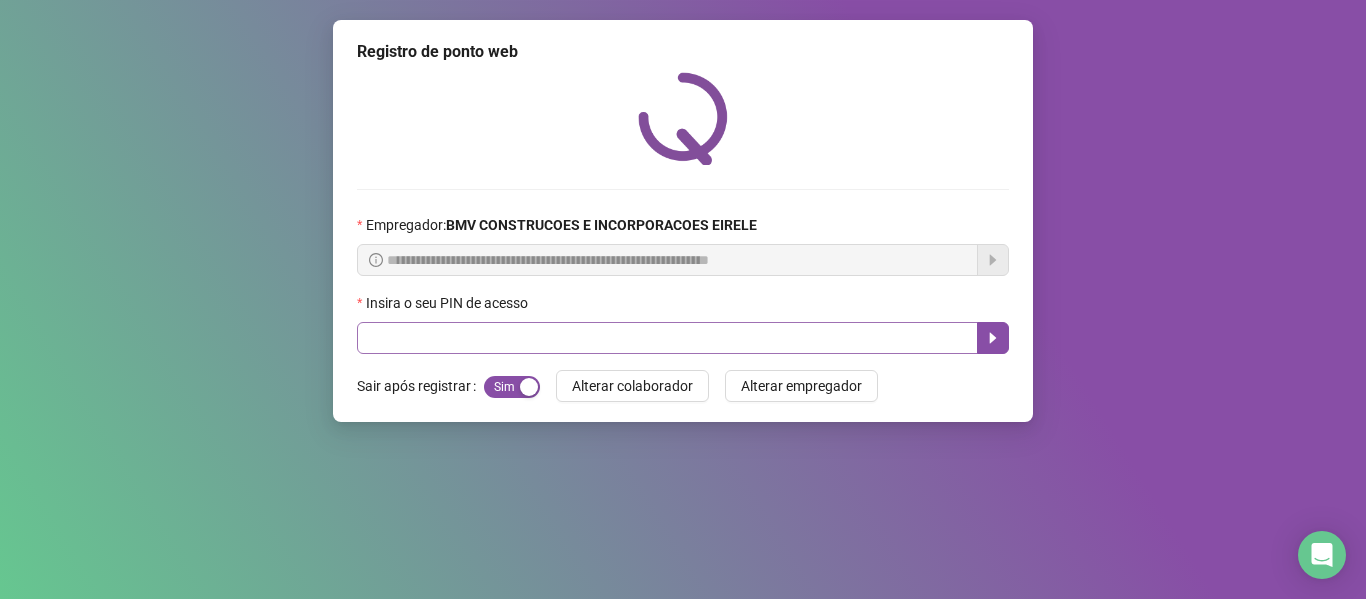 scroll, scrollTop: 0, scrollLeft: 0, axis: both 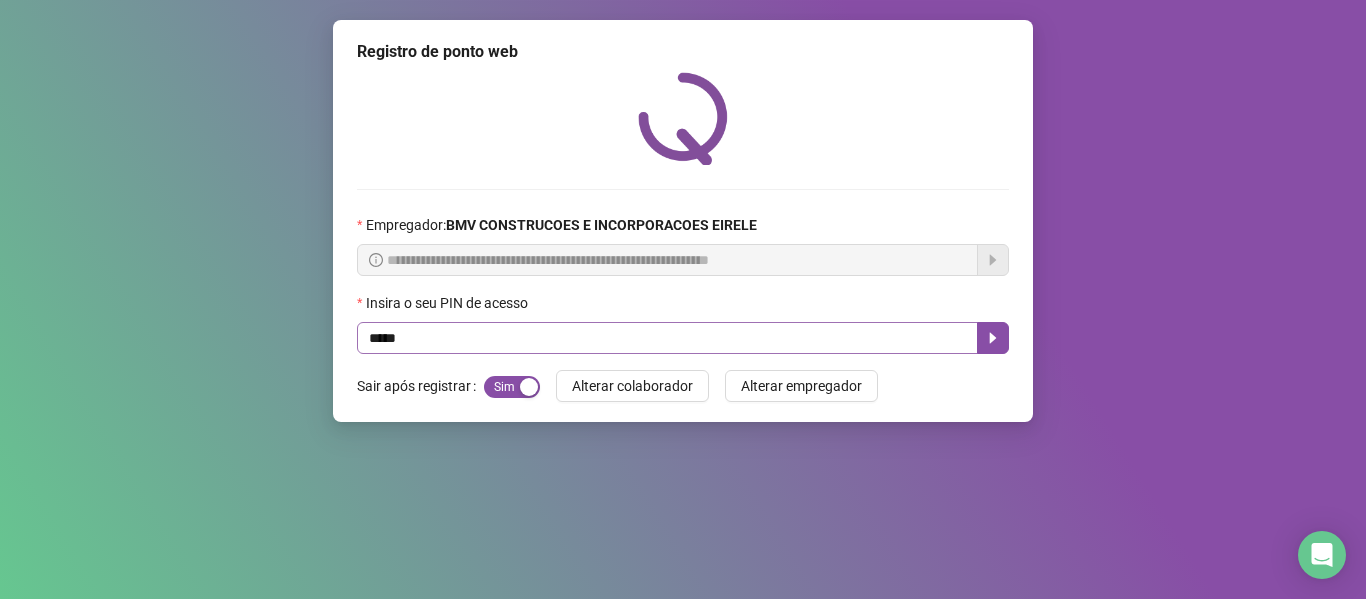 type on "*****" 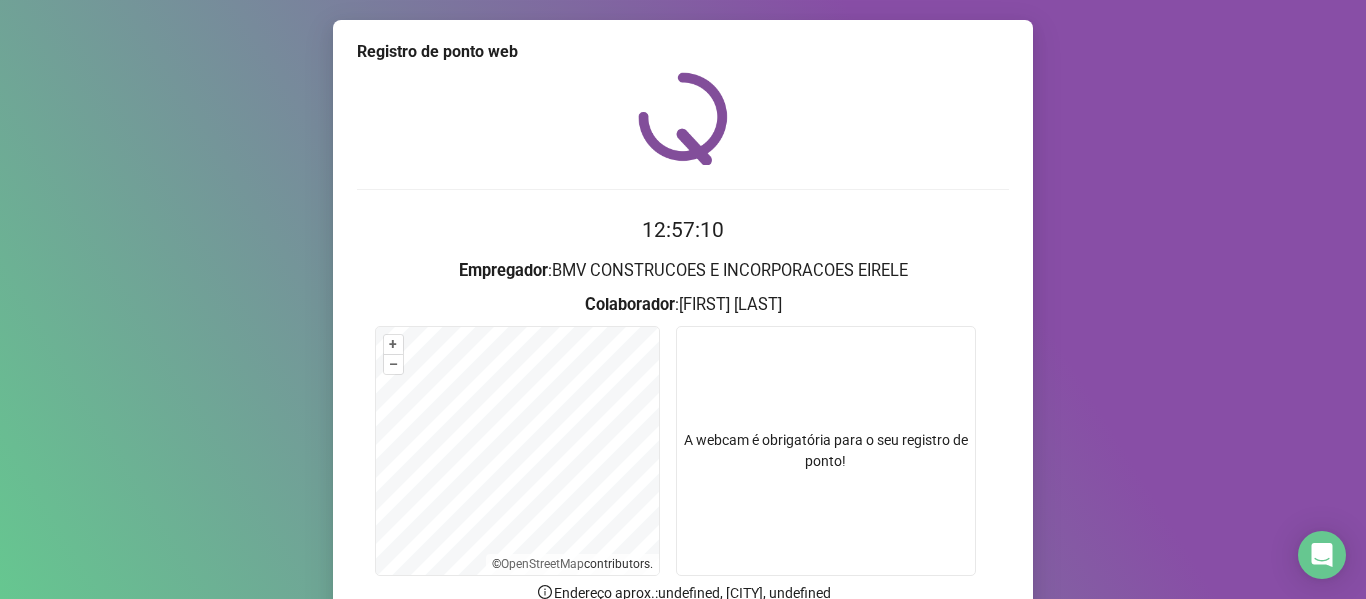 scroll, scrollTop: 182, scrollLeft: 0, axis: vertical 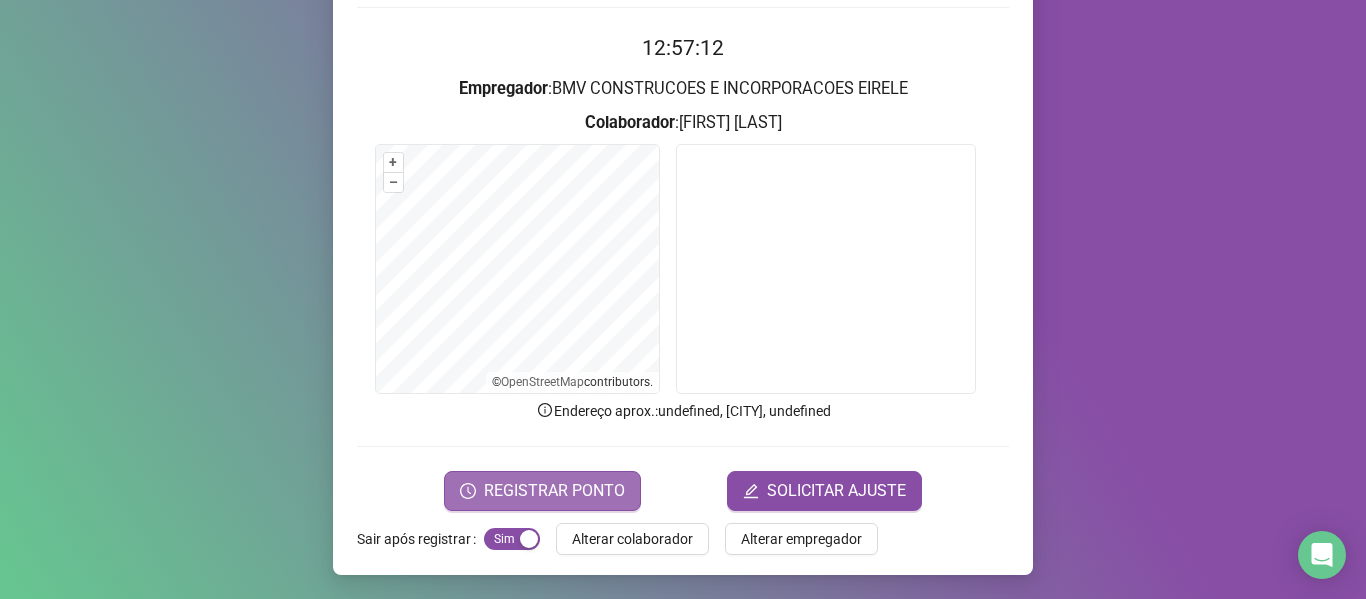 click on "REGISTRAR PONTO" at bounding box center (554, 491) 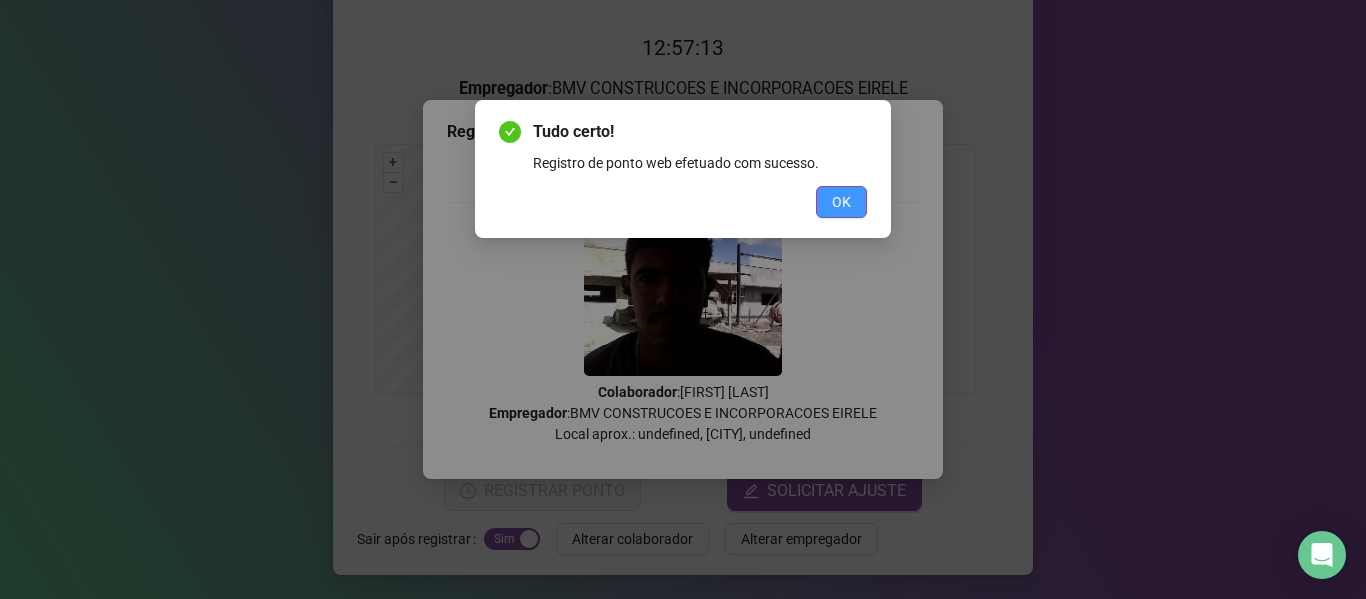 click on "OK" at bounding box center (841, 202) 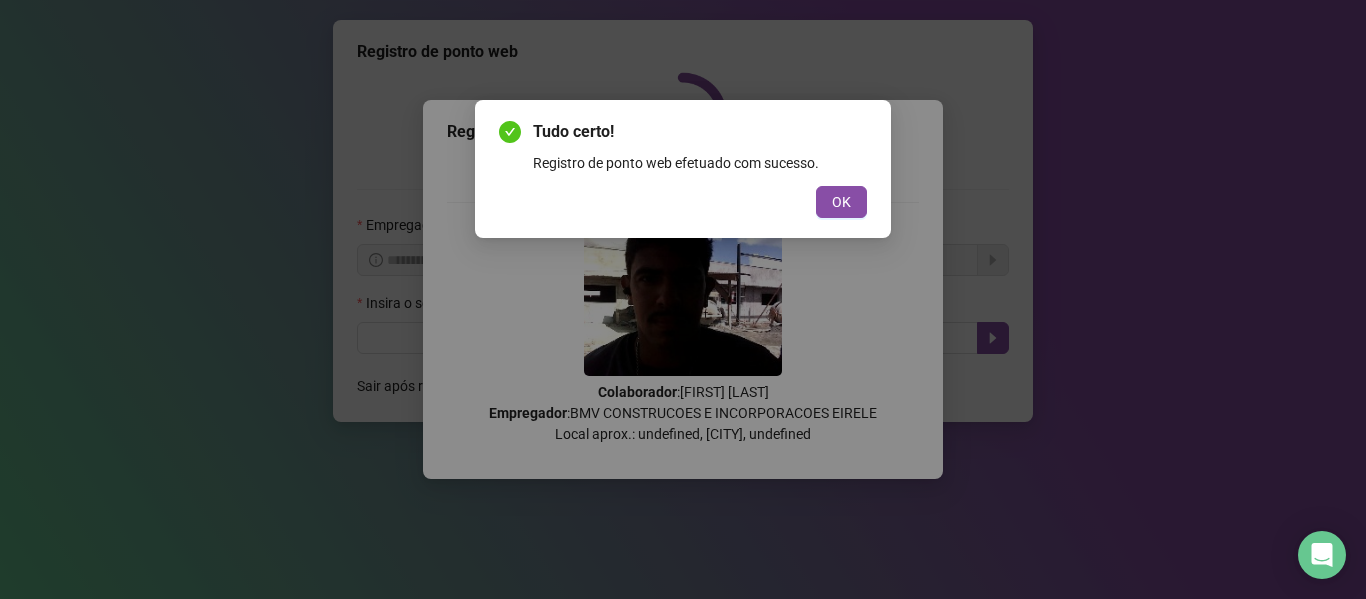scroll, scrollTop: 0, scrollLeft: 0, axis: both 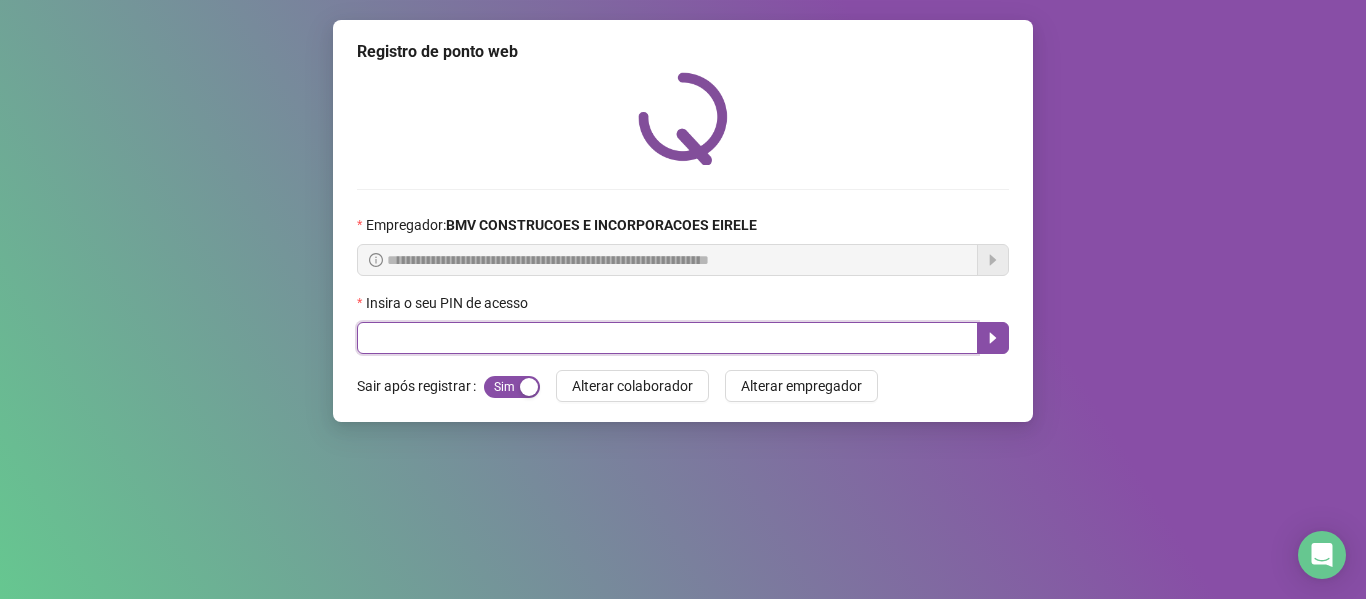 click at bounding box center [667, 338] 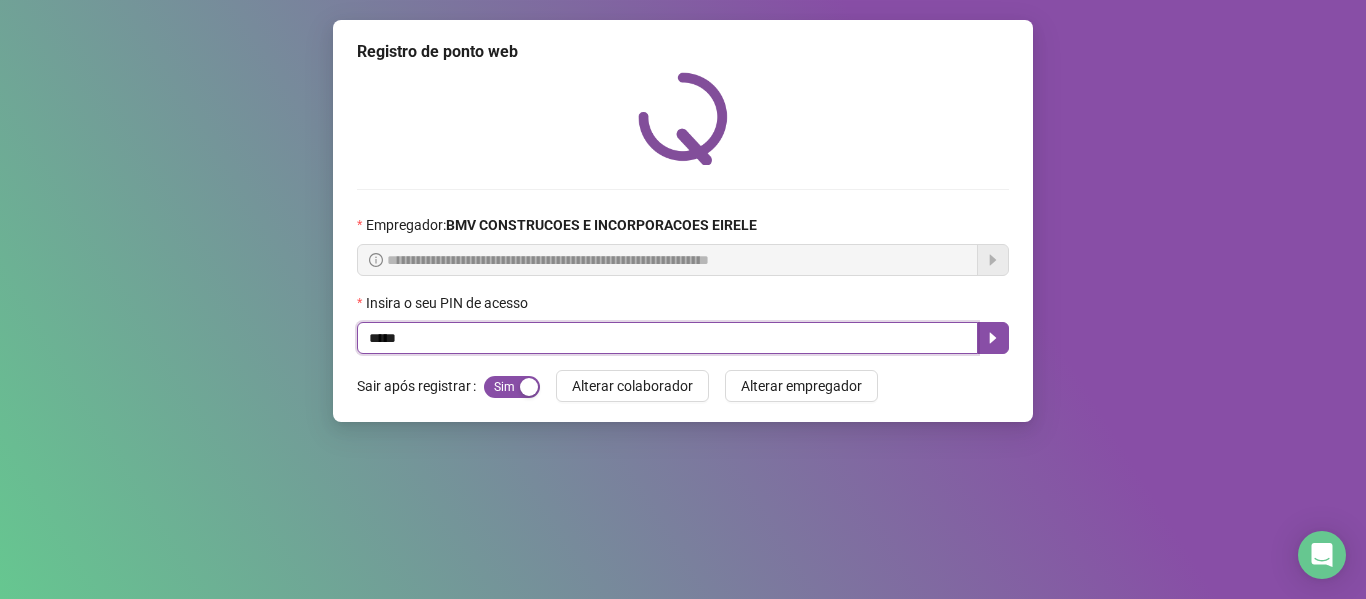 type on "*****" 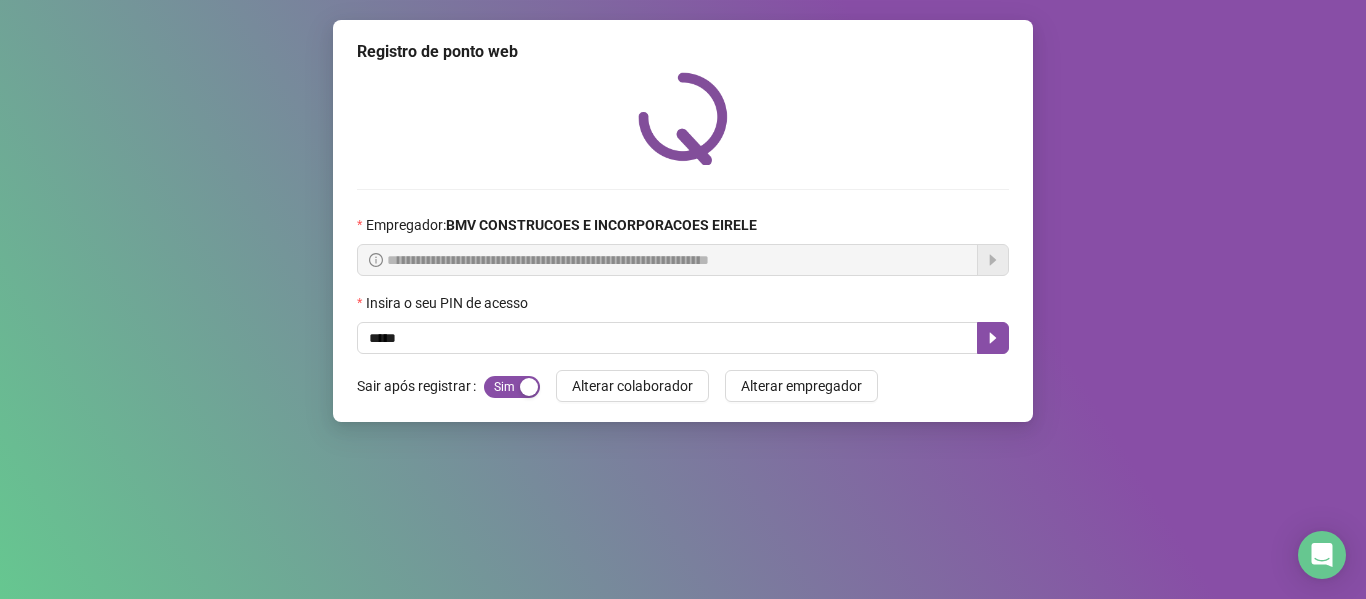 click on "**********" at bounding box center (683, 221) 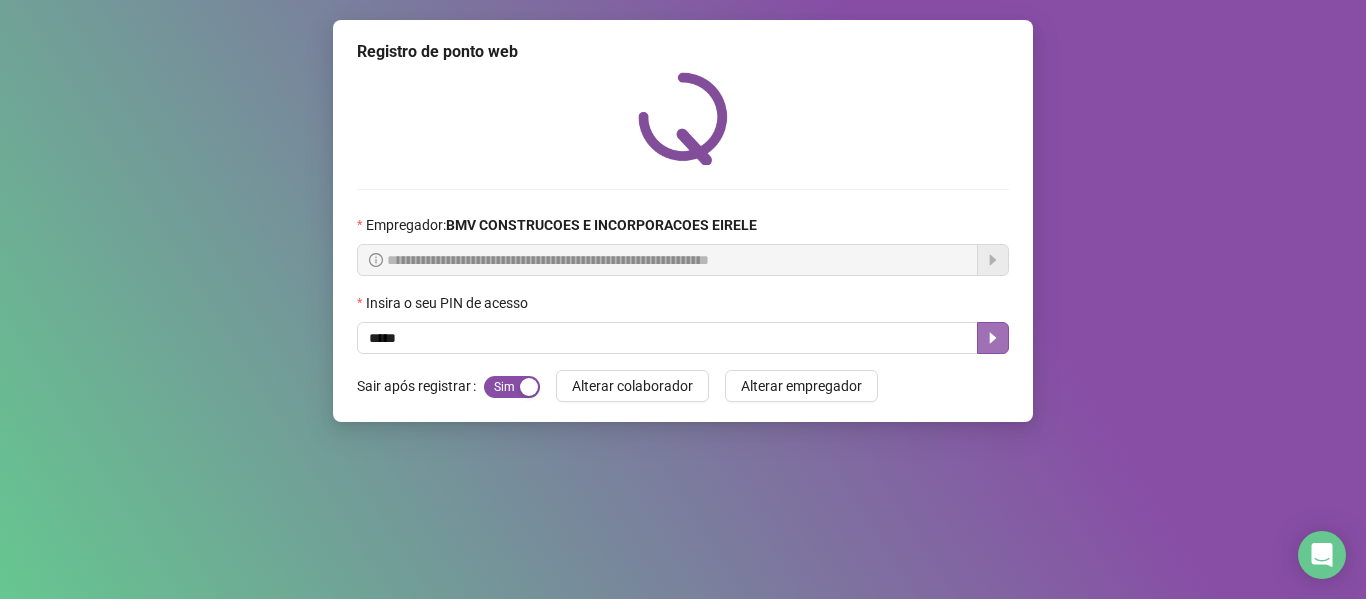 click 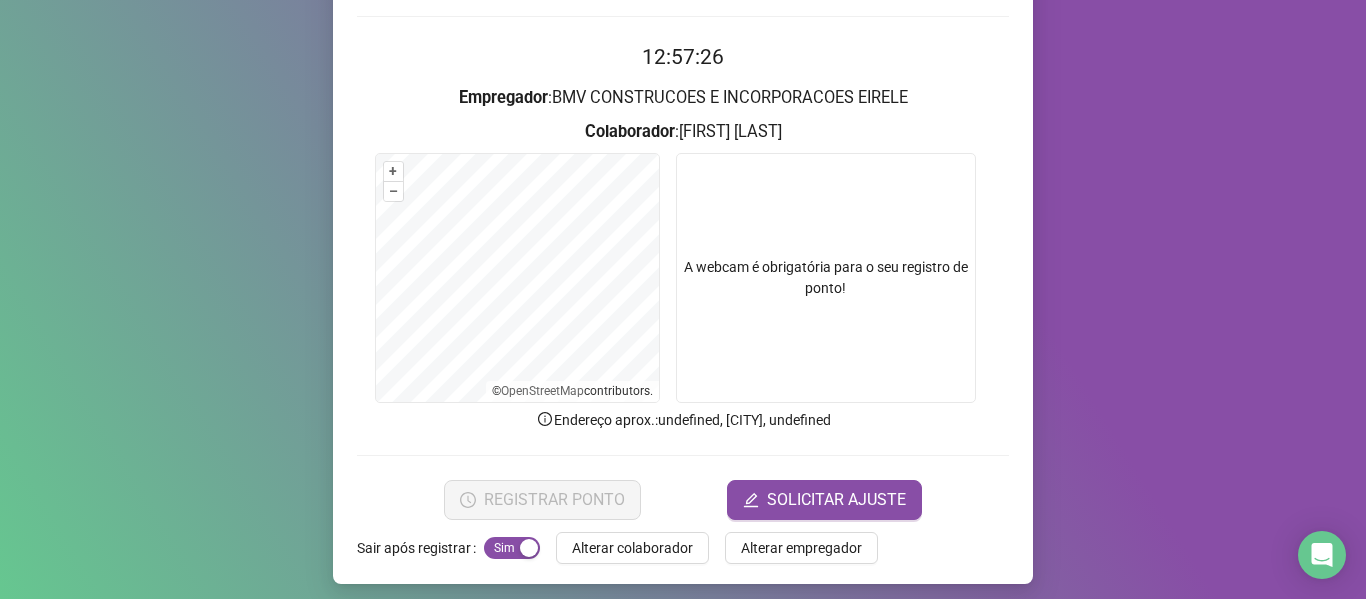 scroll, scrollTop: 182, scrollLeft: 0, axis: vertical 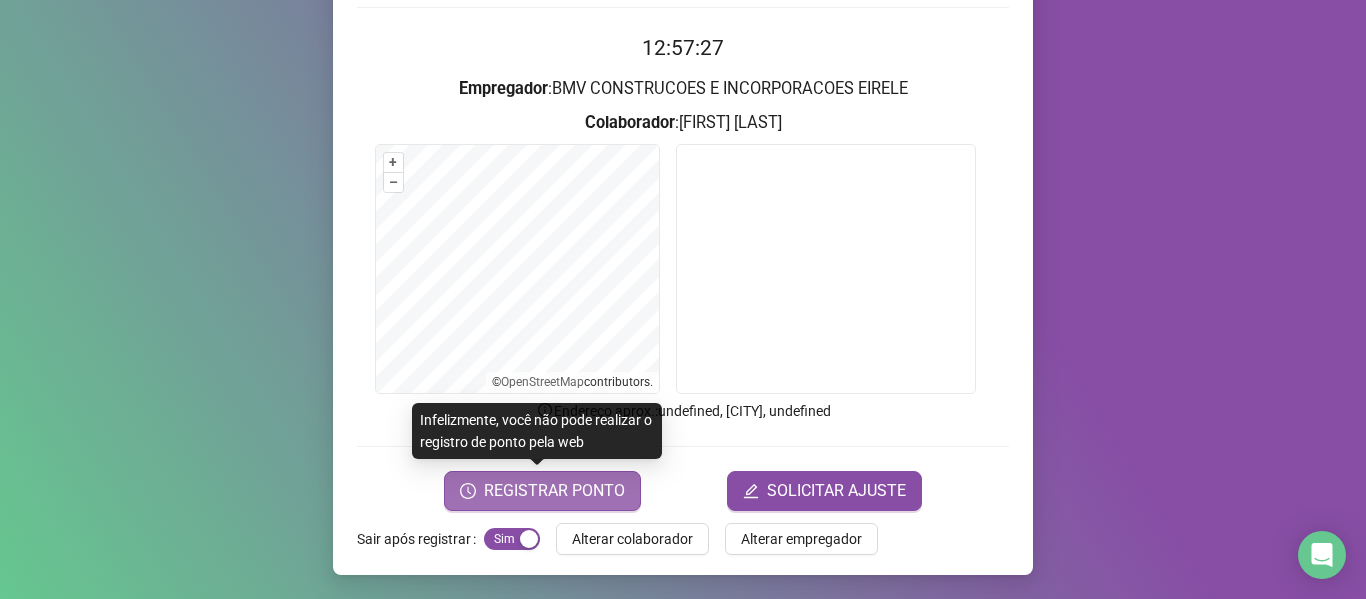 click on "REGISTRAR PONTO" at bounding box center [554, 491] 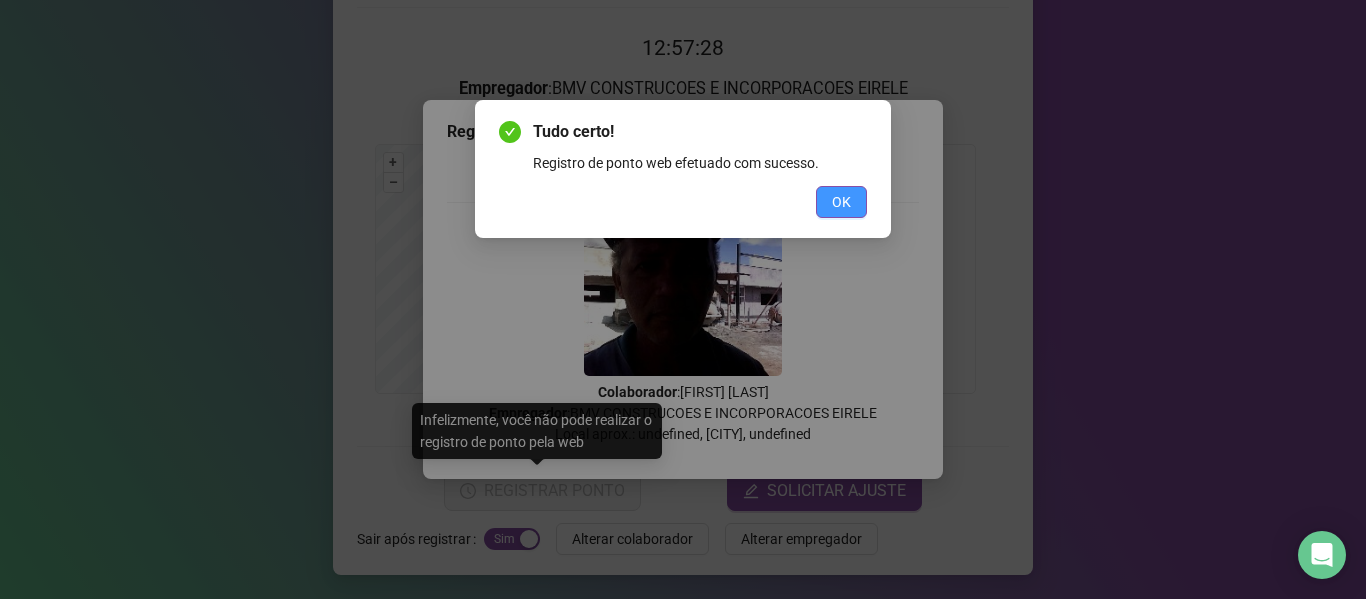 click on "OK" at bounding box center (841, 202) 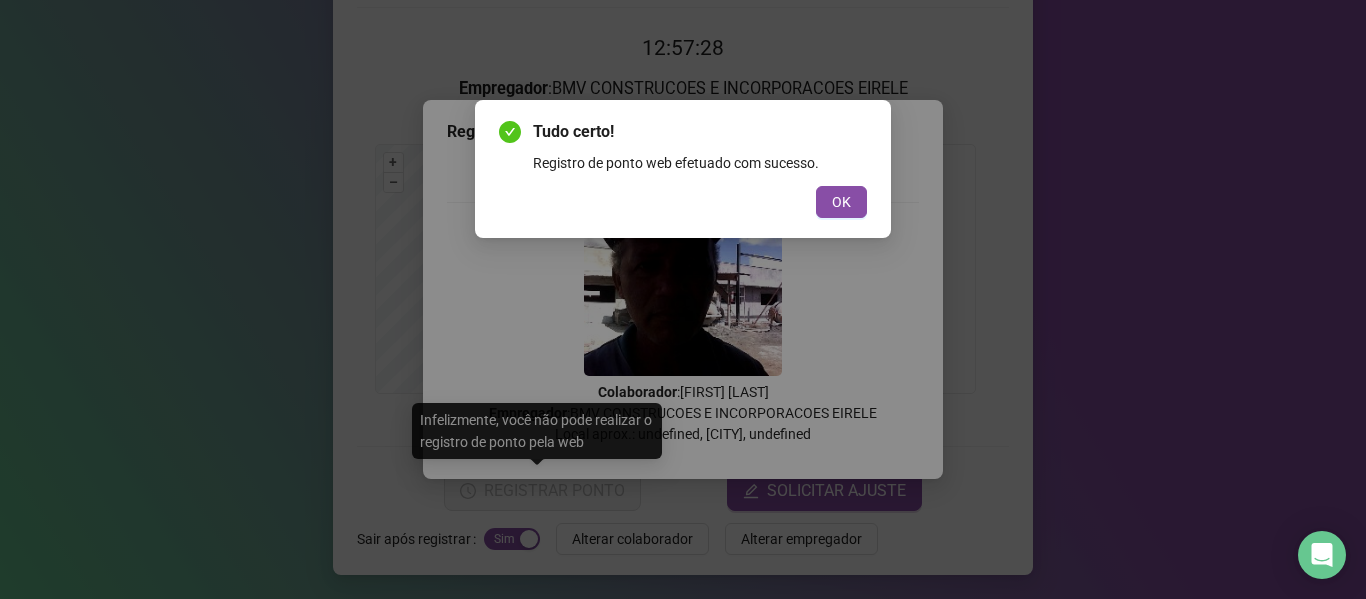scroll, scrollTop: 0, scrollLeft: 0, axis: both 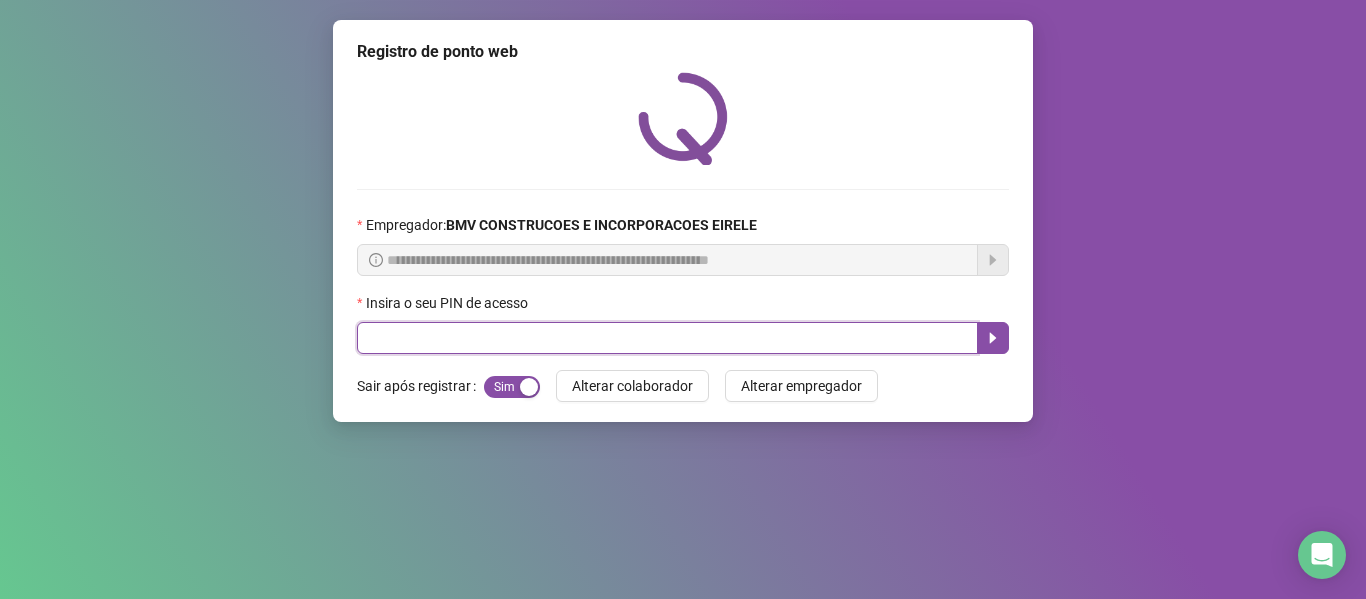 click at bounding box center (667, 338) 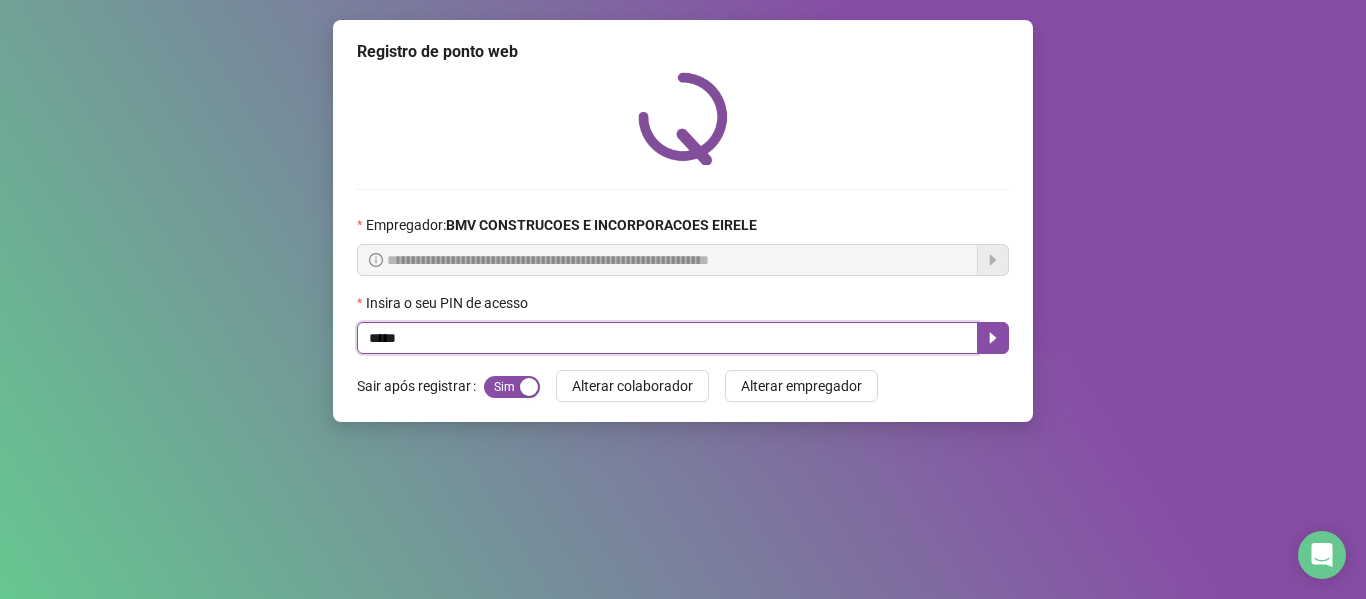type on "*****" 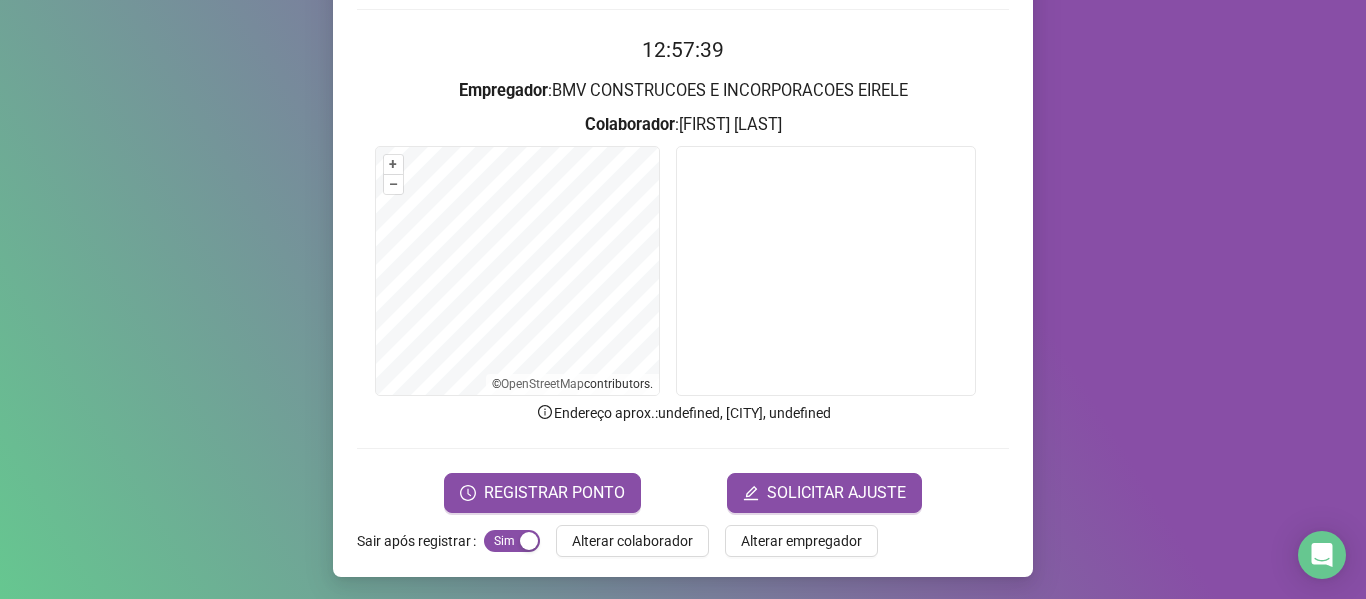 scroll, scrollTop: 182, scrollLeft: 0, axis: vertical 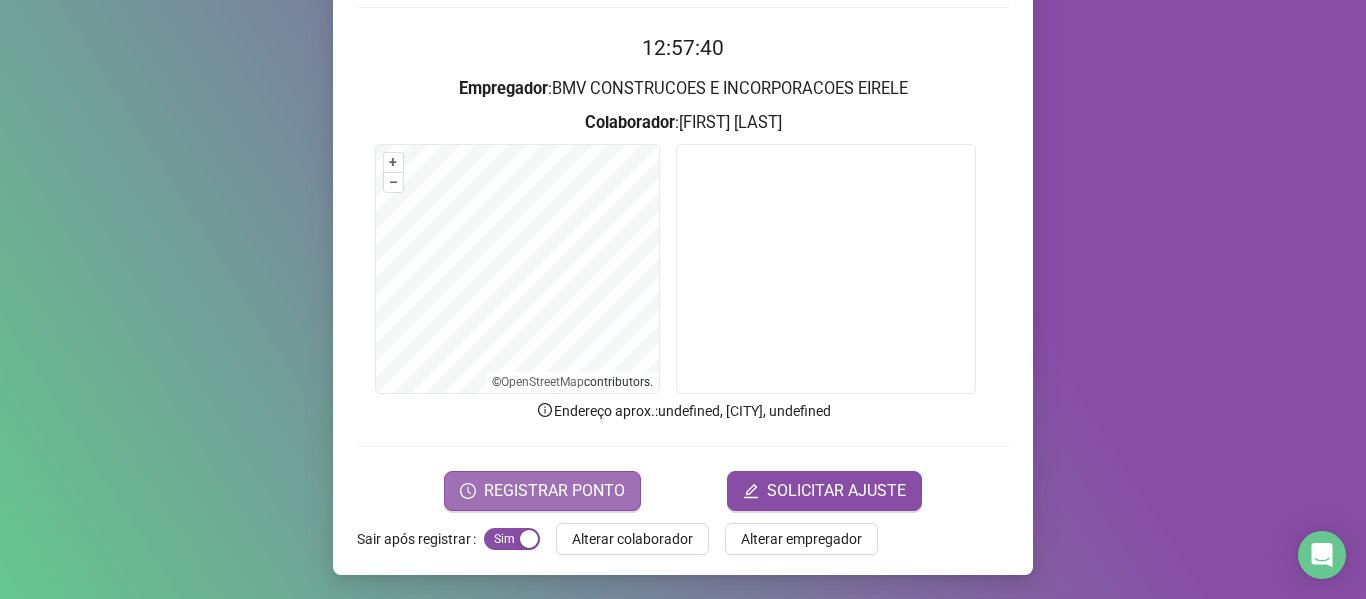 click on "REGISTRAR PONTO" at bounding box center (554, 491) 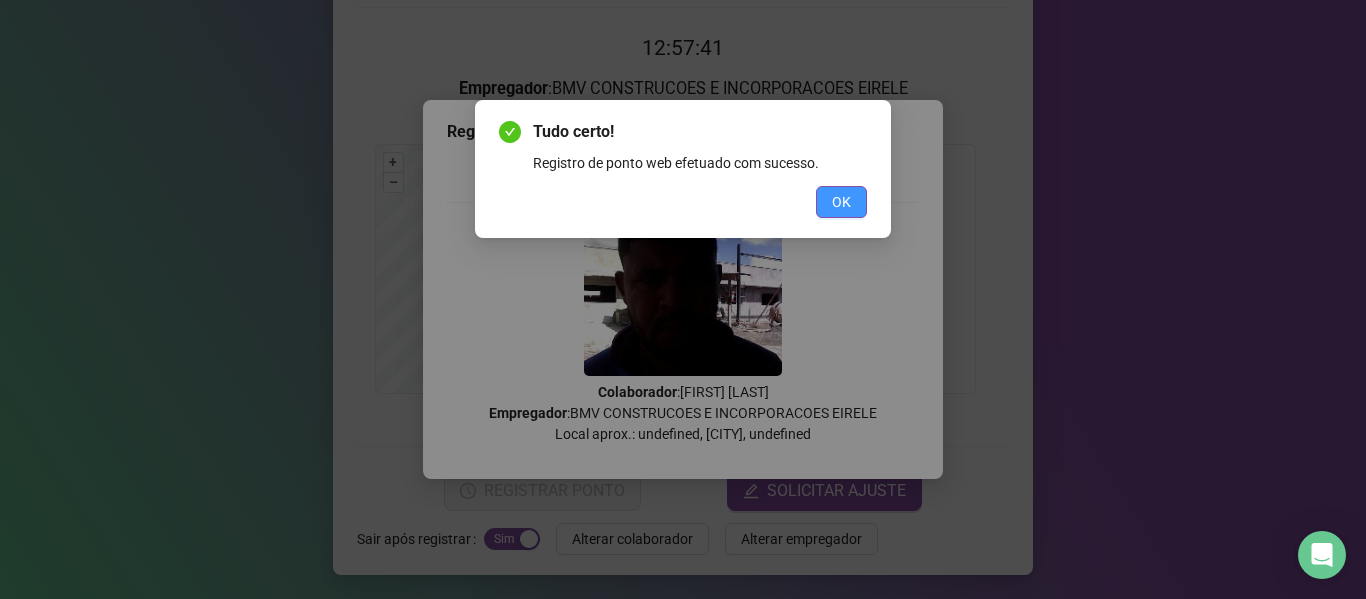 click on "OK" at bounding box center (841, 202) 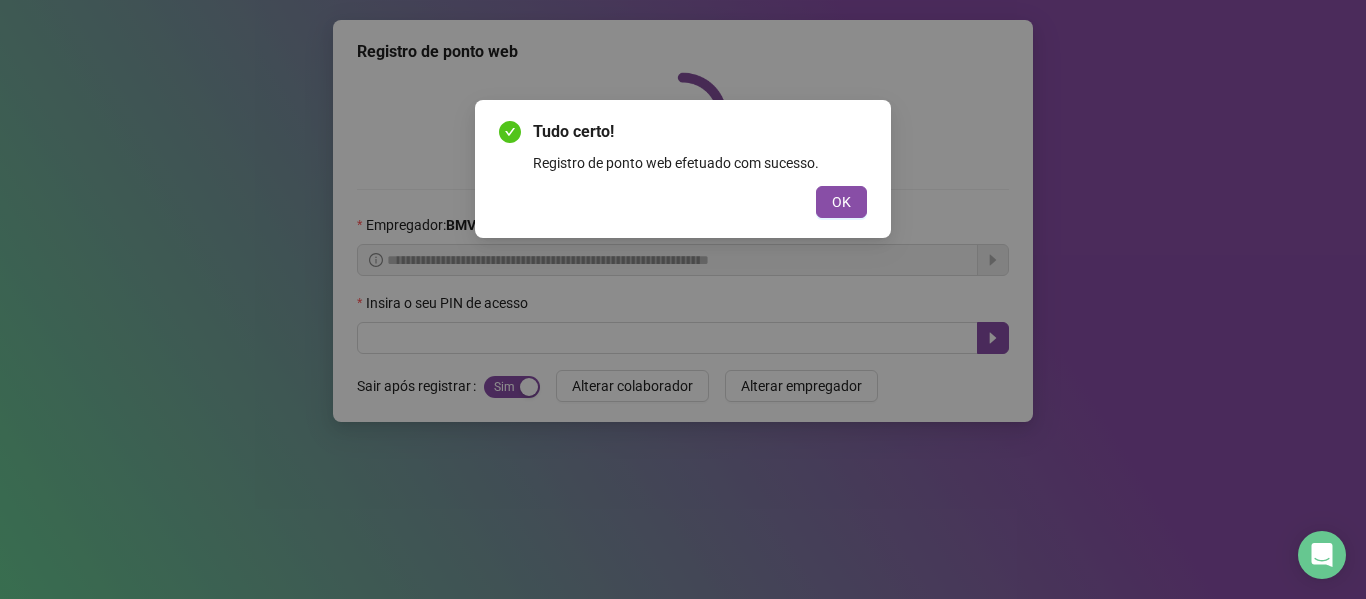 scroll, scrollTop: 0, scrollLeft: 0, axis: both 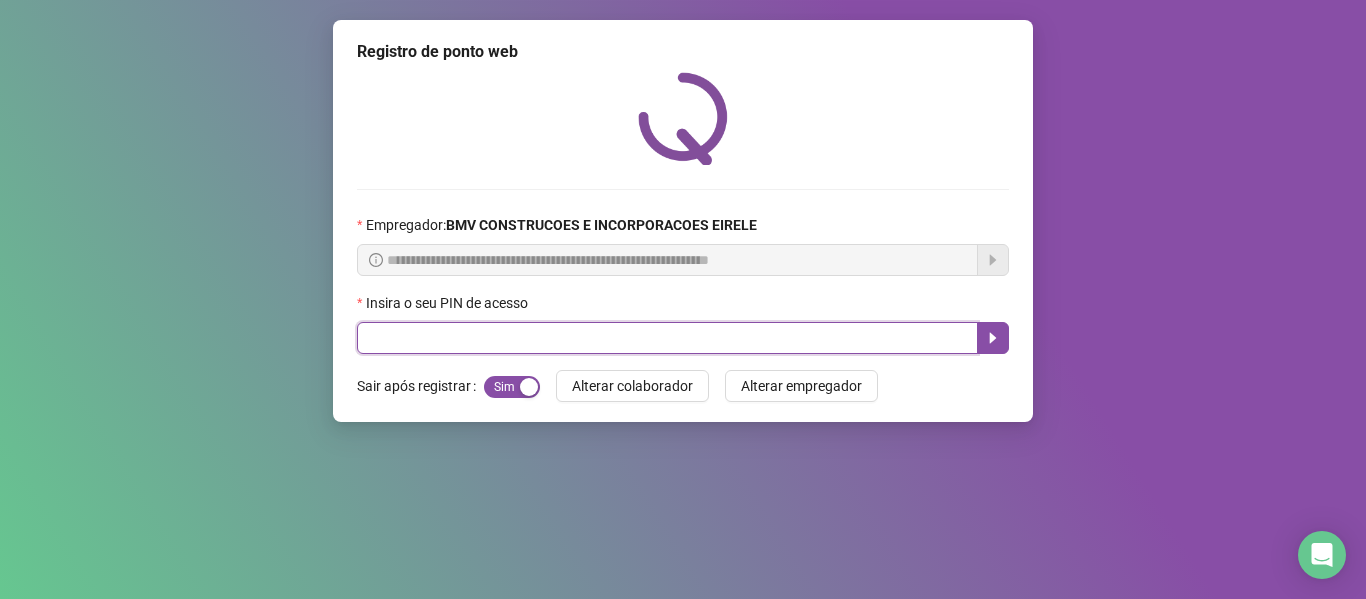 click at bounding box center (667, 338) 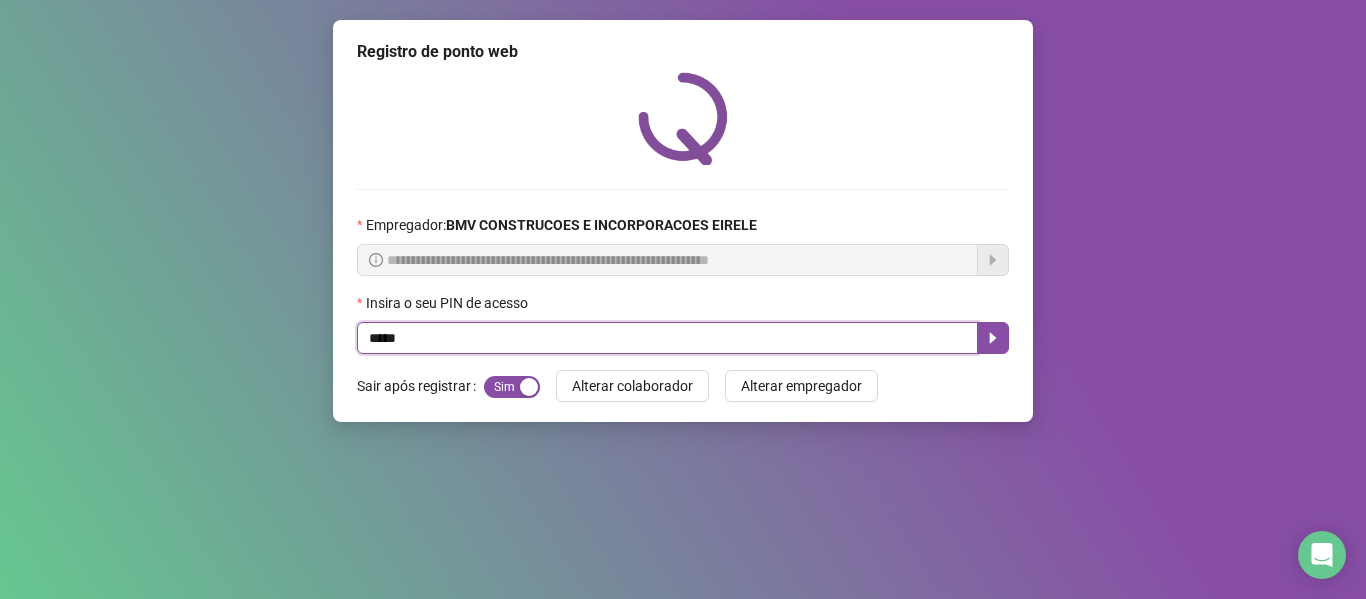 type on "*****" 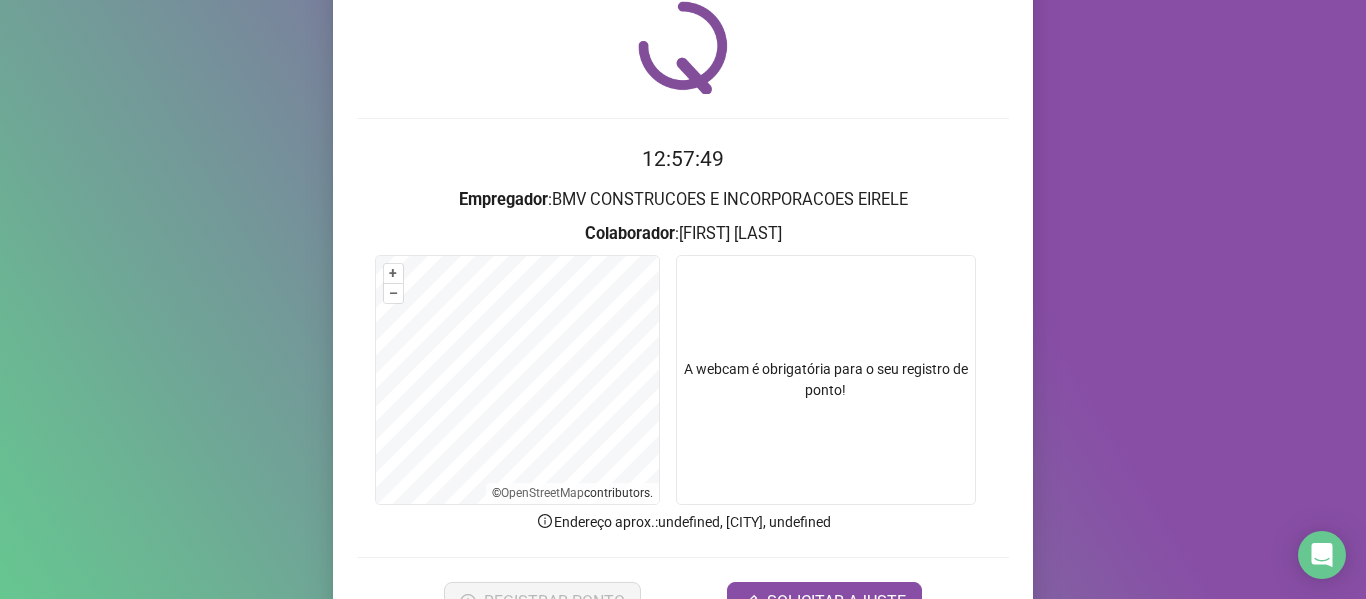 scroll, scrollTop: 182, scrollLeft: 0, axis: vertical 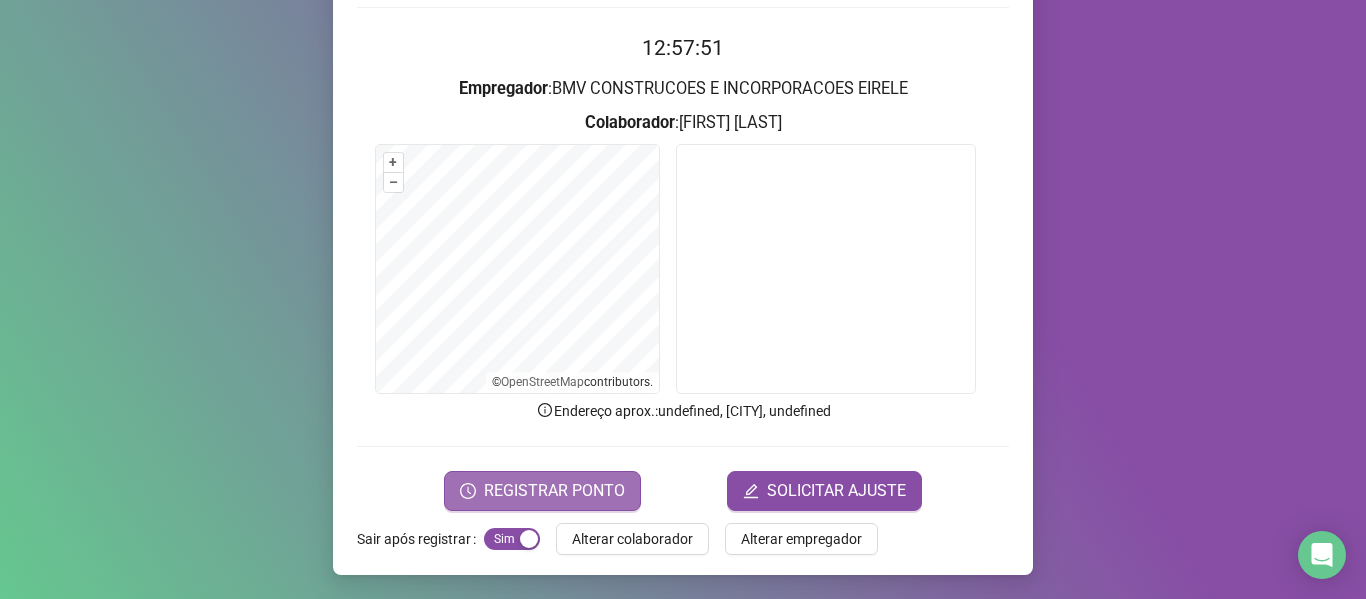 click on "REGISTRAR PONTO" at bounding box center (554, 491) 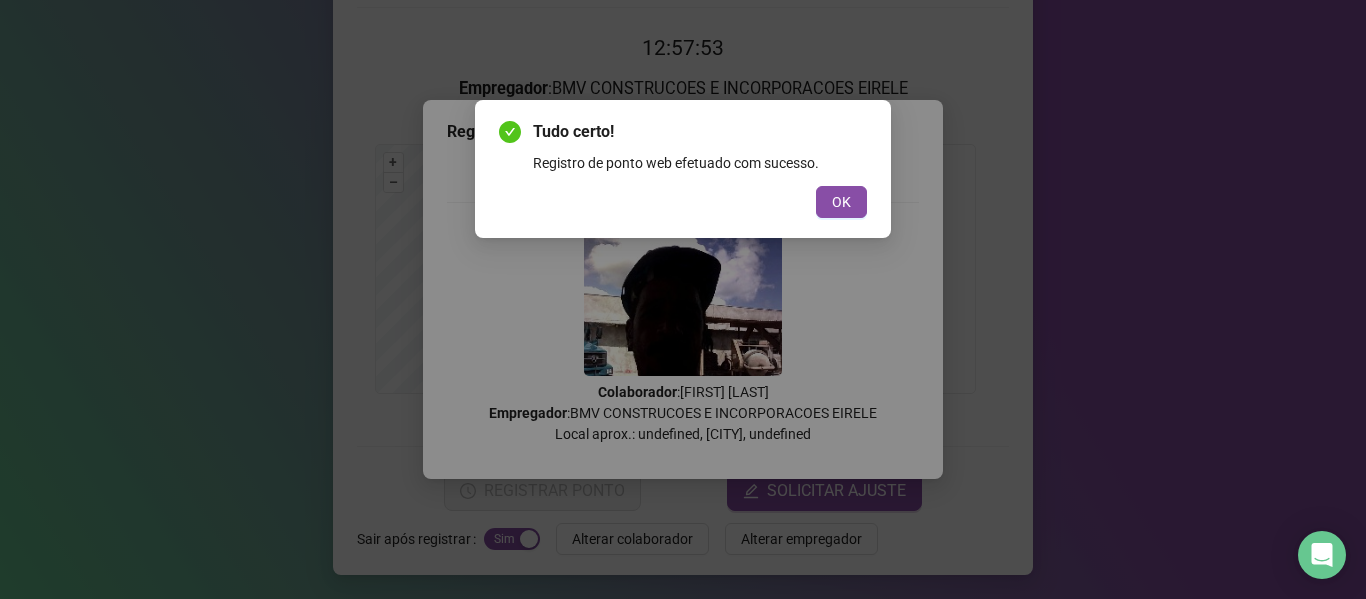 click on "OK" at bounding box center [683, 202] 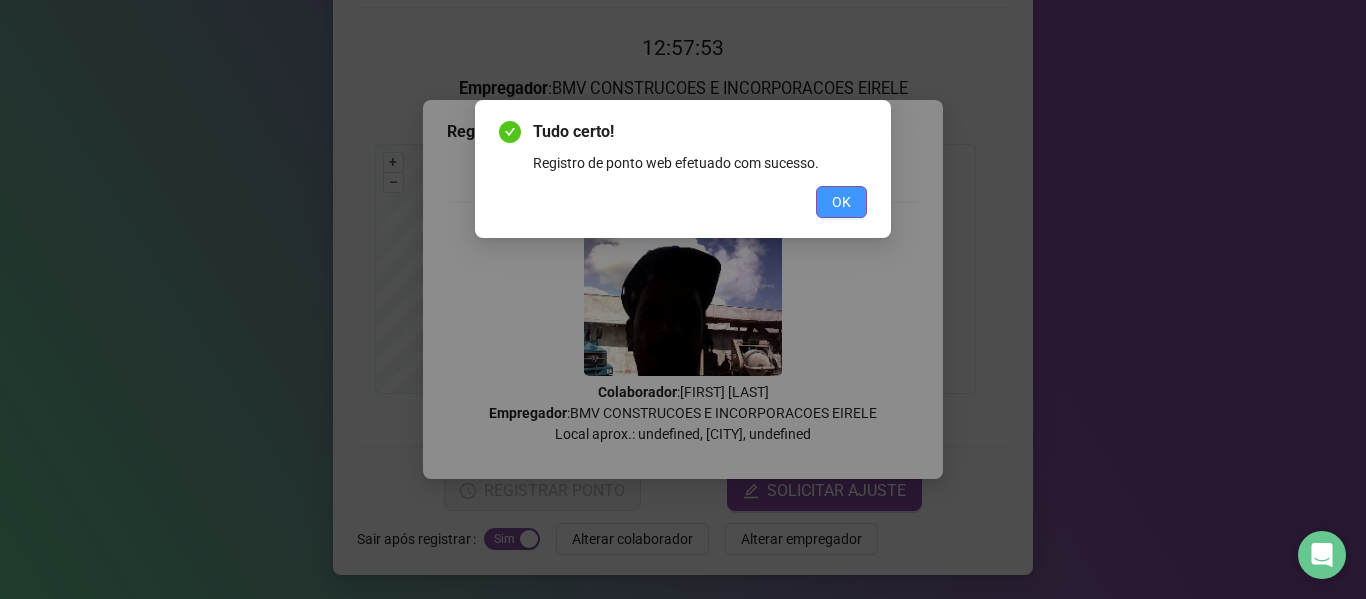 click on "OK" at bounding box center (841, 202) 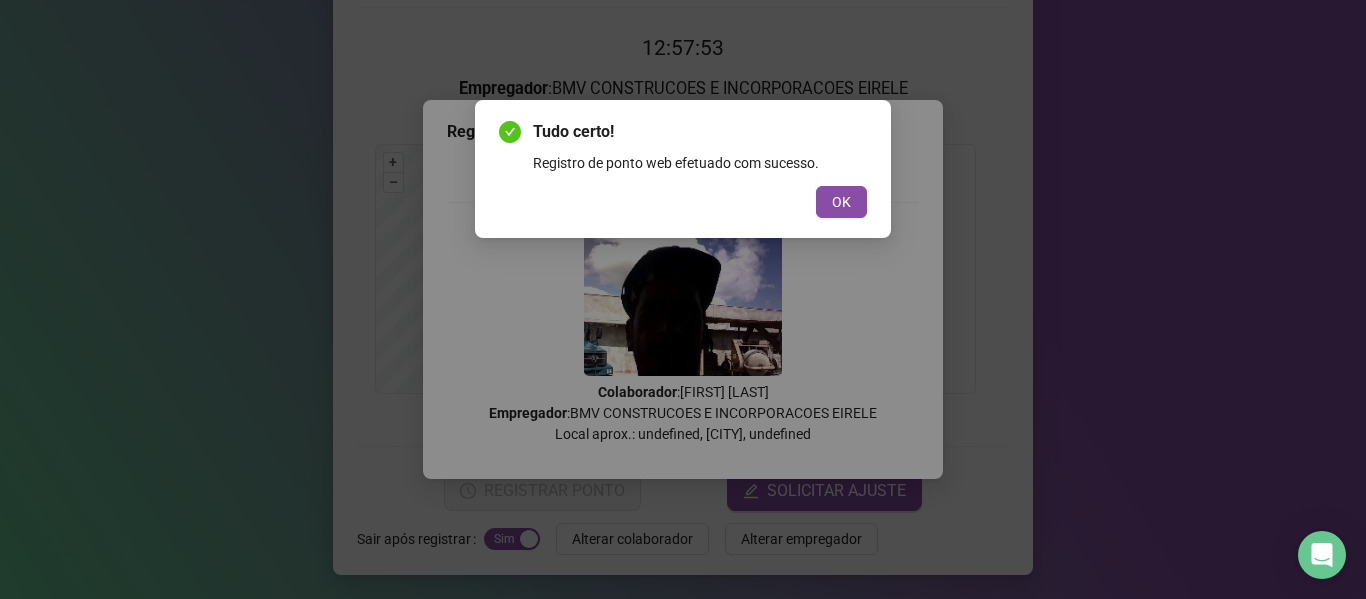 scroll, scrollTop: 0, scrollLeft: 0, axis: both 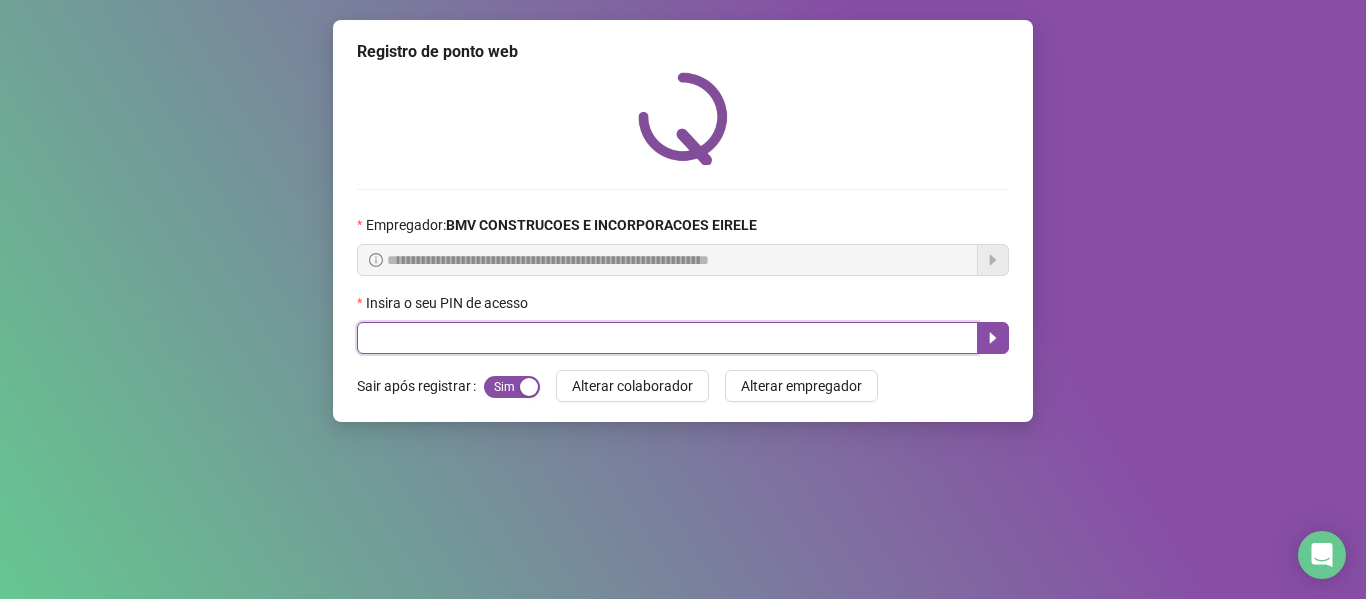 click at bounding box center (667, 338) 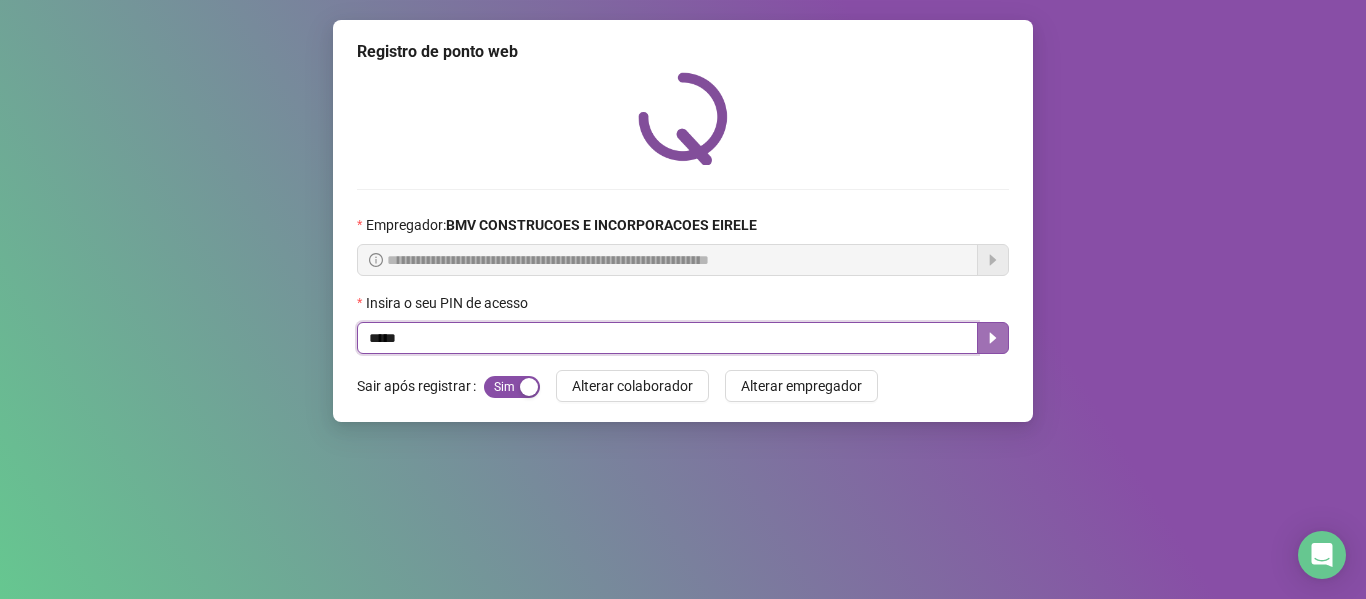 type on "*****" 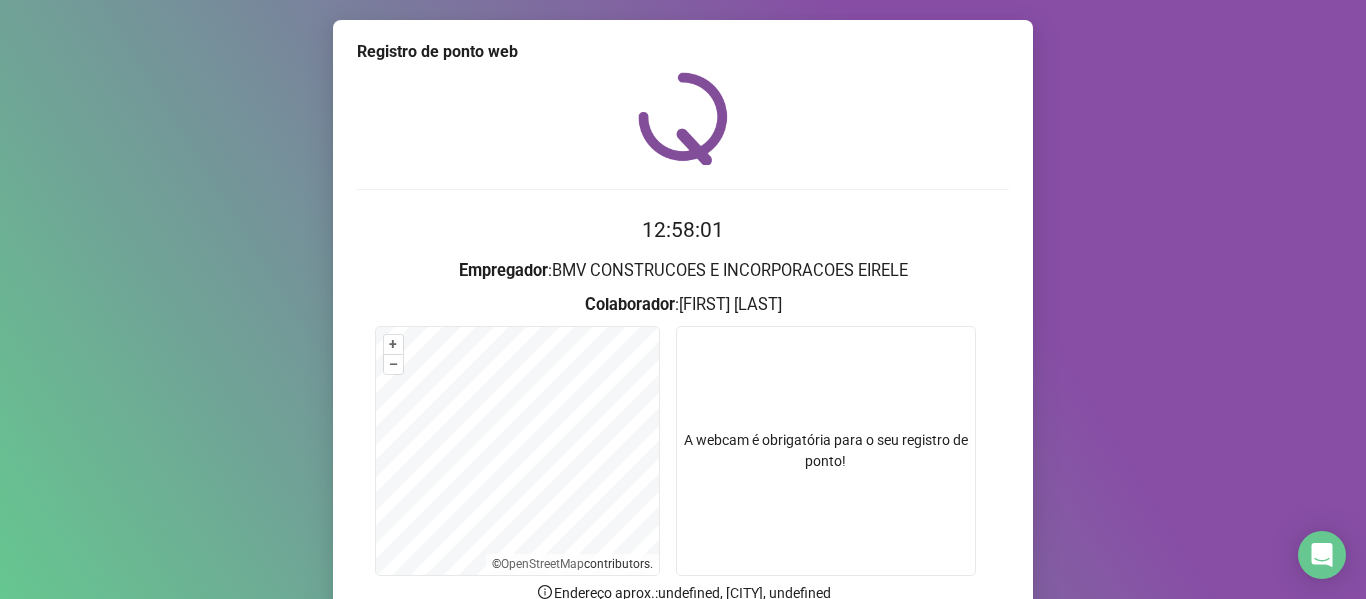 scroll, scrollTop: 182, scrollLeft: 0, axis: vertical 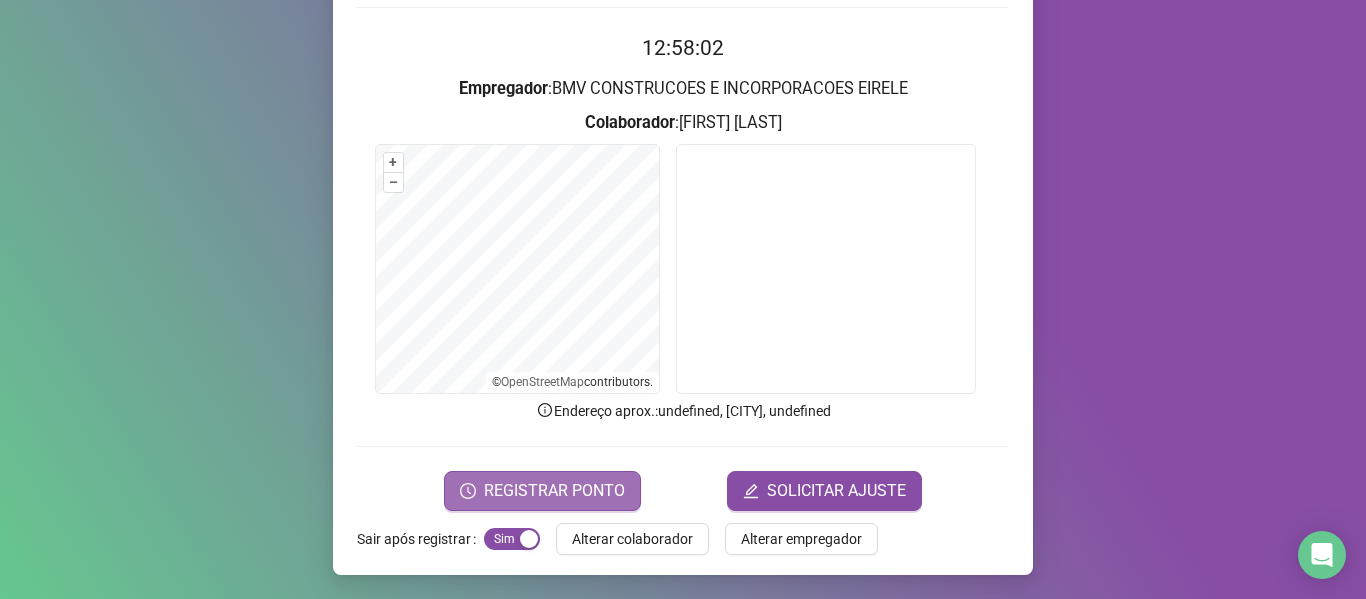 click on "REGISTRAR PONTO" at bounding box center (554, 491) 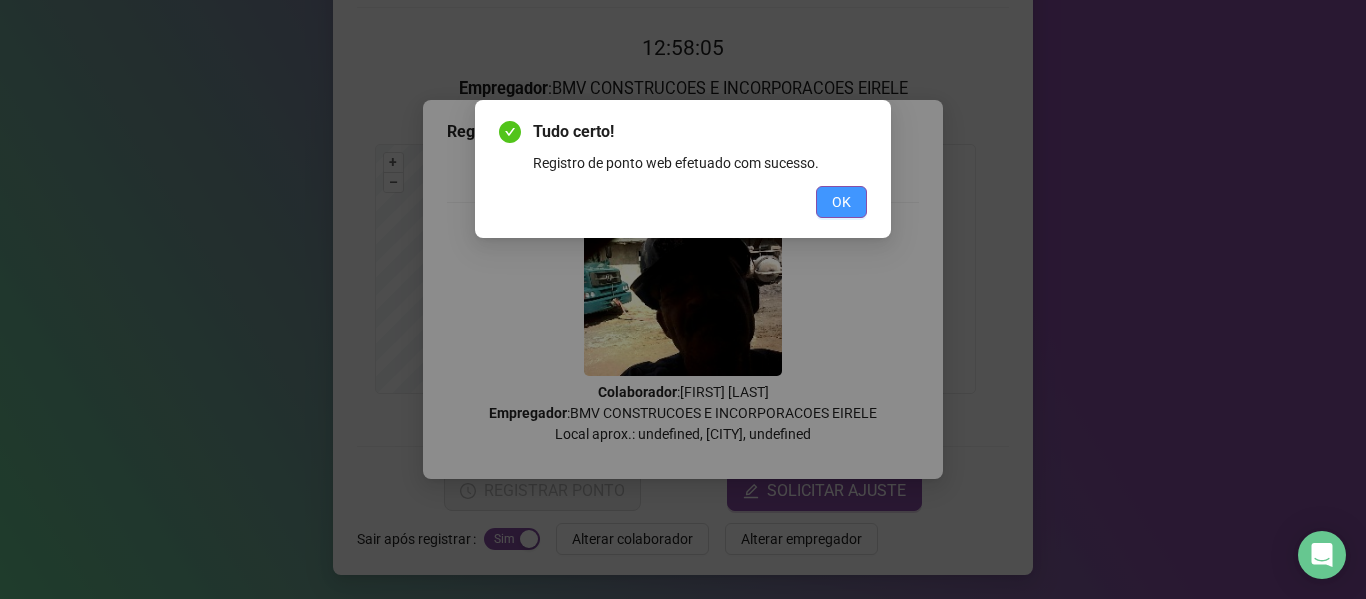 click on "OK" at bounding box center (841, 202) 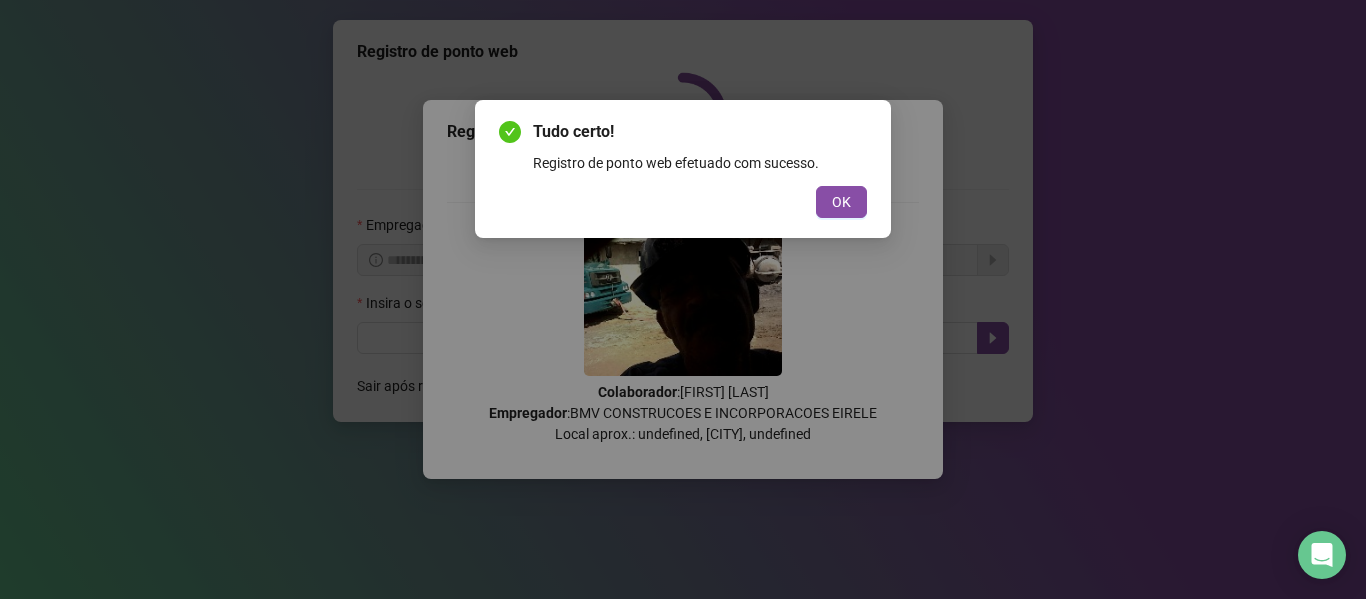 scroll, scrollTop: 0, scrollLeft: 0, axis: both 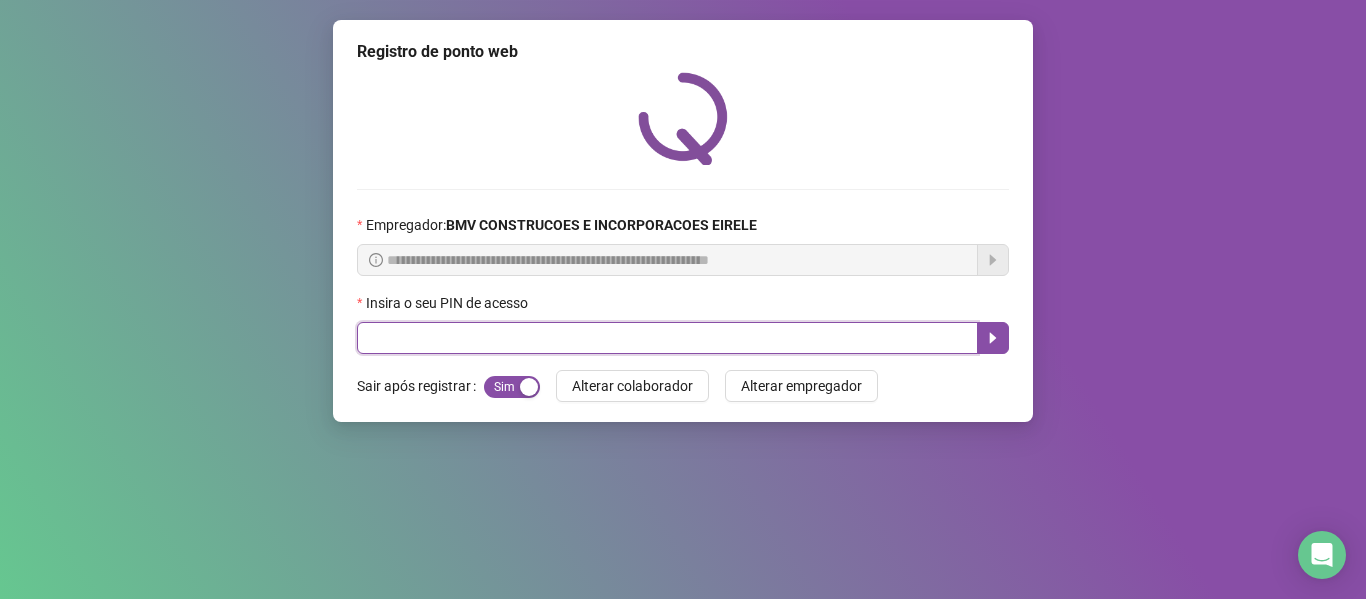 click at bounding box center [667, 338] 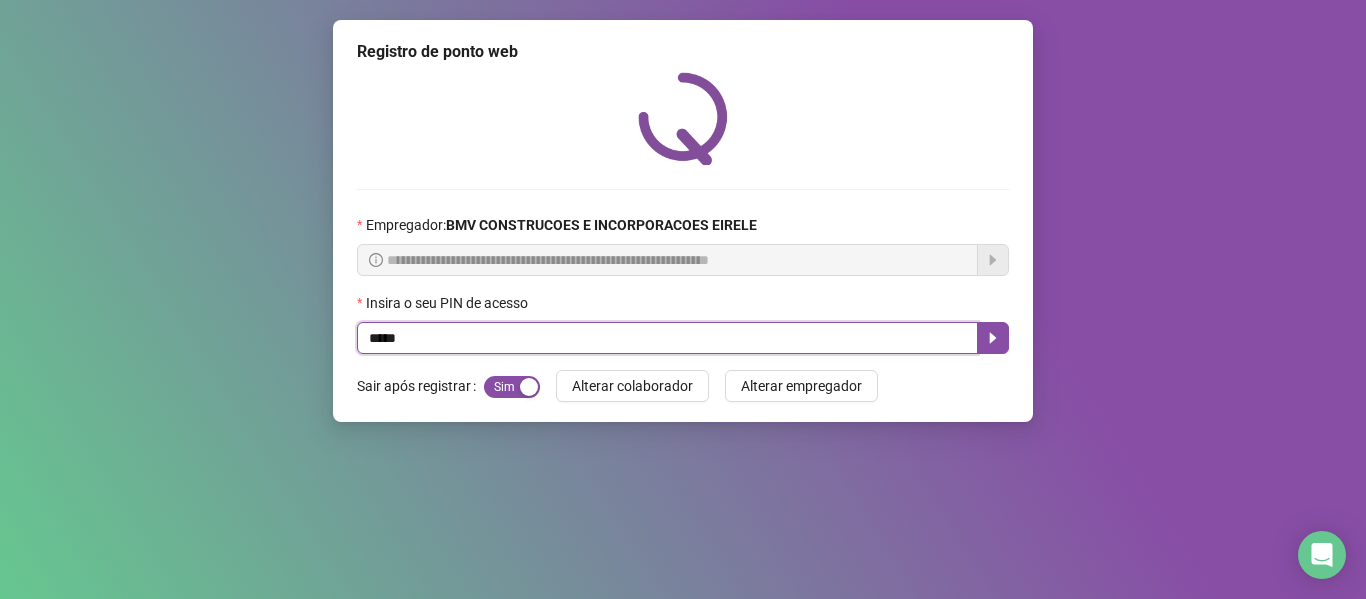 type on "*****" 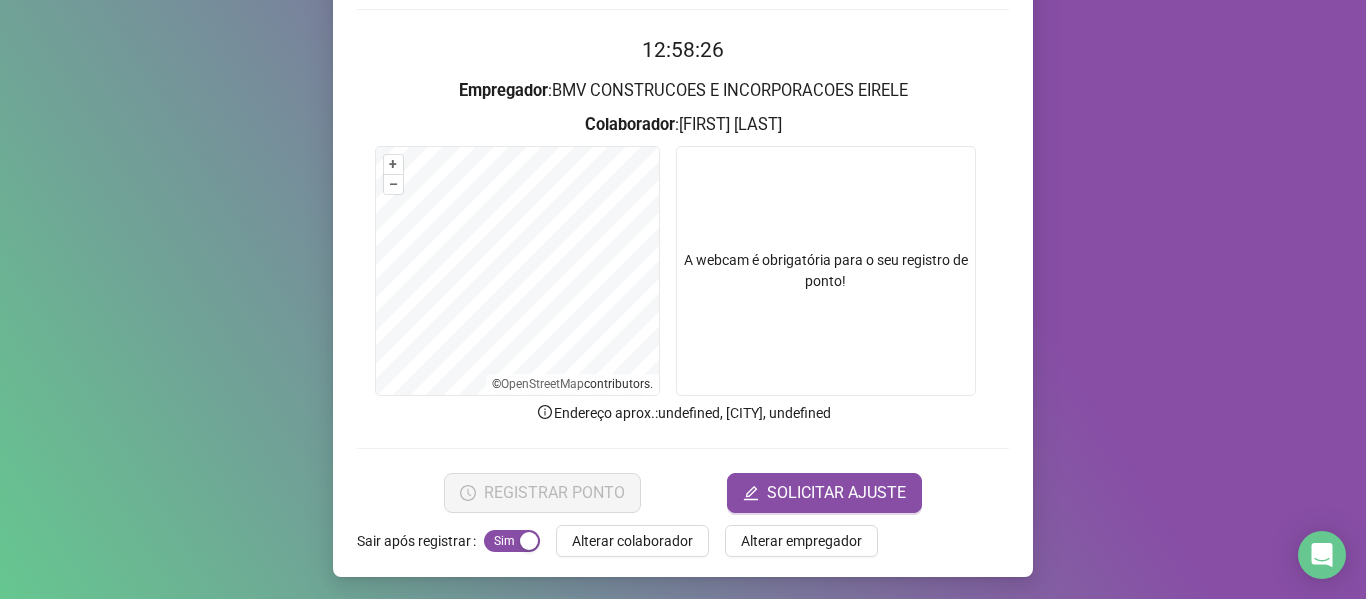 scroll, scrollTop: 182, scrollLeft: 0, axis: vertical 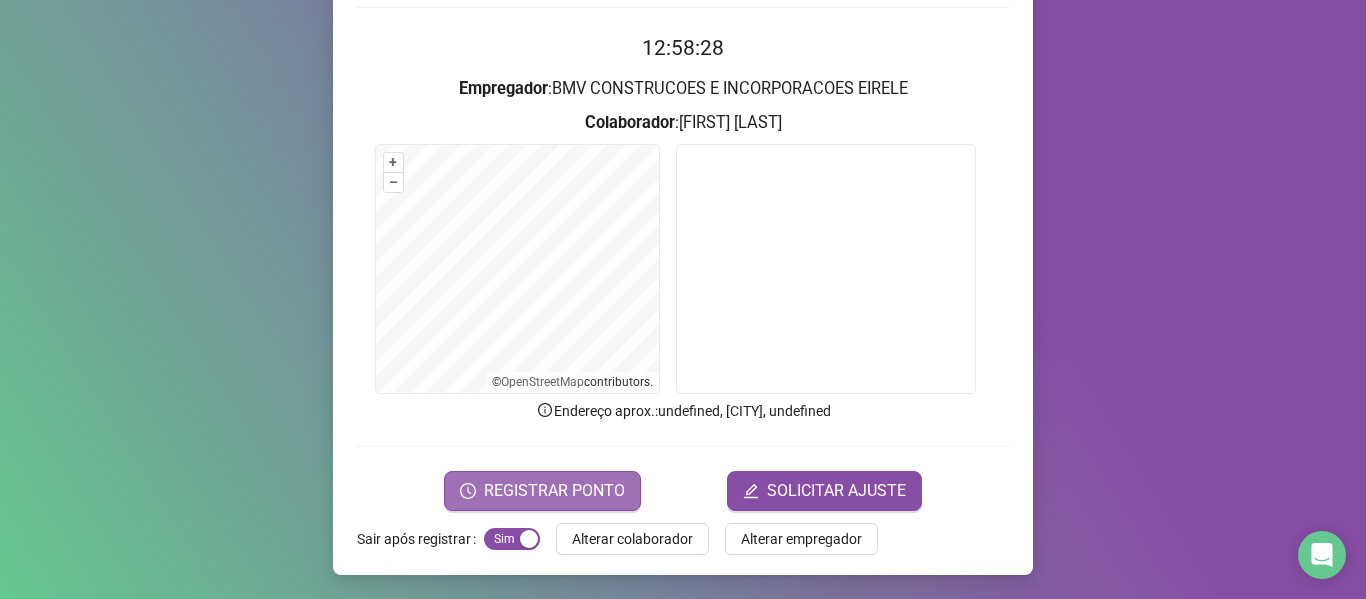 click on "REGISTRAR PONTO" at bounding box center [542, 491] 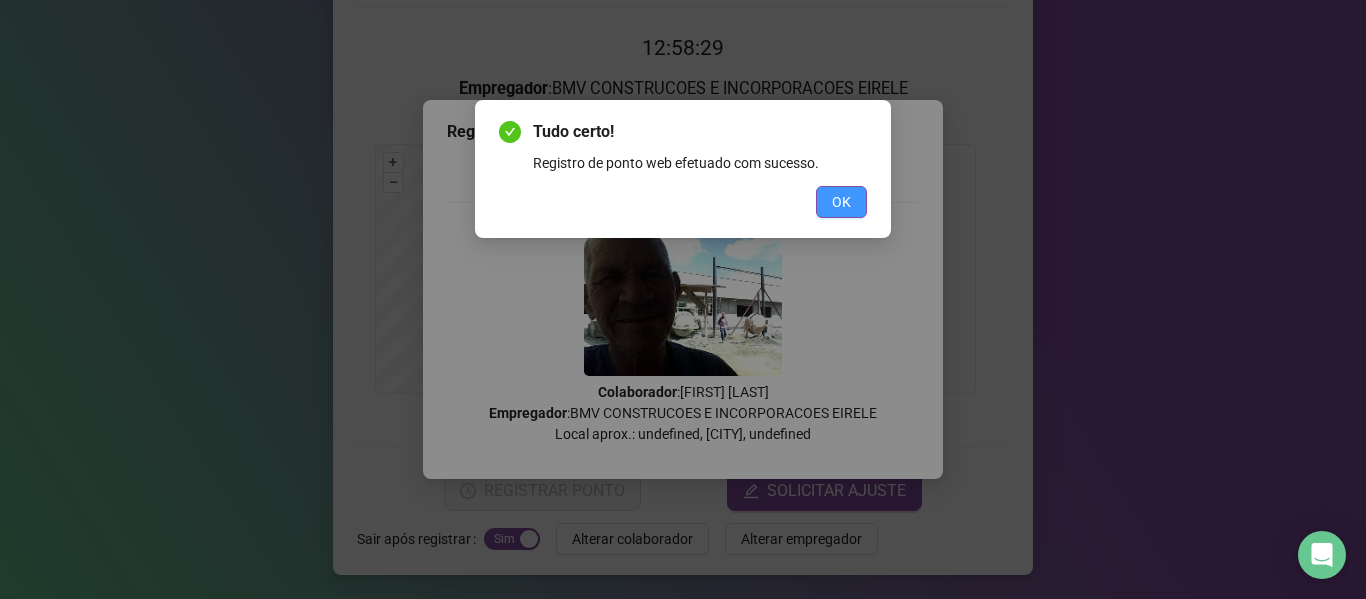 click on "OK" at bounding box center (841, 202) 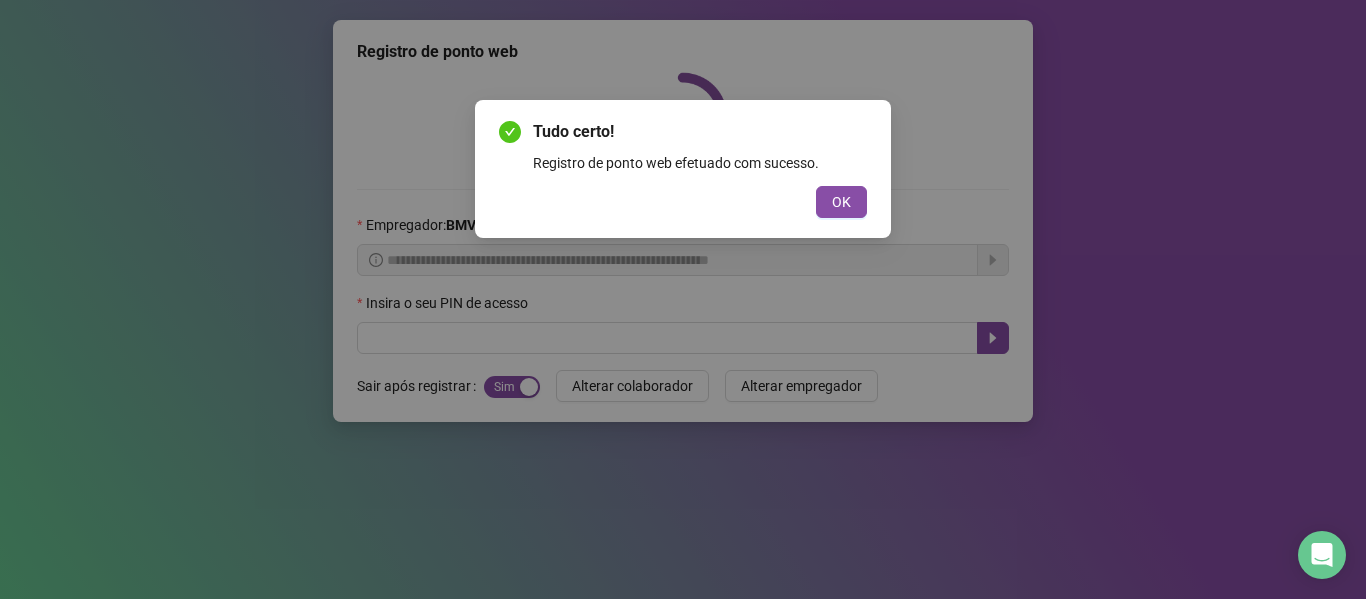 scroll, scrollTop: 0, scrollLeft: 0, axis: both 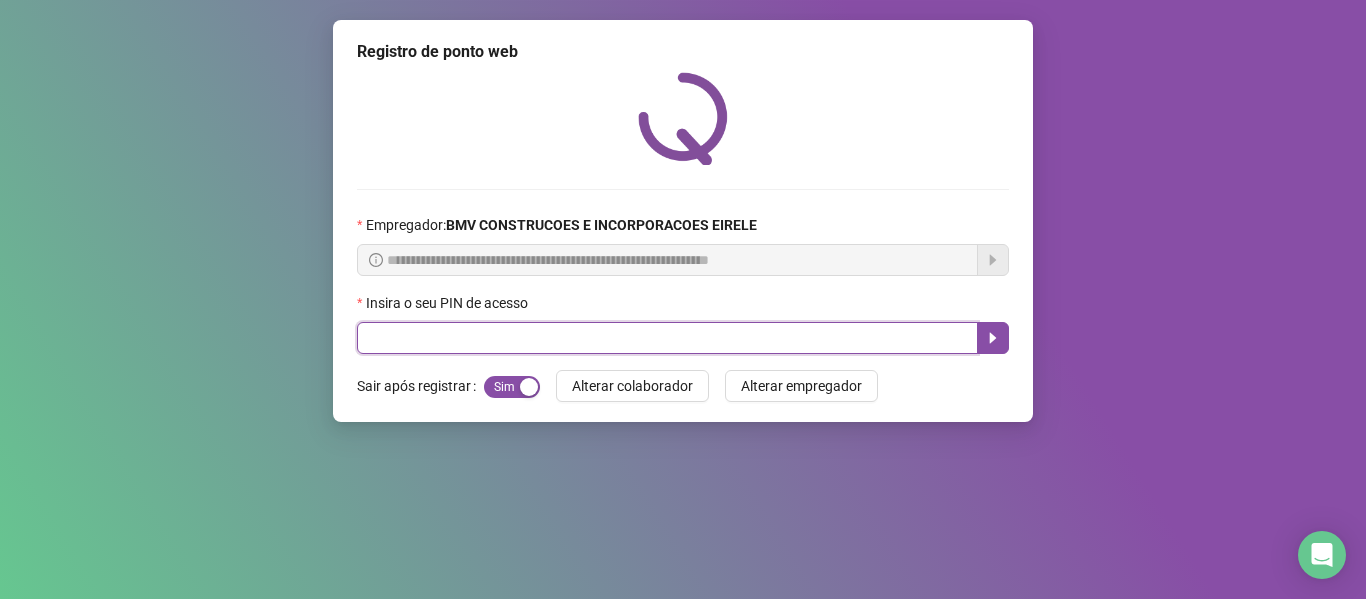 click at bounding box center [667, 338] 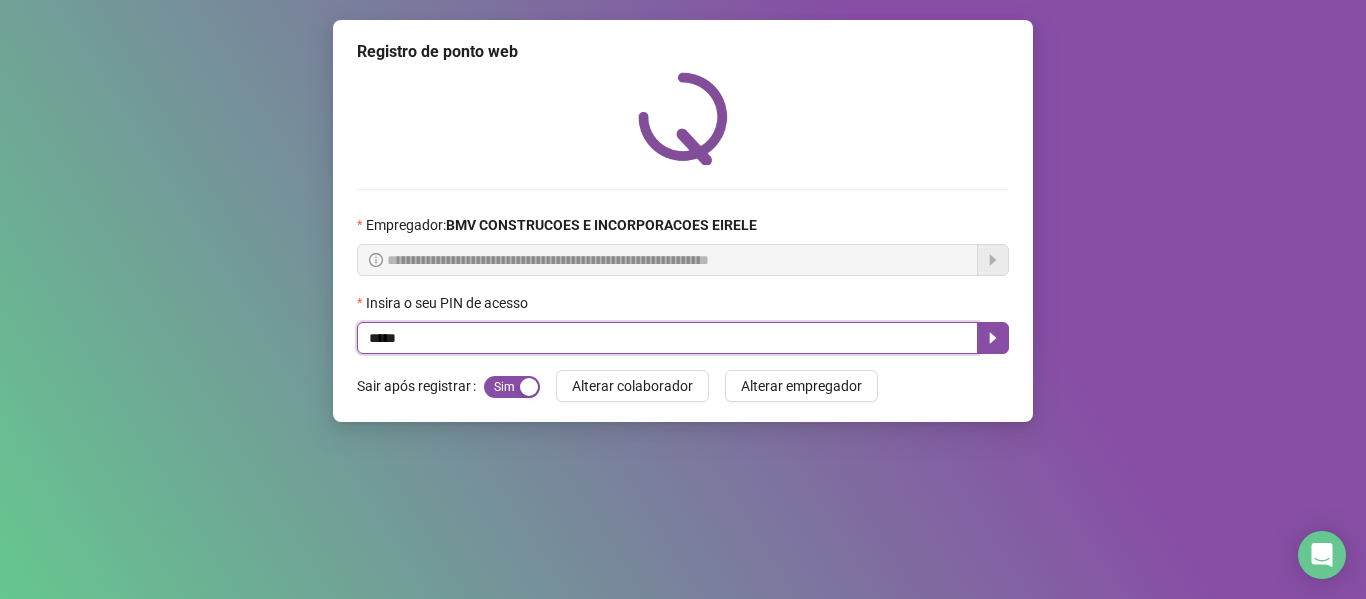 type on "*****" 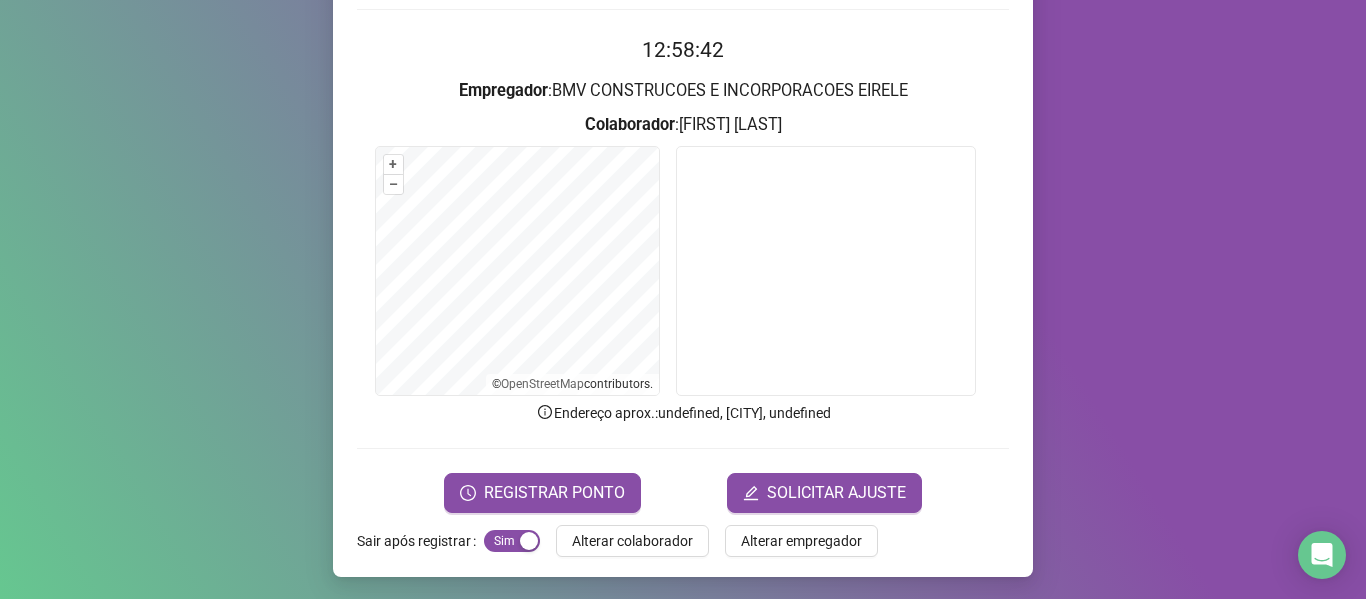 scroll, scrollTop: 182, scrollLeft: 0, axis: vertical 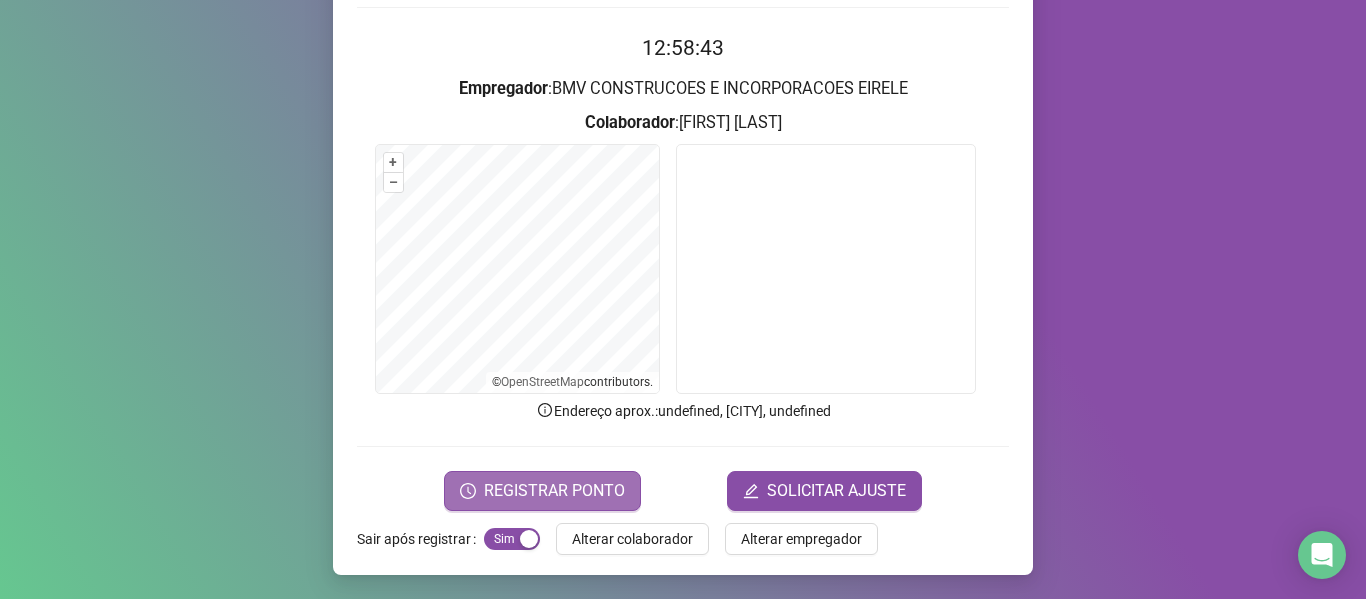 click on "REGISTRAR PONTO" at bounding box center (554, 491) 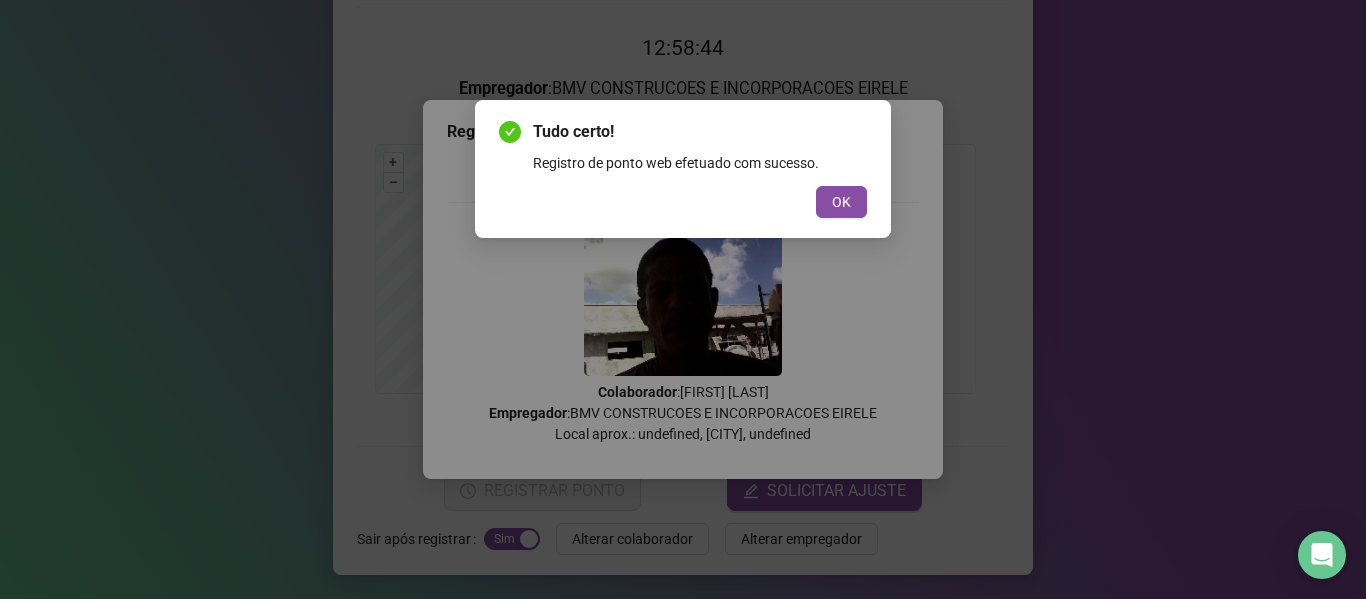 click on "OK" at bounding box center [841, 202] 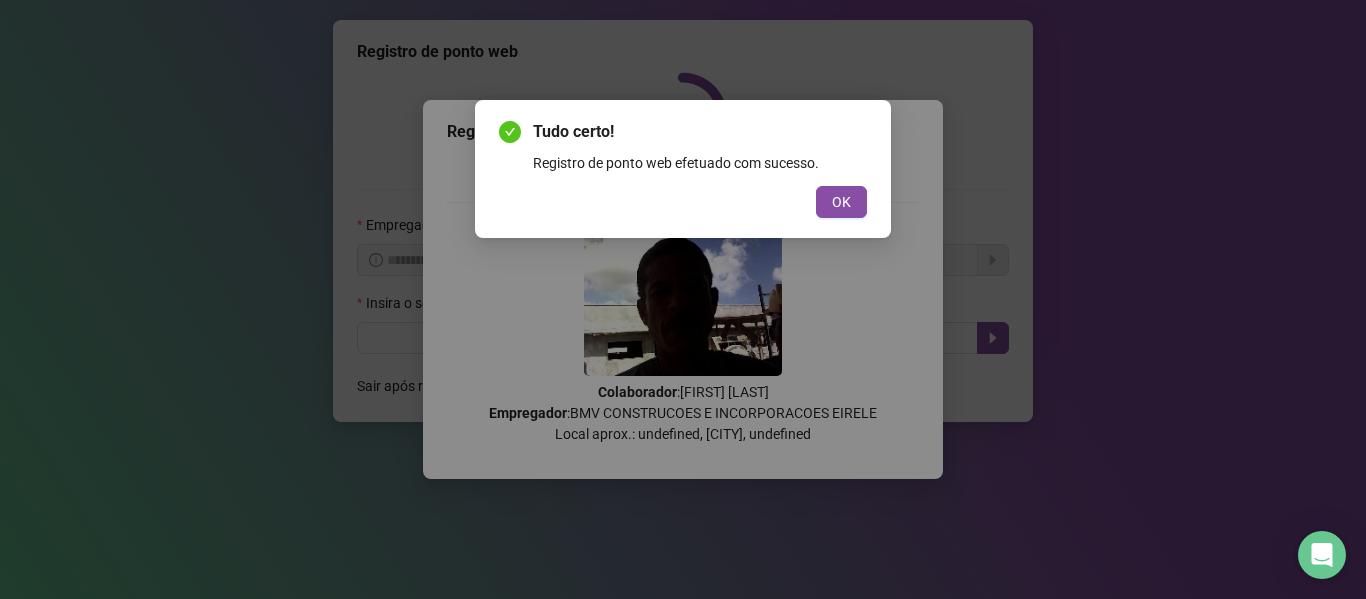 scroll, scrollTop: 0, scrollLeft: 0, axis: both 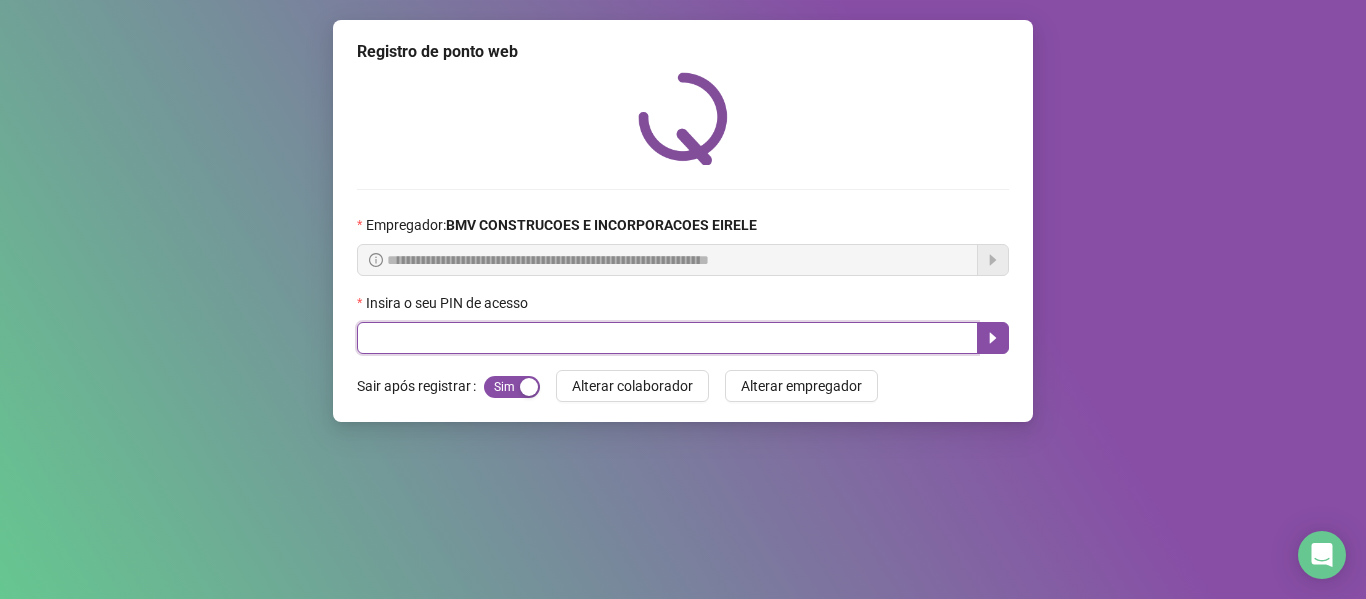 click at bounding box center (667, 338) 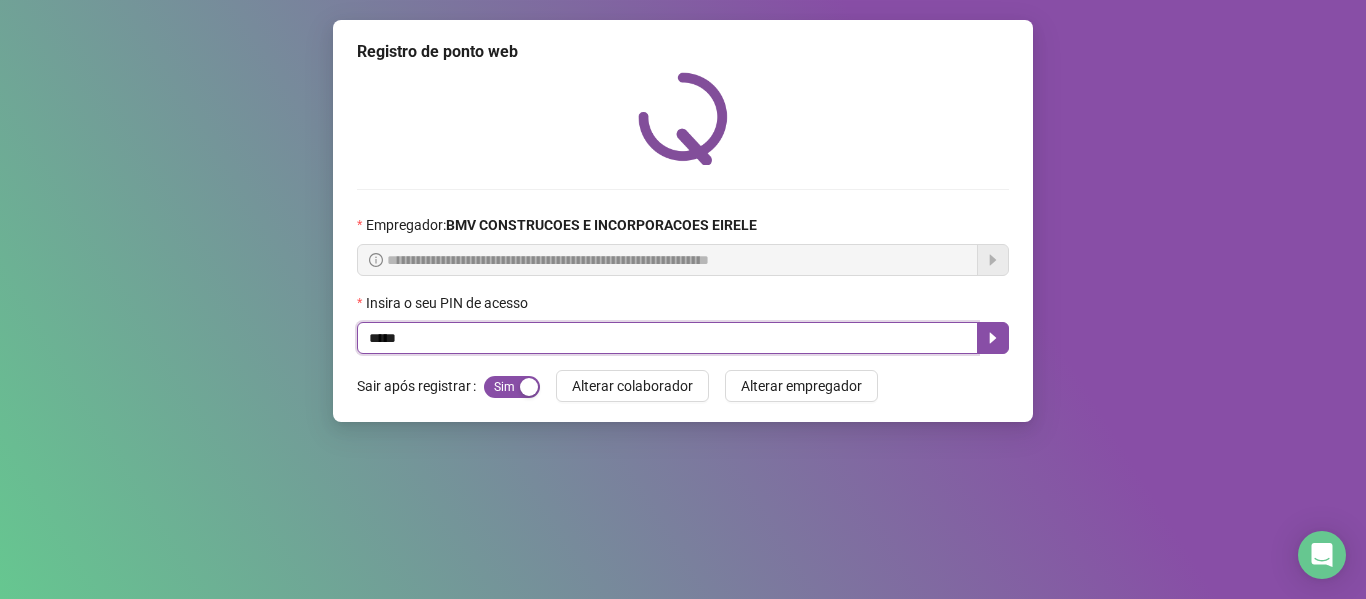 type on "*****" 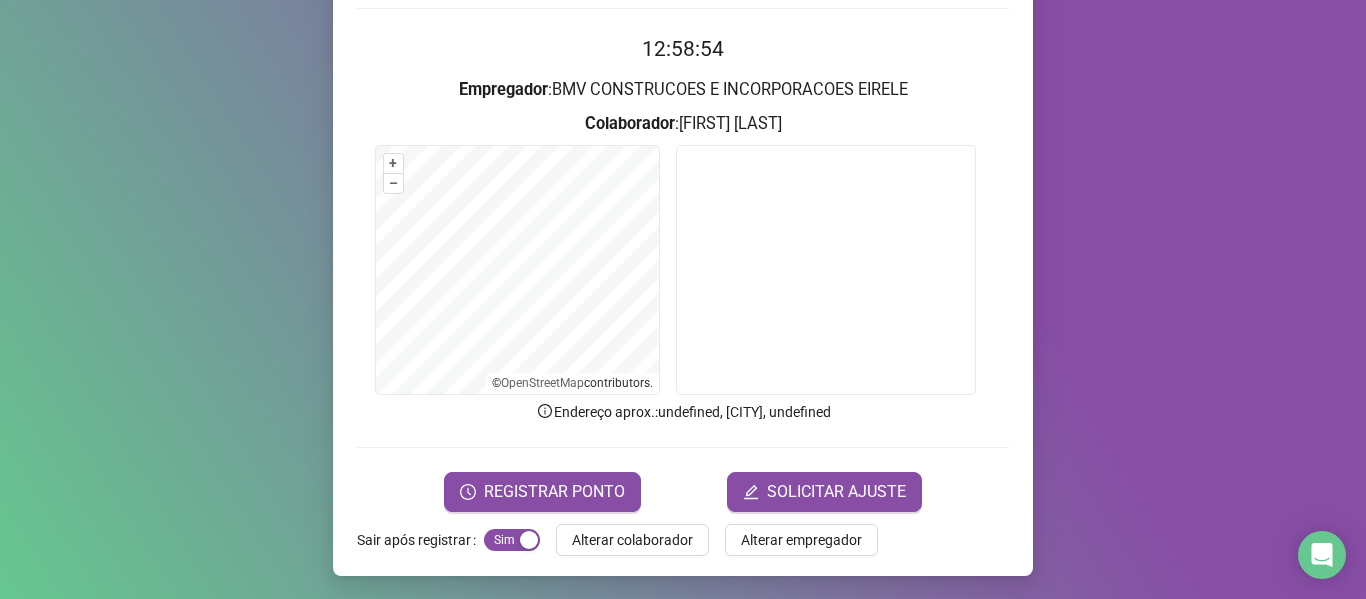 scroll, scrollTop: 182, scrollLeft: 0, axis: vertical 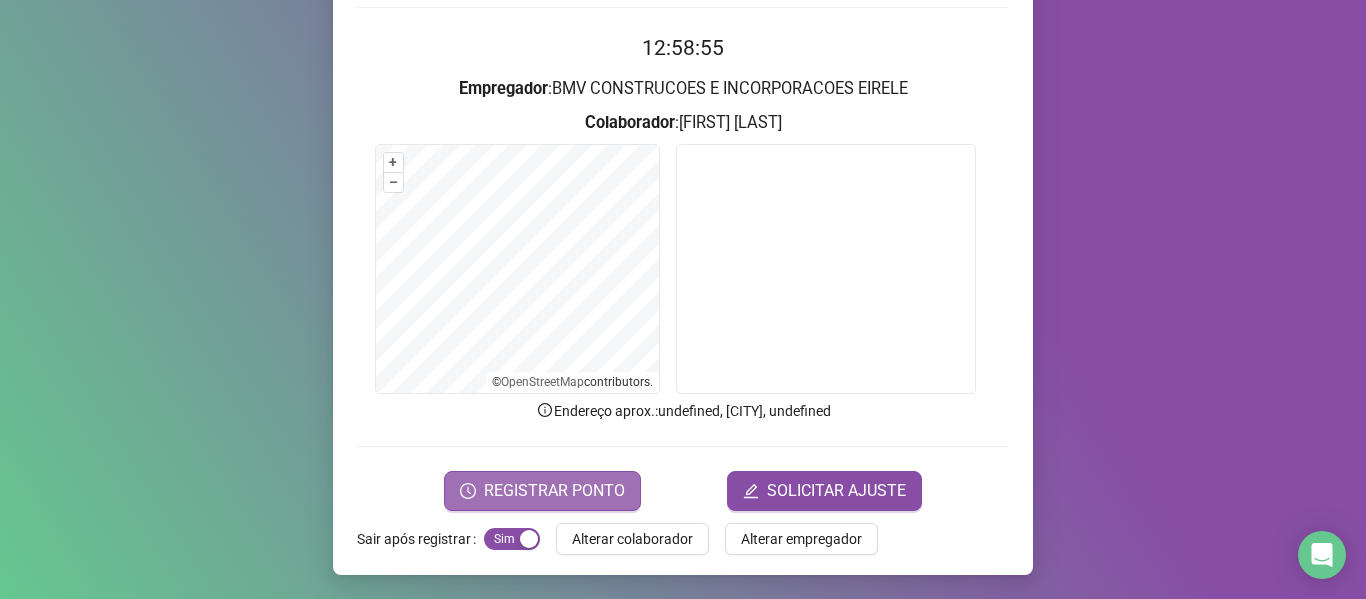 click on "REGISTRAR PONTO" at bounding box center (542, 491) 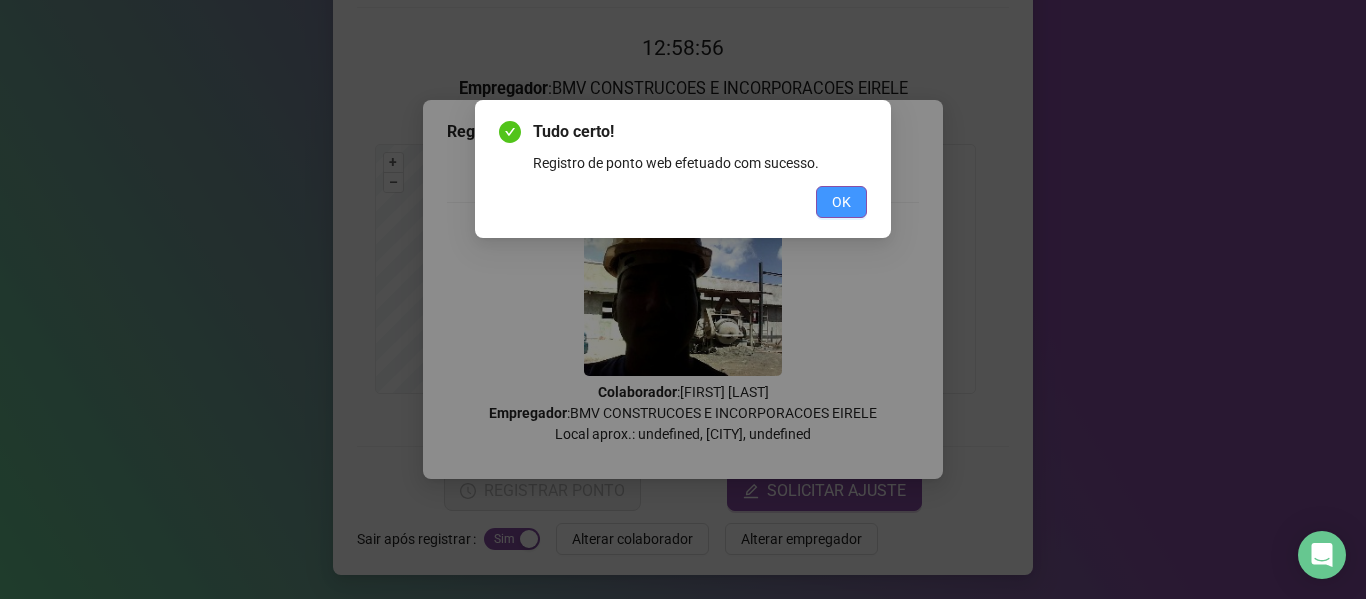 click on "OK" at bounding box center (841, 202) 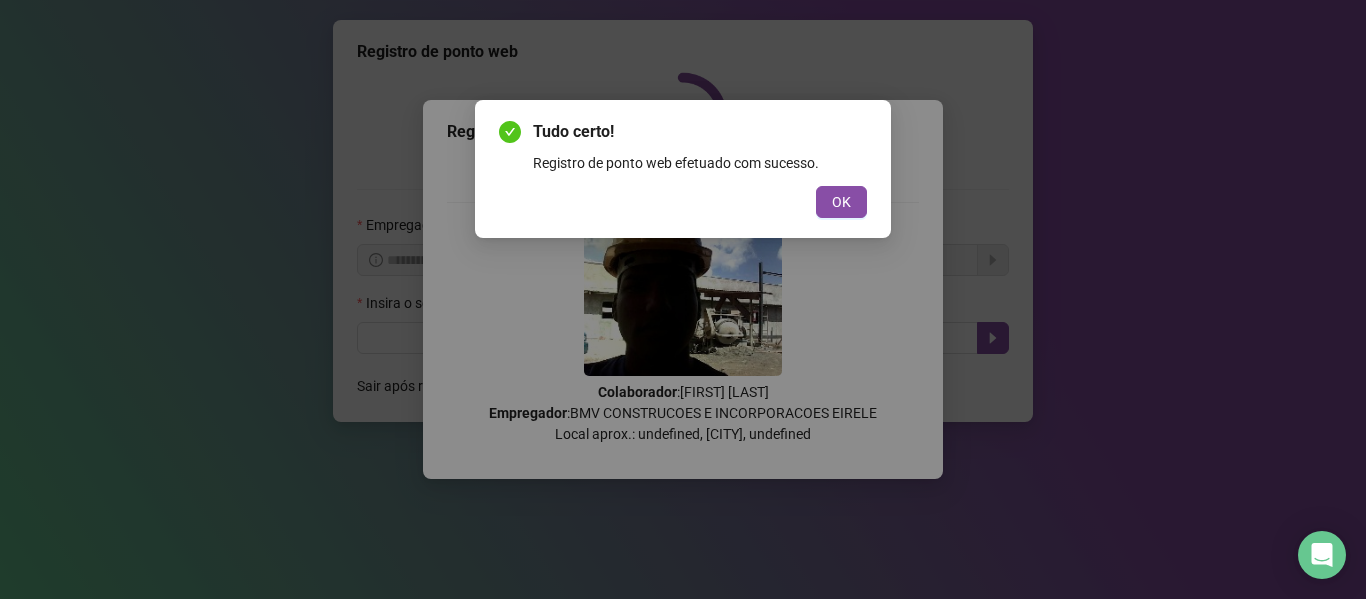 scroll, scrollTop: 0, scrollLeft: 0, axis: both 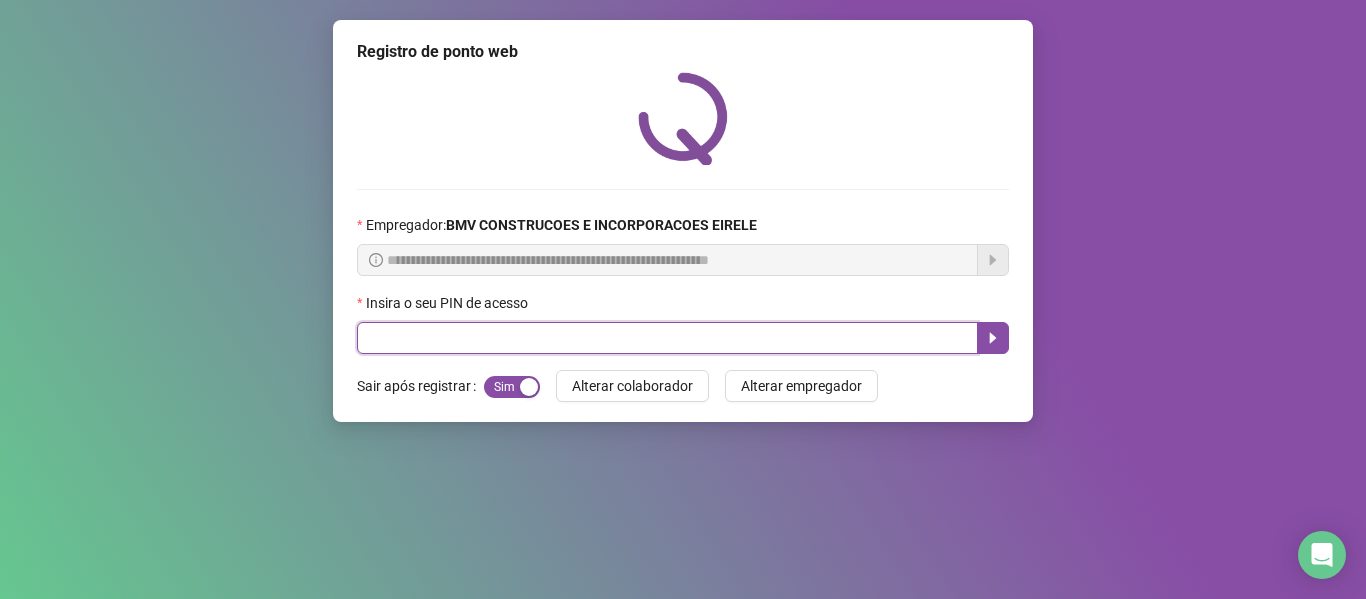 click at bounding box center (667, 338) 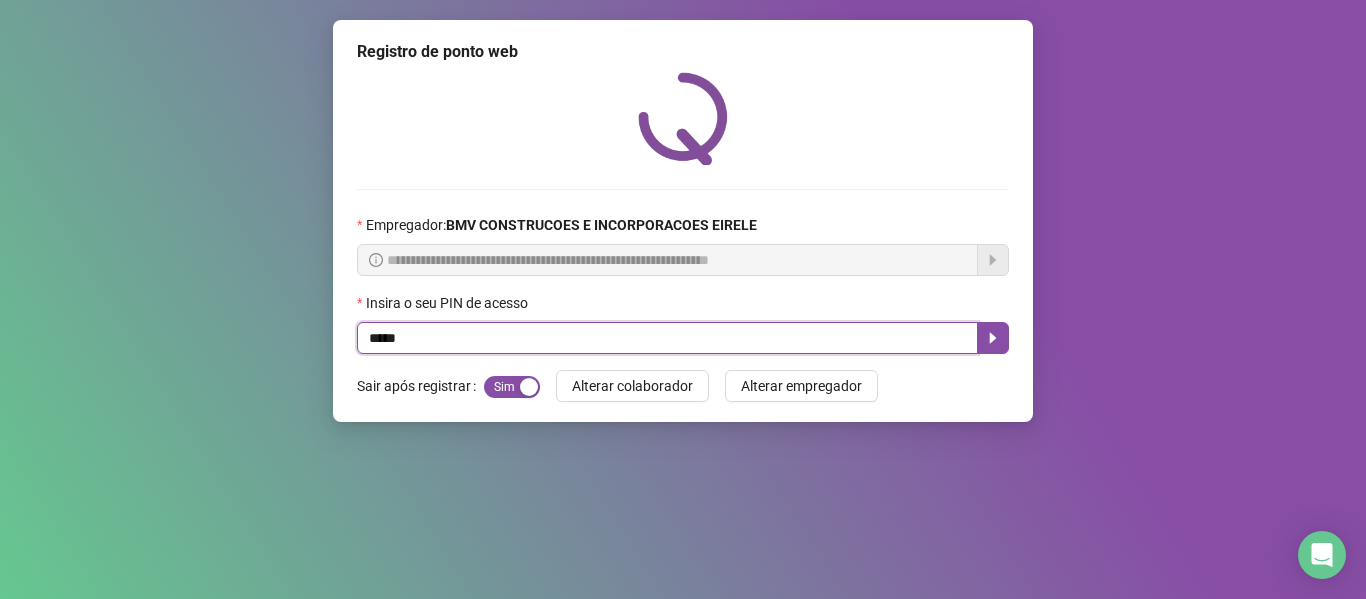type on "*****" 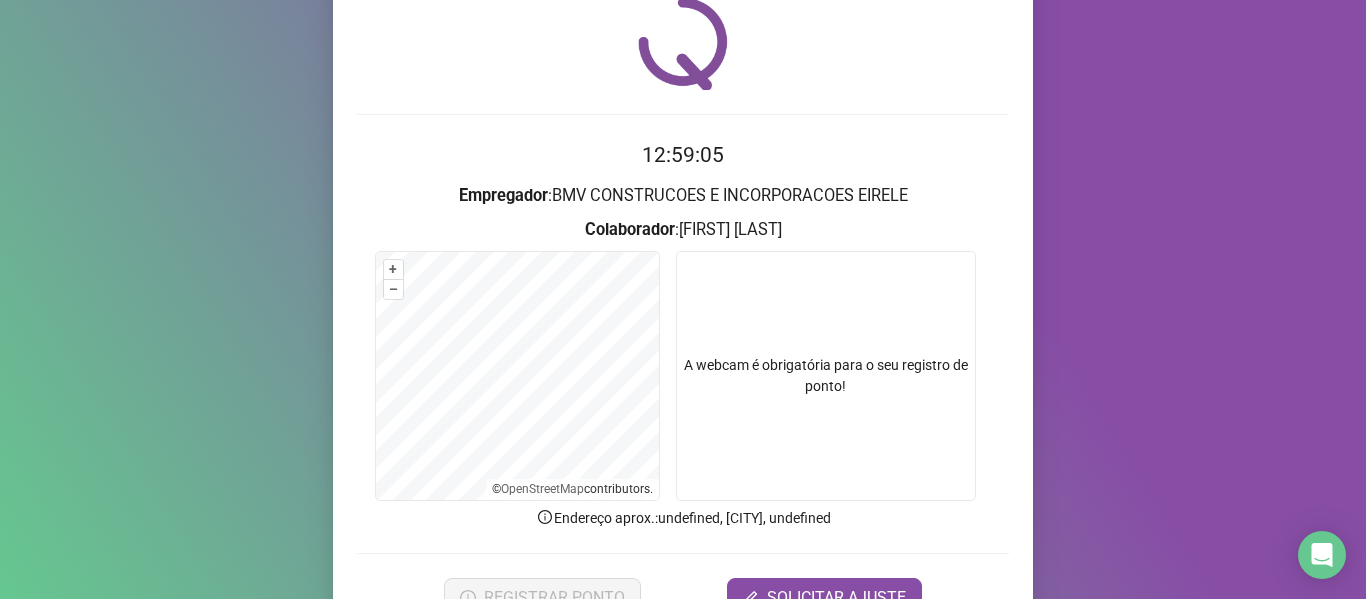 scroll, scrollTop: 182, scrollLeft: 0, axis: vertical 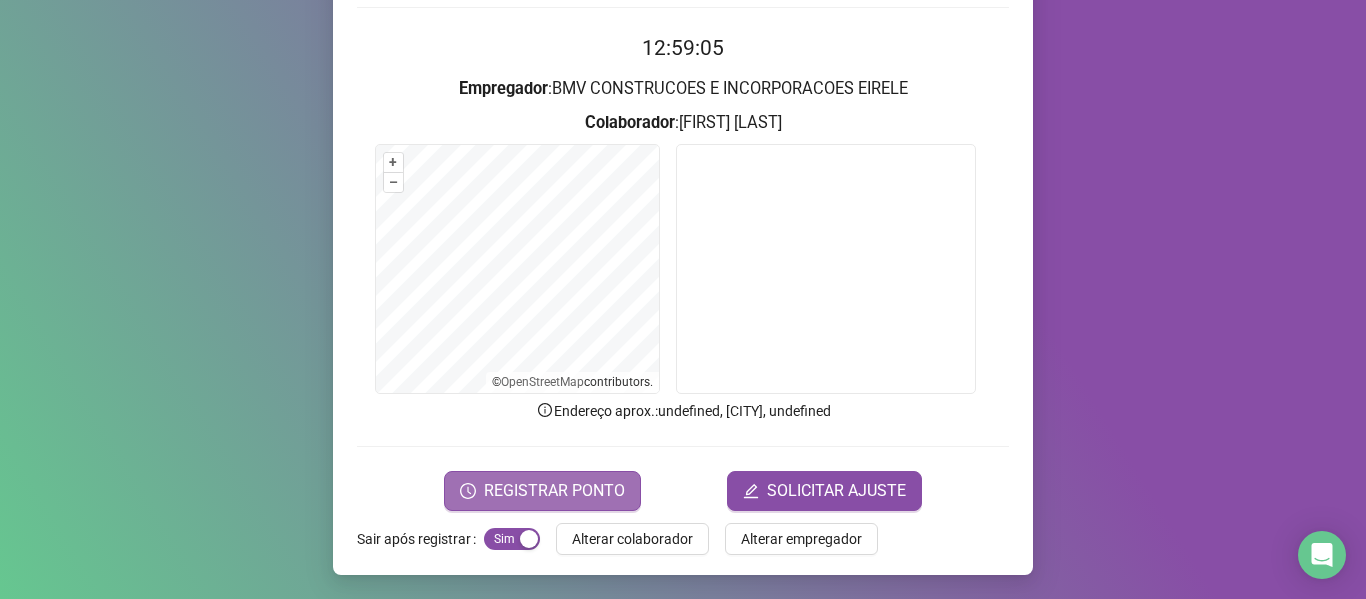 click on "REGISTRAR PONTO" at bounding box center [554, 491] 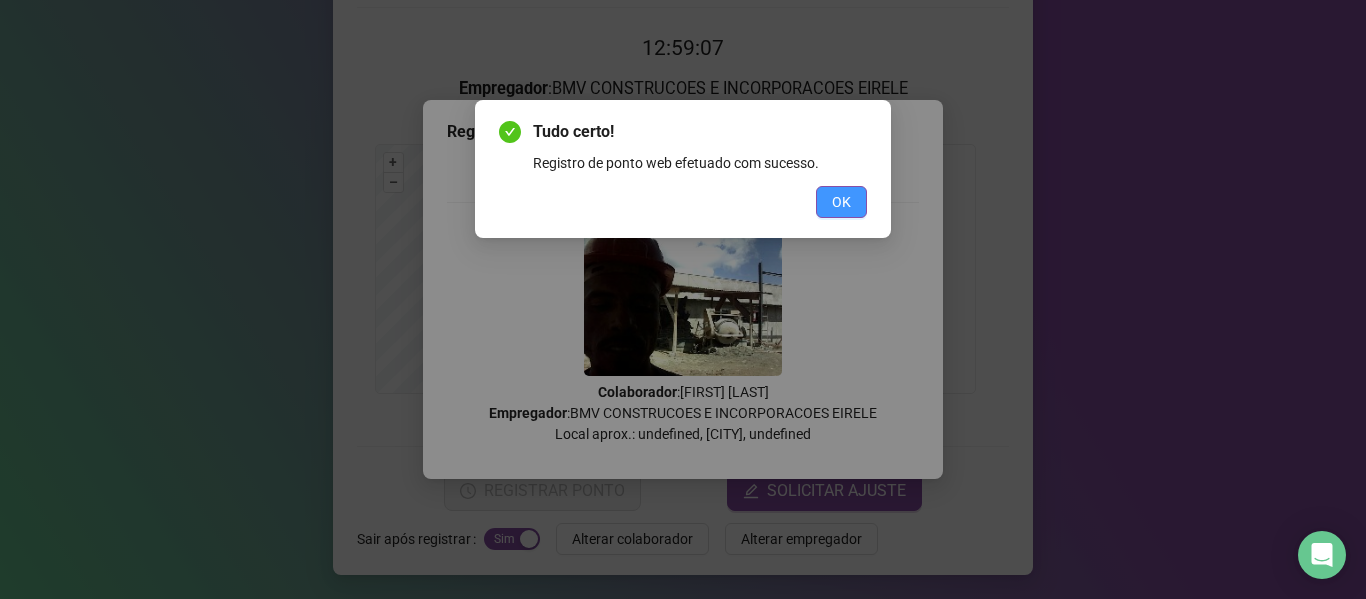 click on "OK" at bounding box center (841, 202) 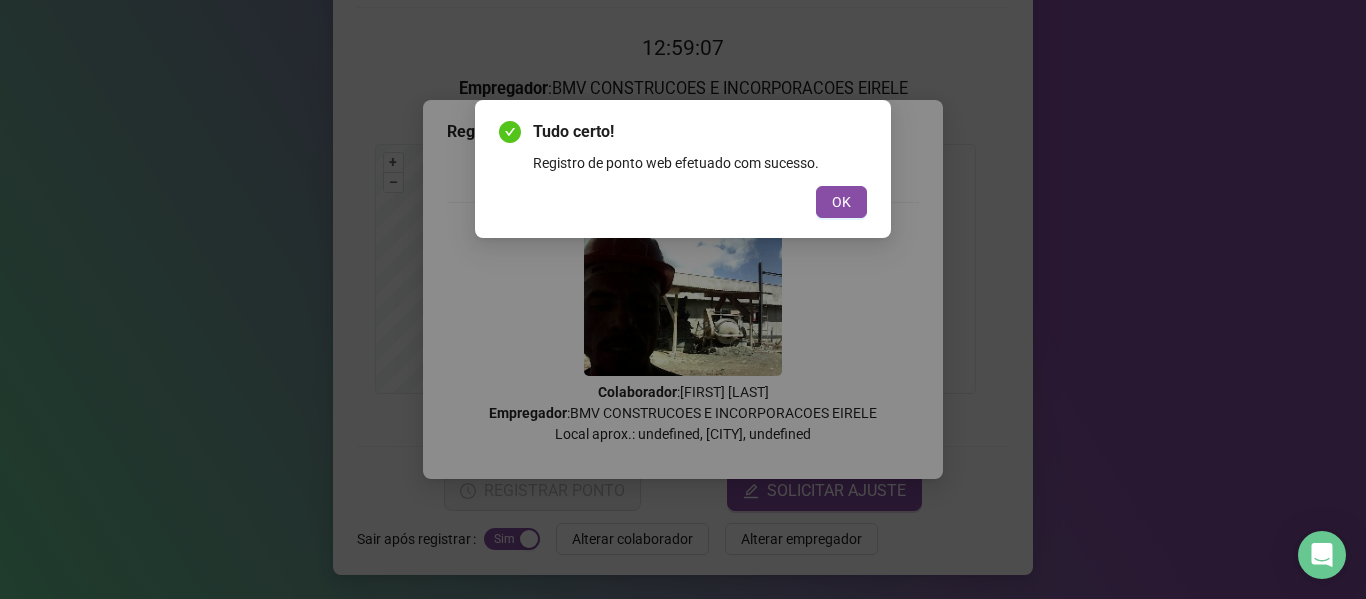 scroll, scrollTop: 0, scrollLeft: 0, axis: both 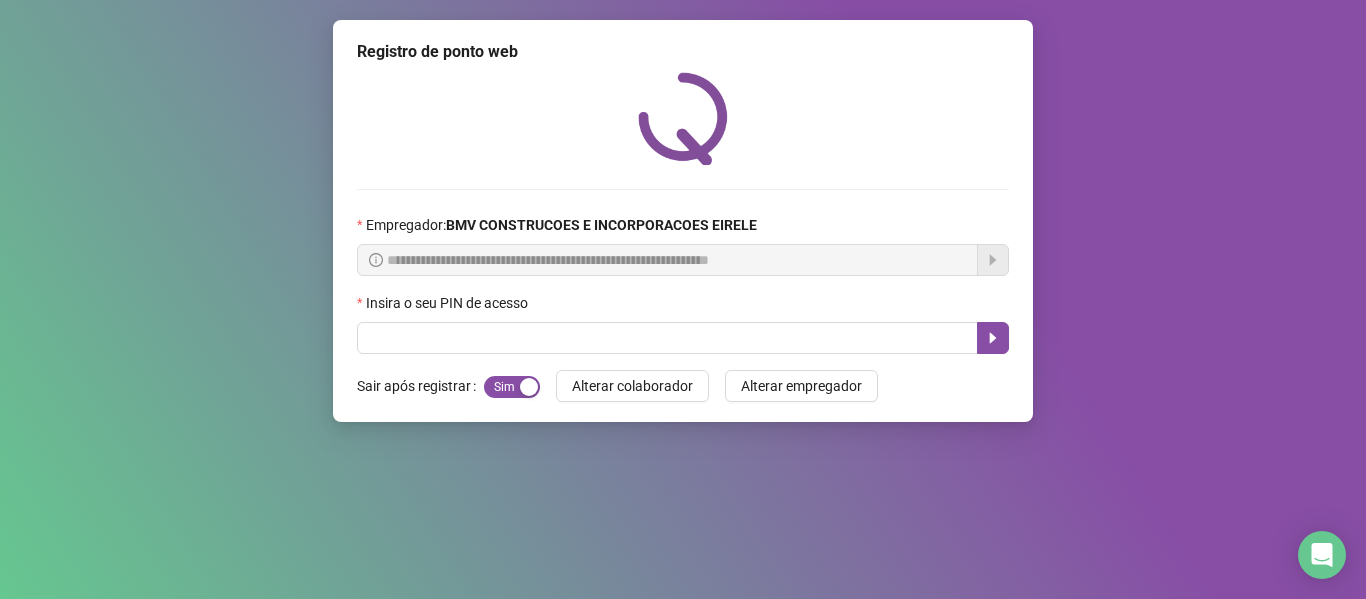 click on "**********" at bounding box center [683, 221] 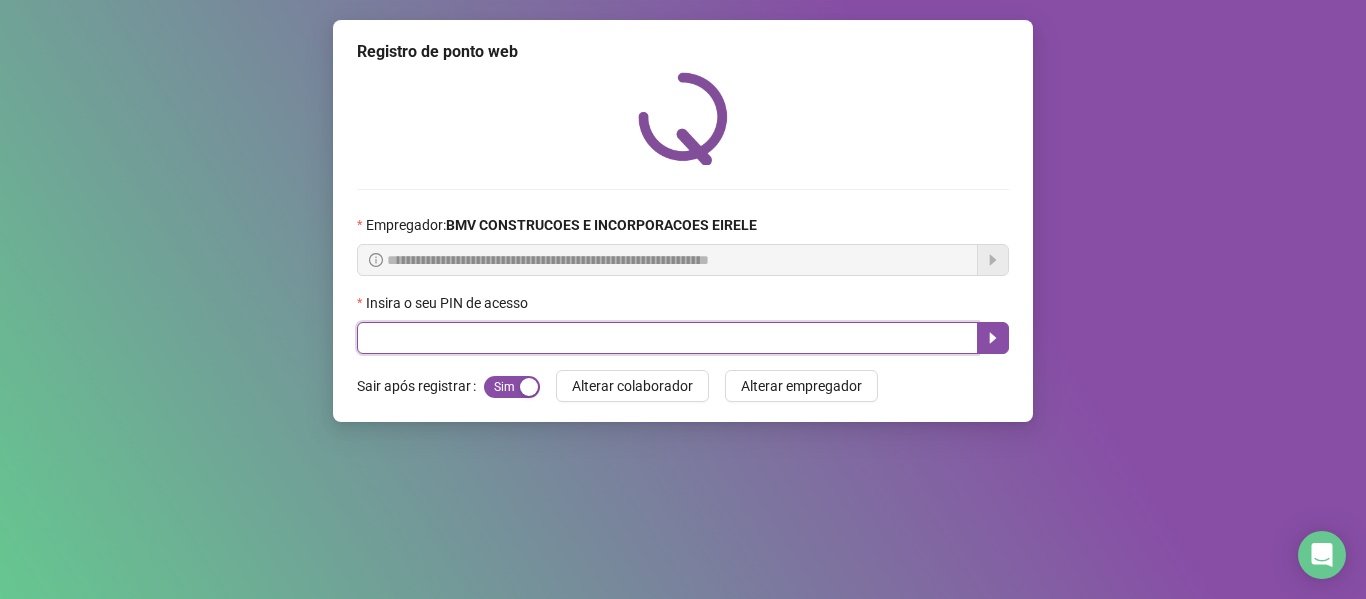 click at bounding box center [667, 338] 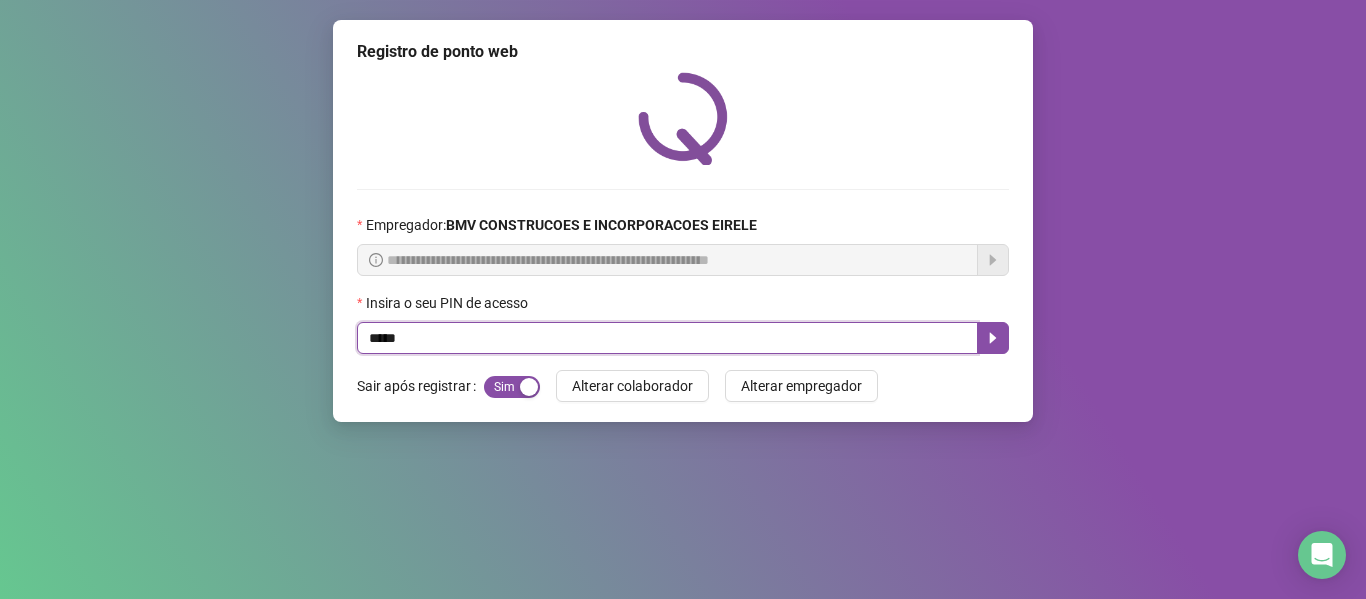 type on "*****" 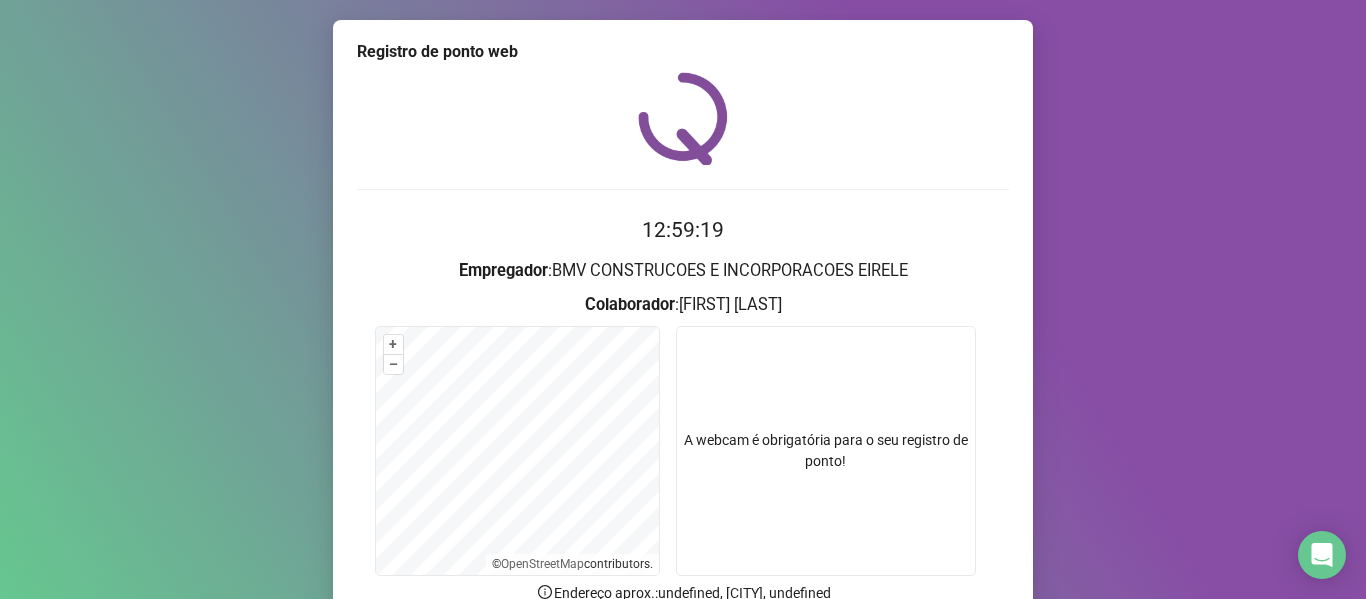 scroll, scrollTop: 182, scrollLeft: 0, axis: vertical 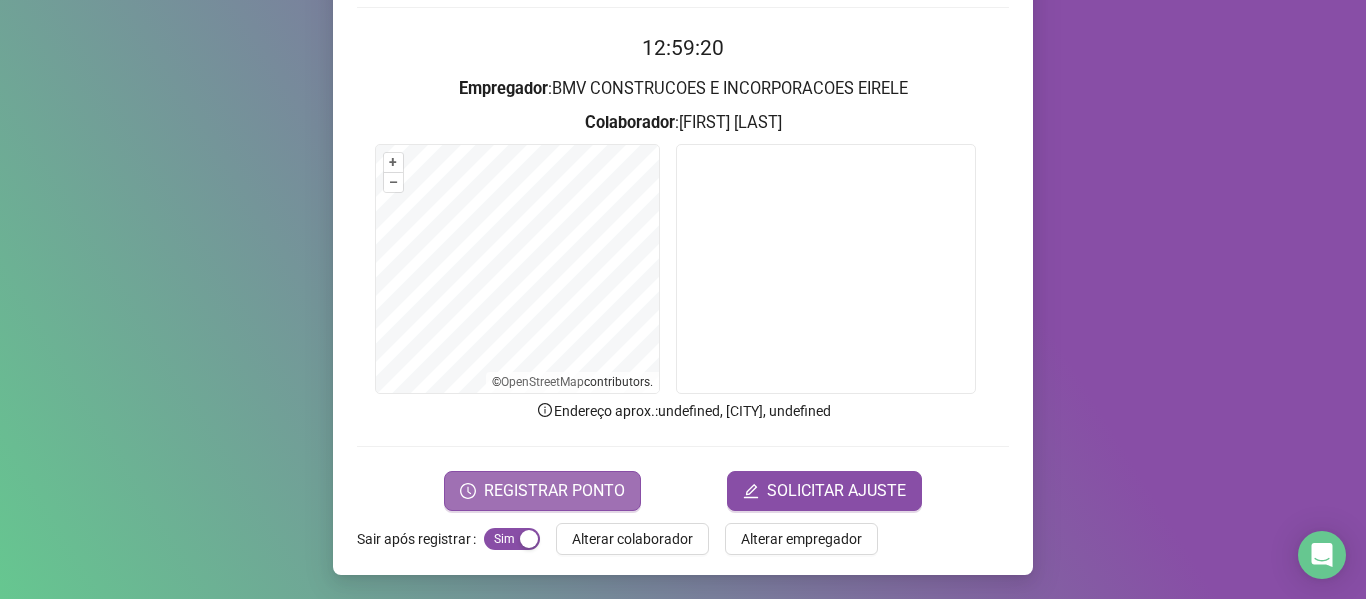 click on "REGISTRAR PONTO" at bounding box center [554, 491] 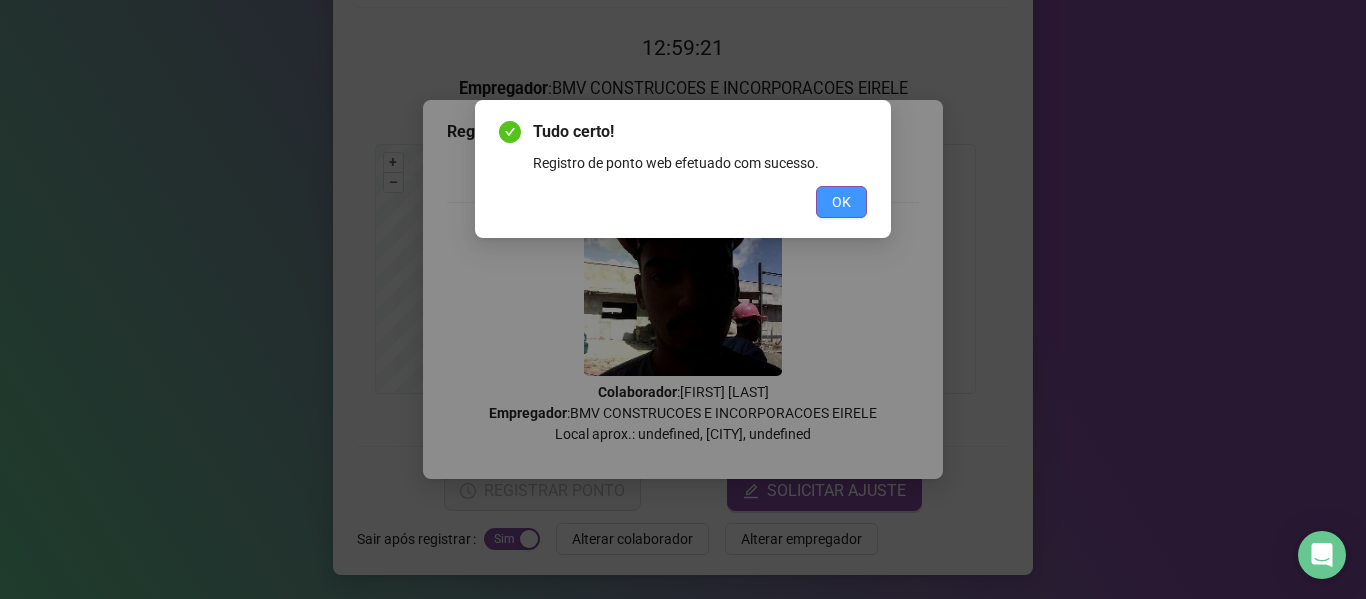 click on "OK" at bounding box center [841, 202] 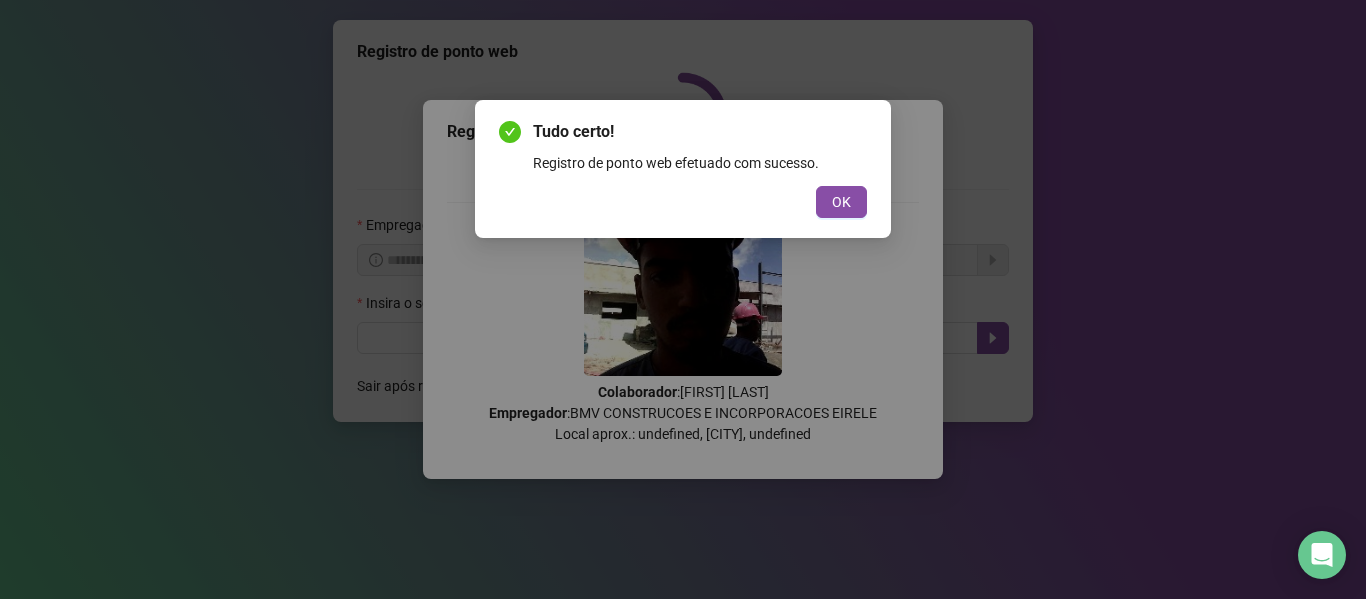 scroll, scrollTop: 0, scrollLeft: 0, axis: both 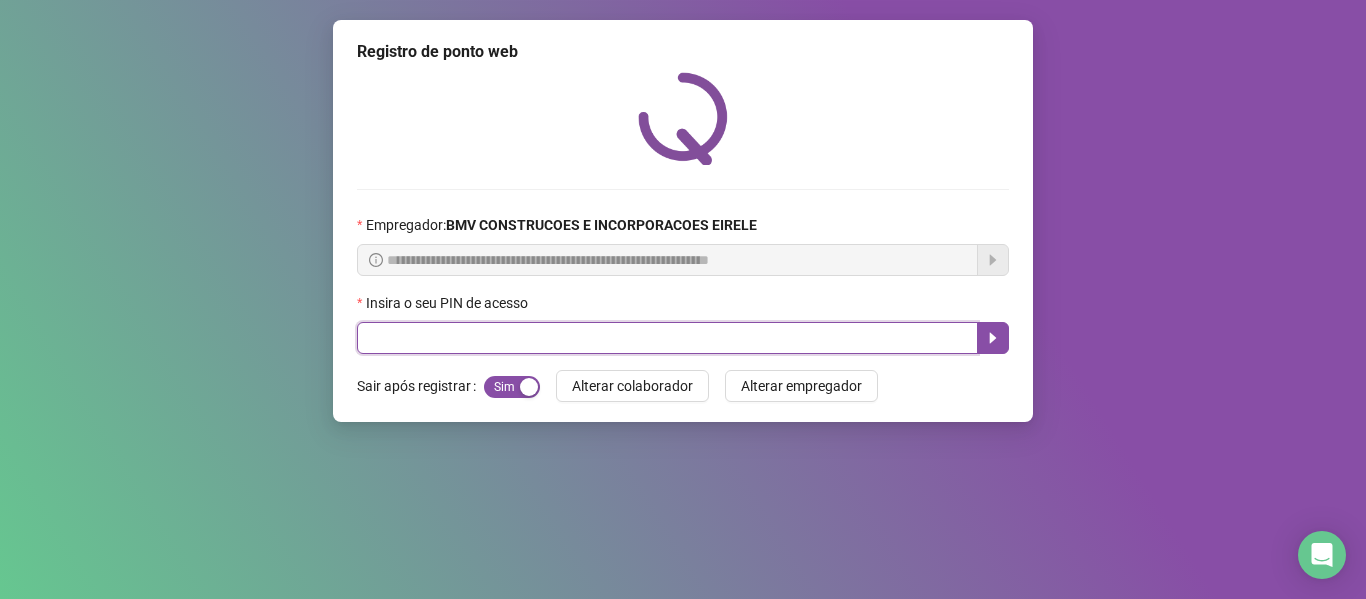 click at bounding box center [667, 338] 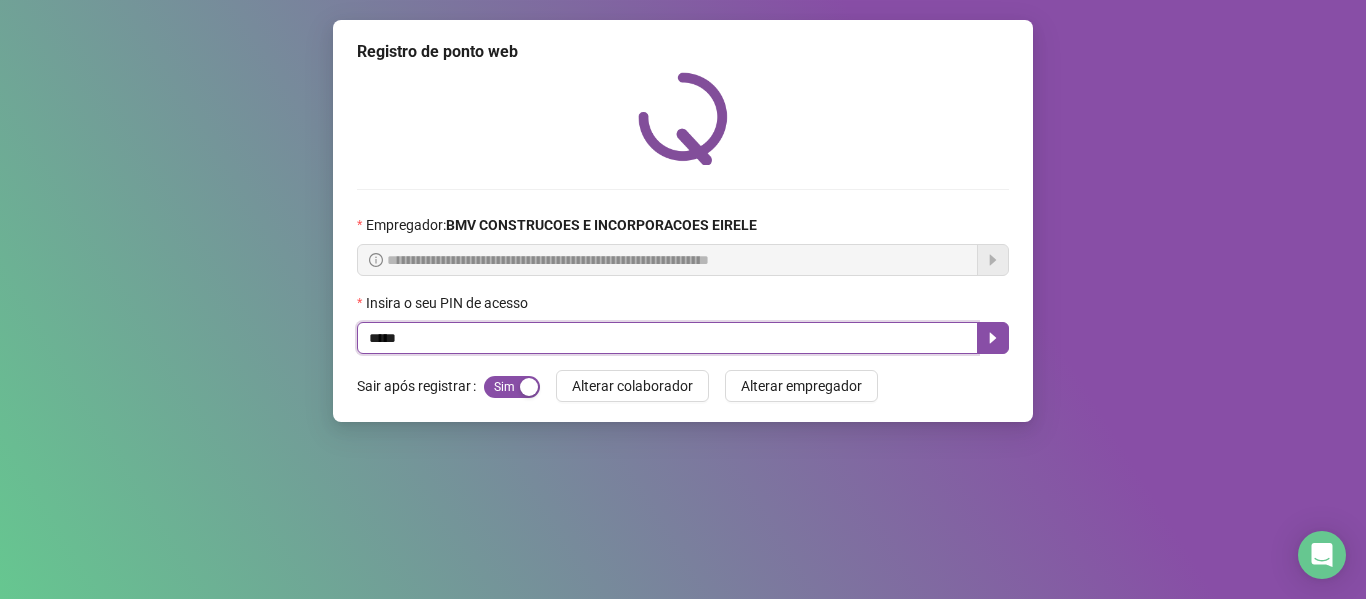 type on "*****" 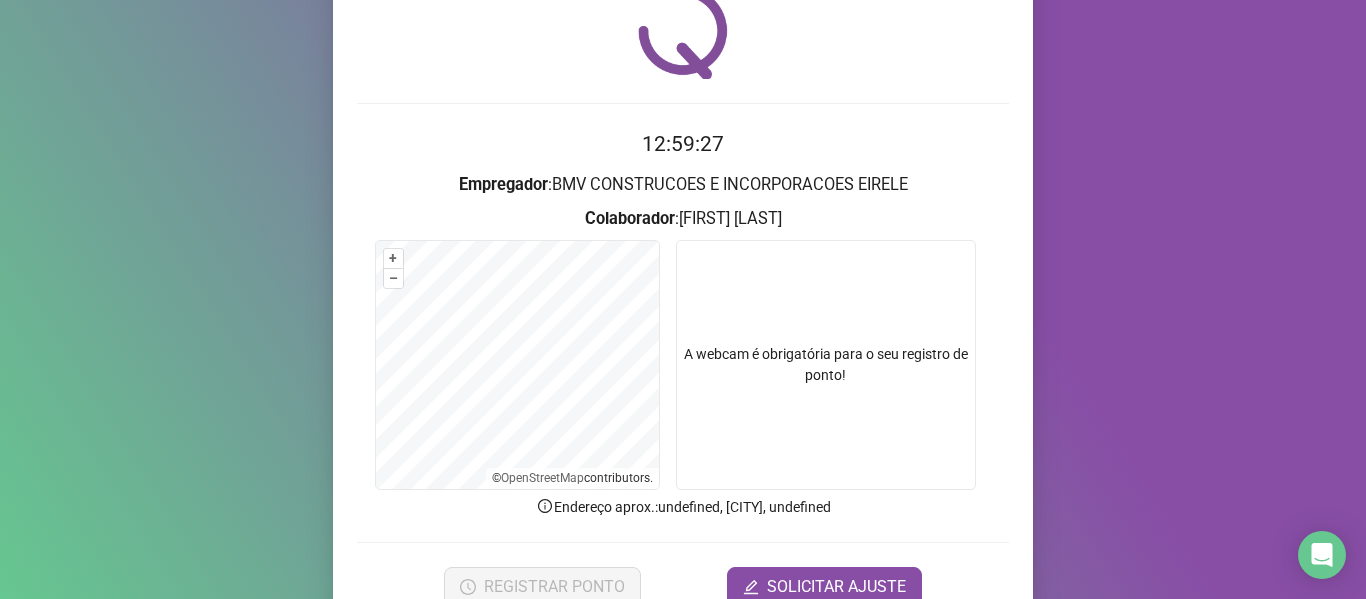 scroll, scrollTop: 182, scrollLeft: 0, axis: vertical 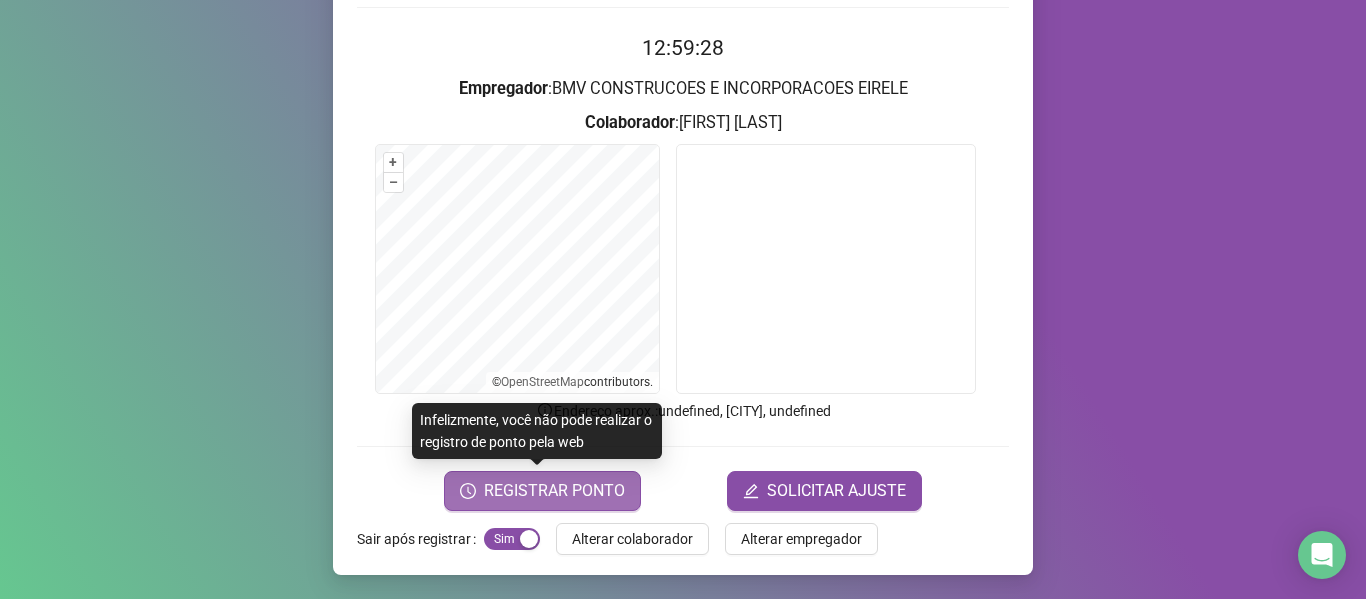click on "REGISTRAR PONTO" at bounding box center (554, 491) 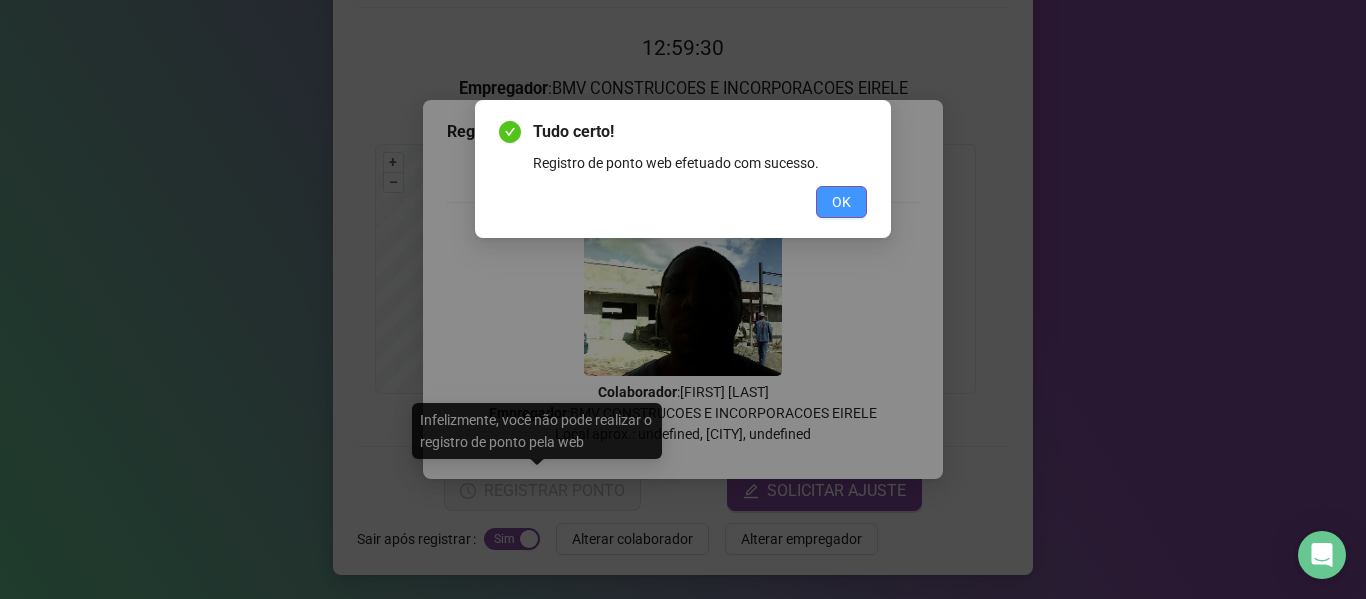 click on "OK" at bounding box center [841, 202] 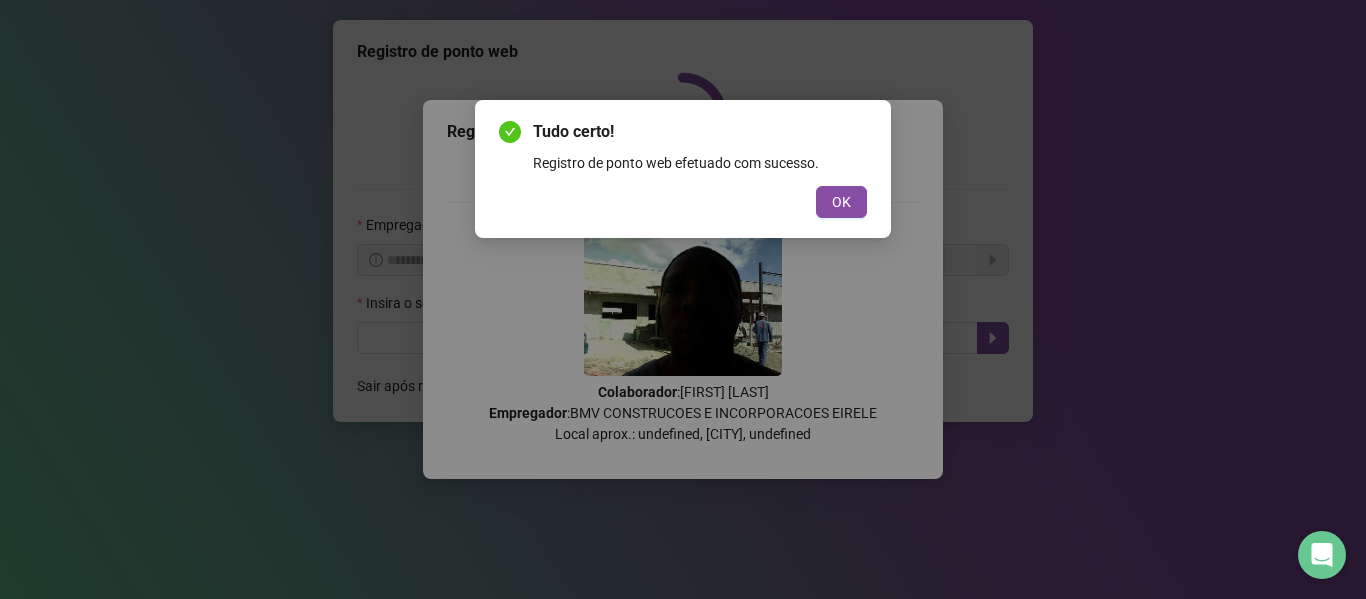 scroll, scrollTop: 0, scrollLeft: 0, axis: both 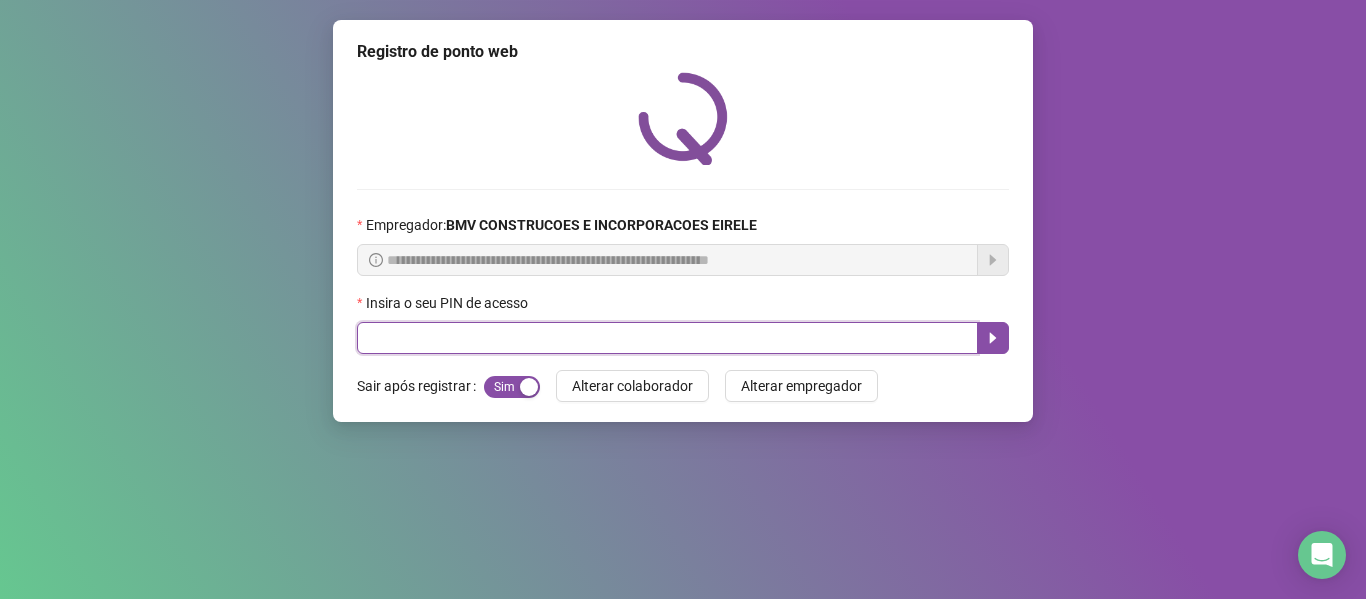click at bounding box center [667, 338] 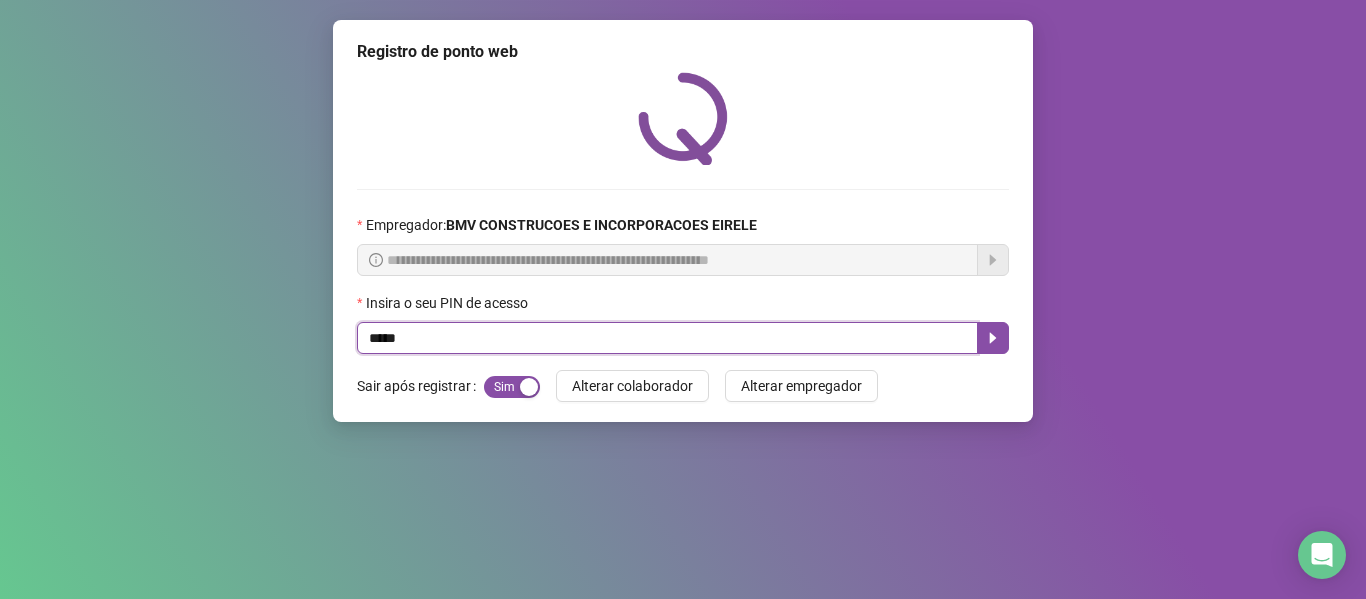type on "*****" 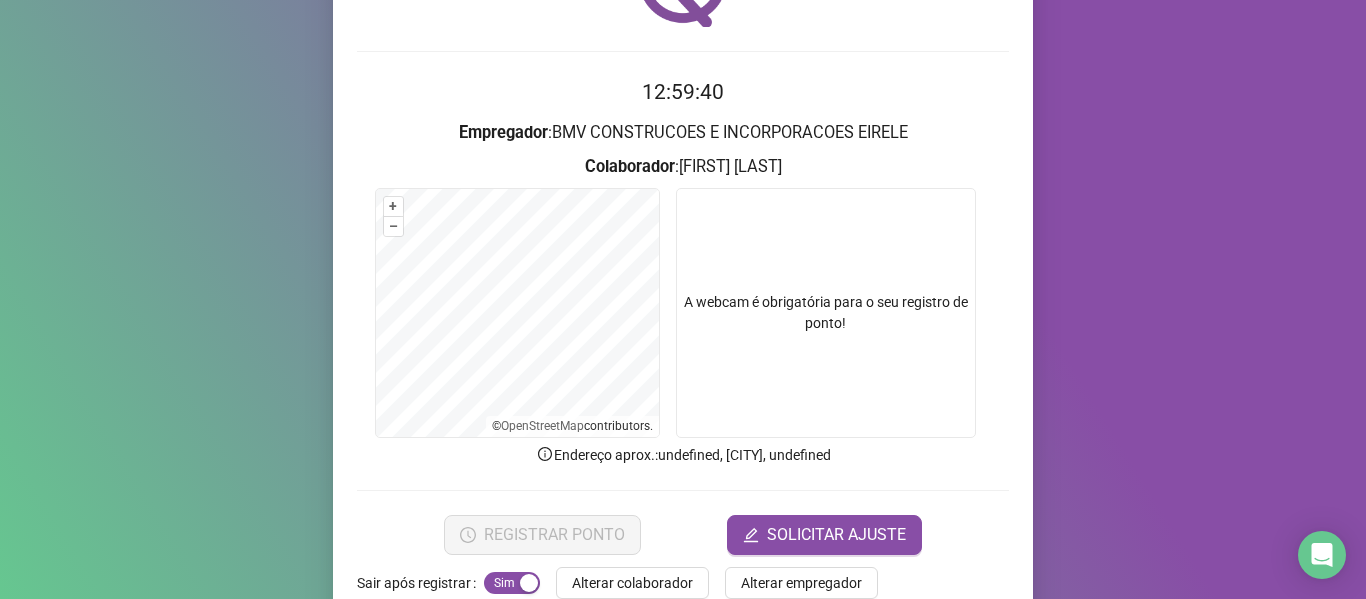 scroll, scrollTop: 182, scrollLeft: 0, axis: vertical 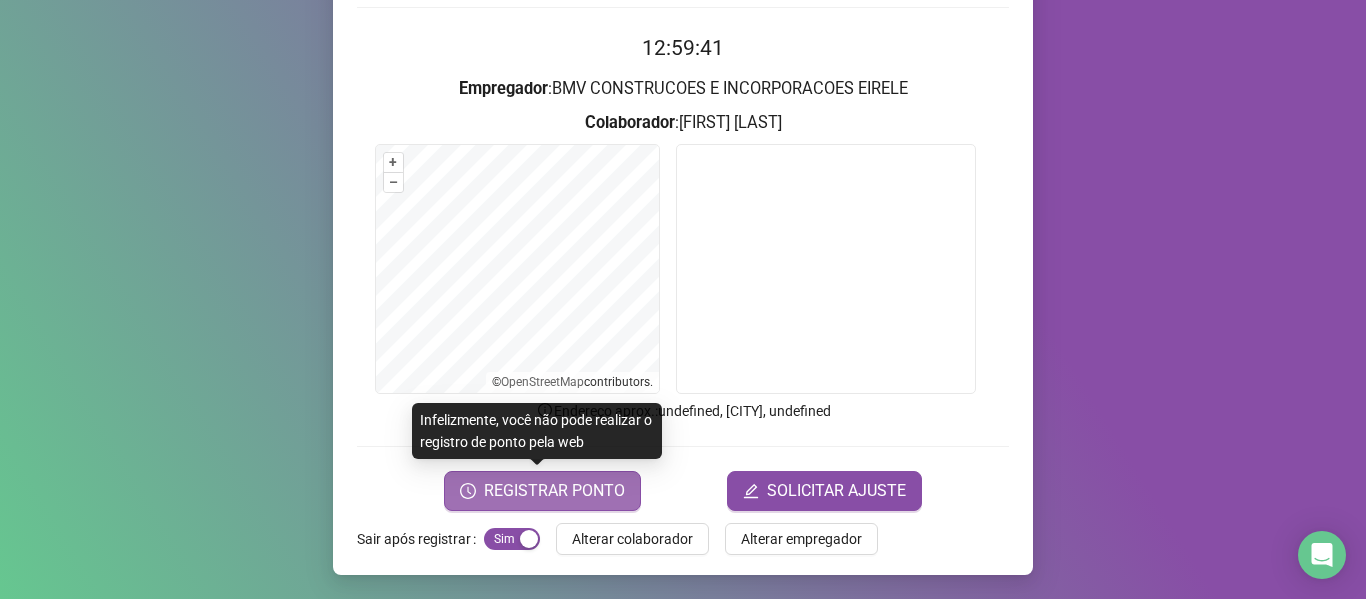 click on "REGISTRAR PONTO" at bounding box center [554, 491] 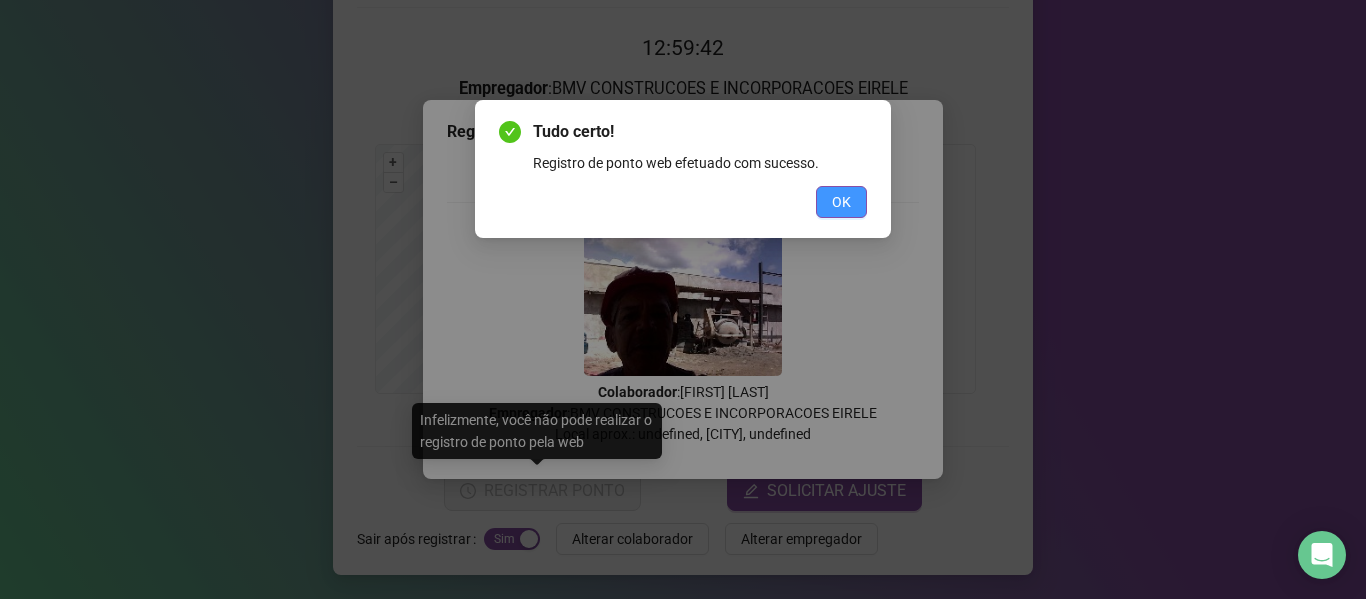 click on "OK" at bounding box center [841, 202] 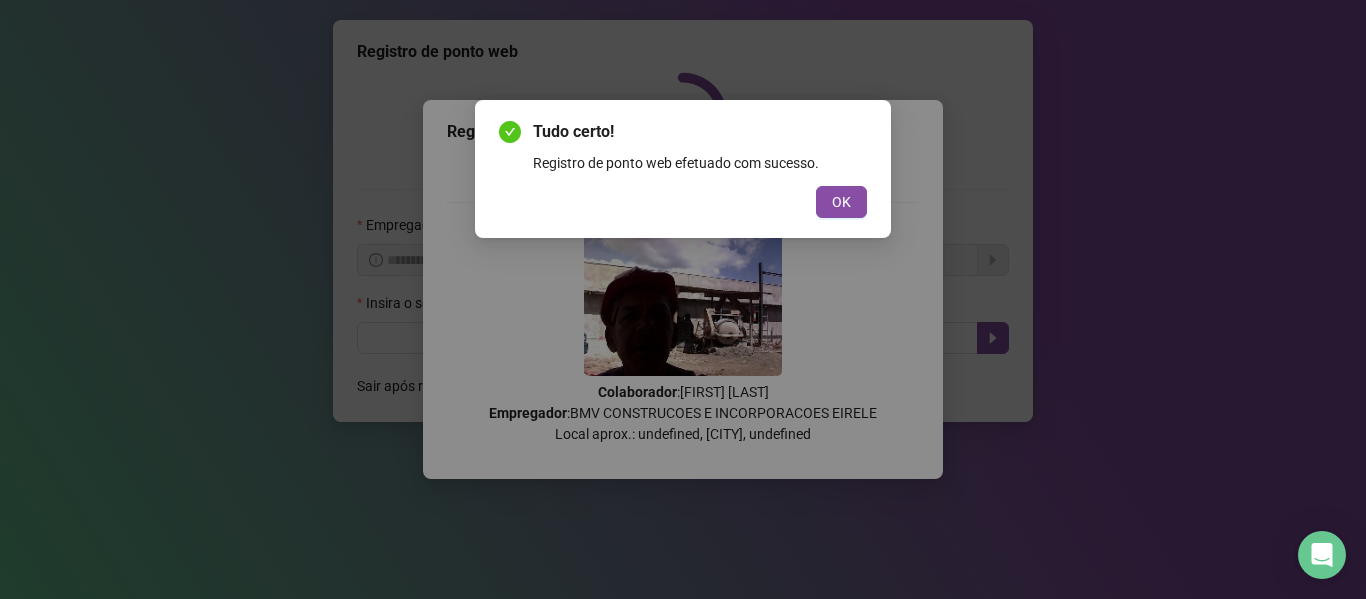 scroll, scrollTop: 0, scrollLeft: 0, axis: both 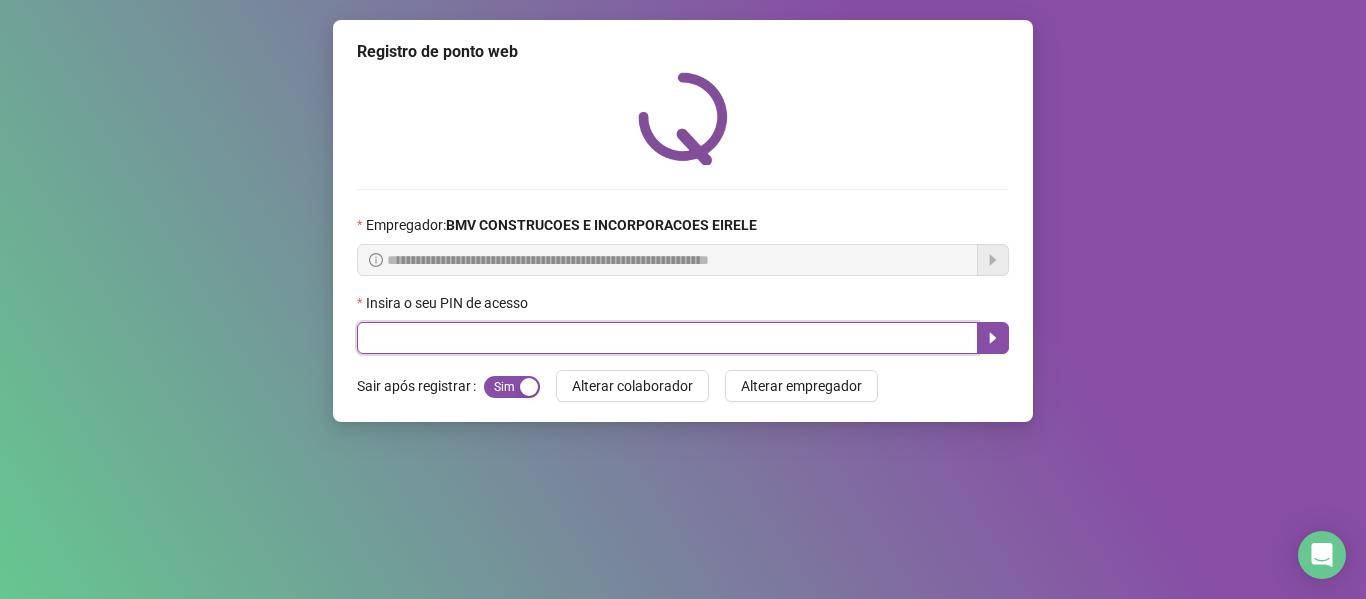 click at bounding box center (667, 338) 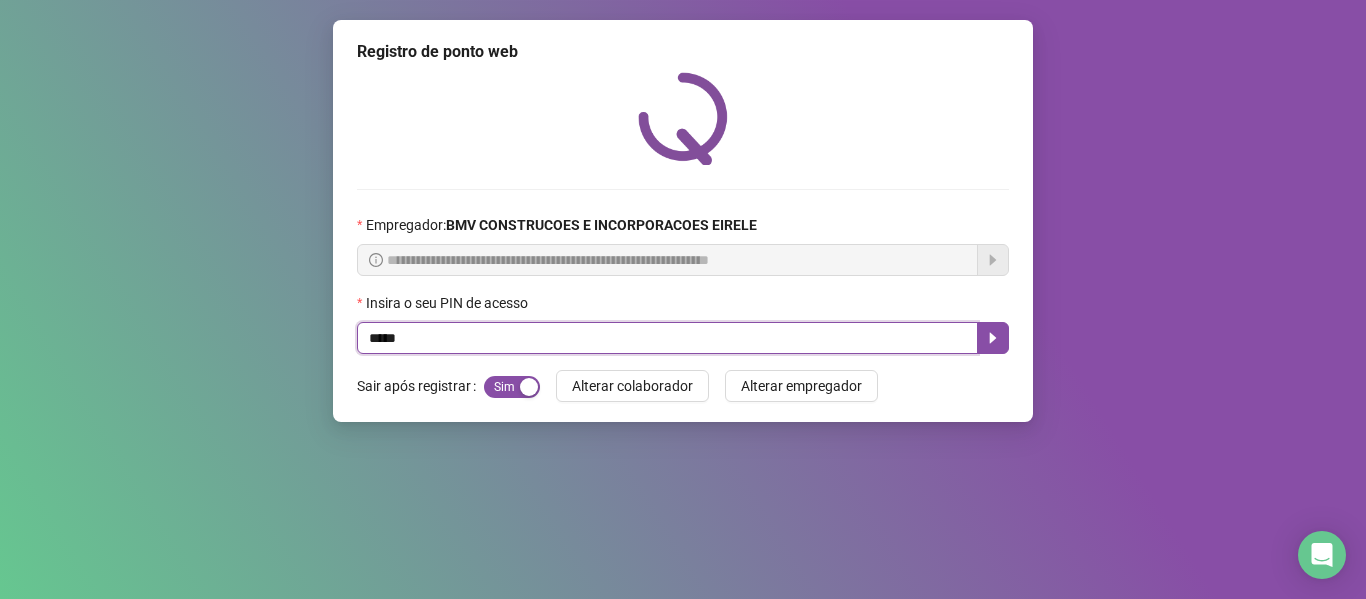 type on "*****" 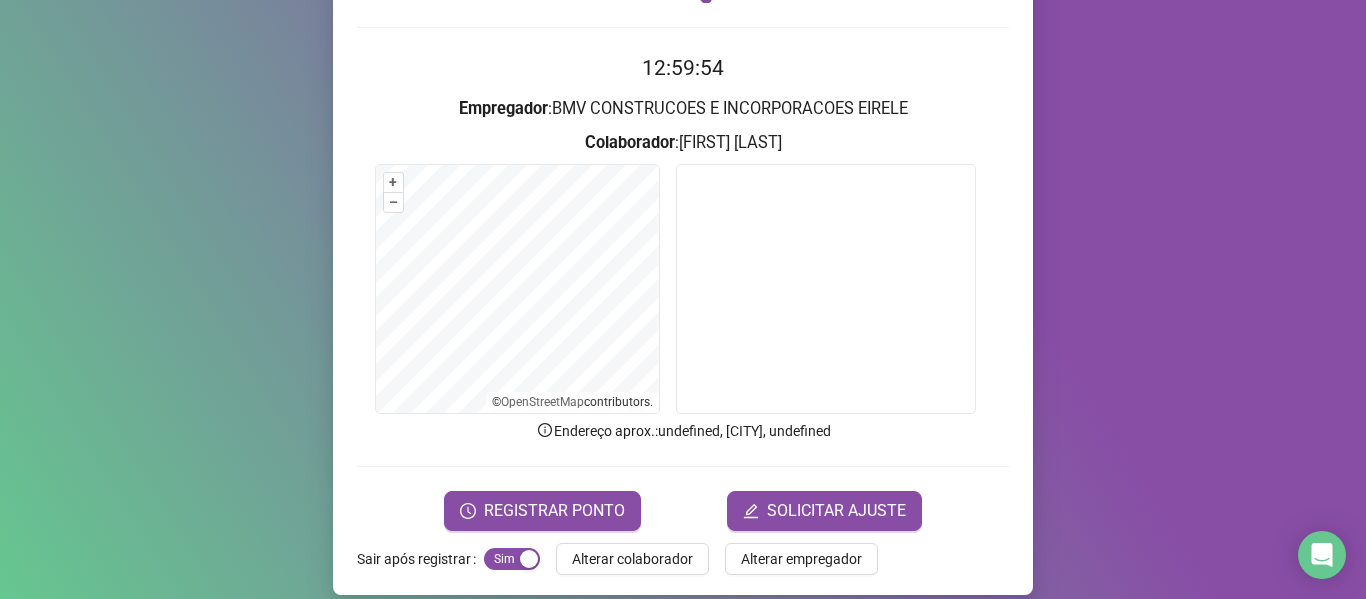 scroll, scrollTop: 182, scrollLeft: 0, axis: vertical 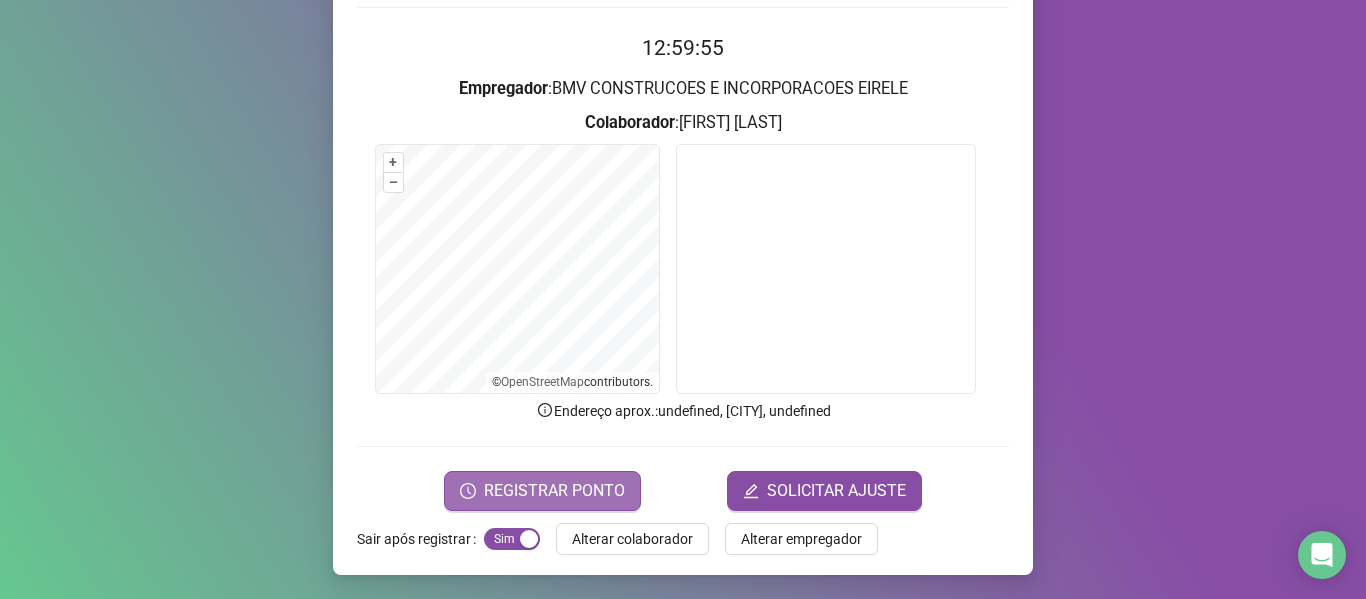 click on "REGISTRAR PONTO" at bounding box center (542, 491) 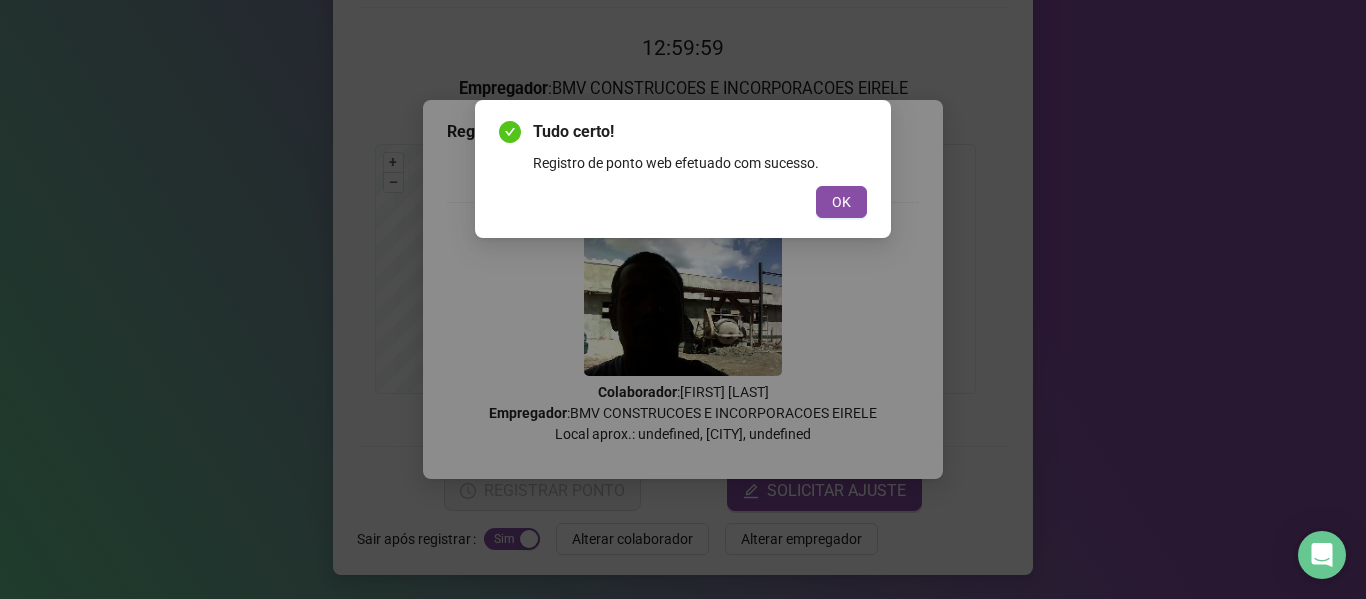 click on "OK" at bounding box center (841, 202) 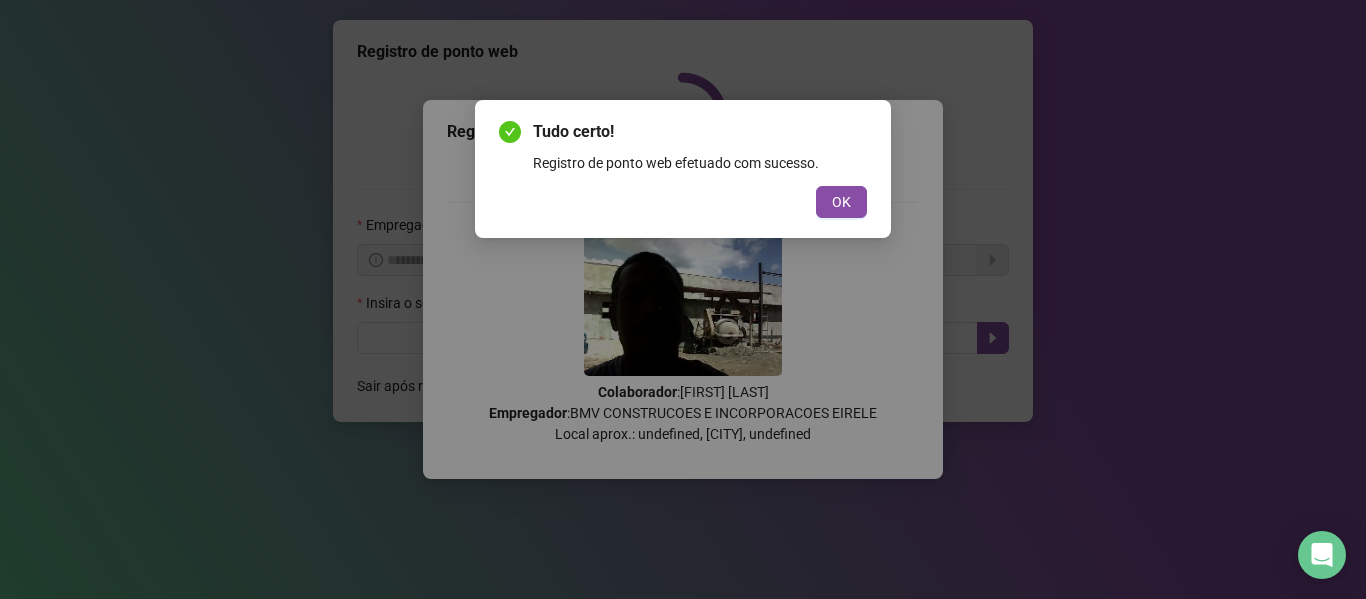 scroll, scrollTop: 0, scrollLeft: 0, axis: both 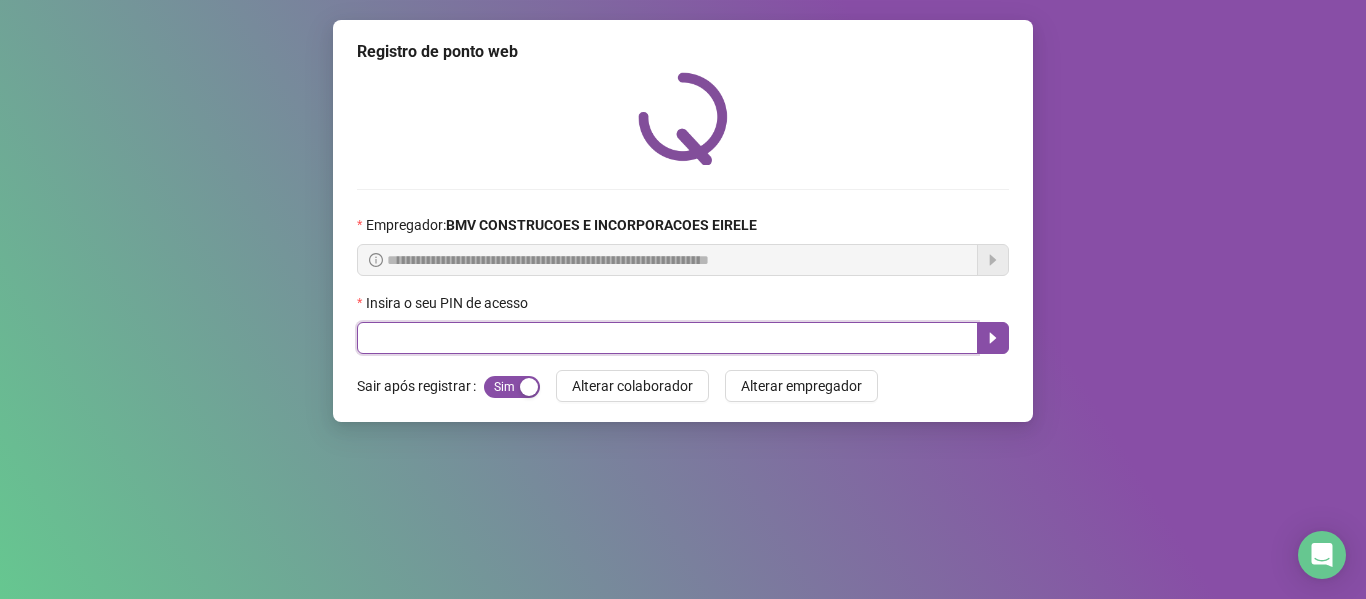 click at bounding box center (667, 338) 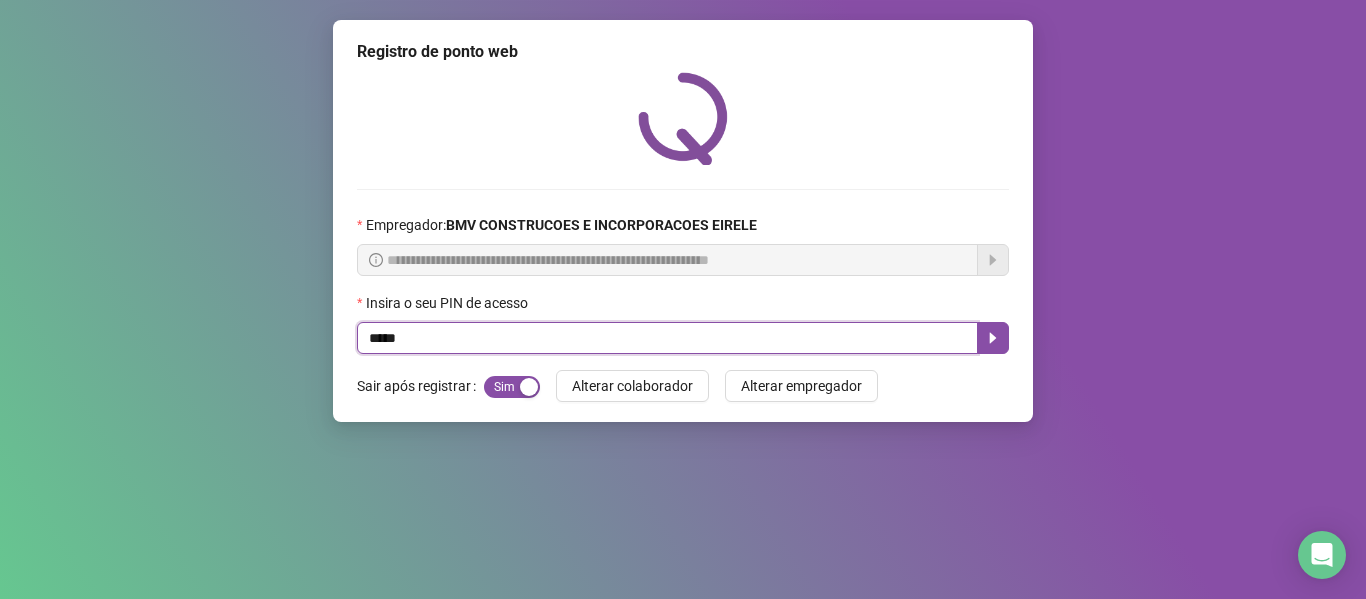 type on "*****" 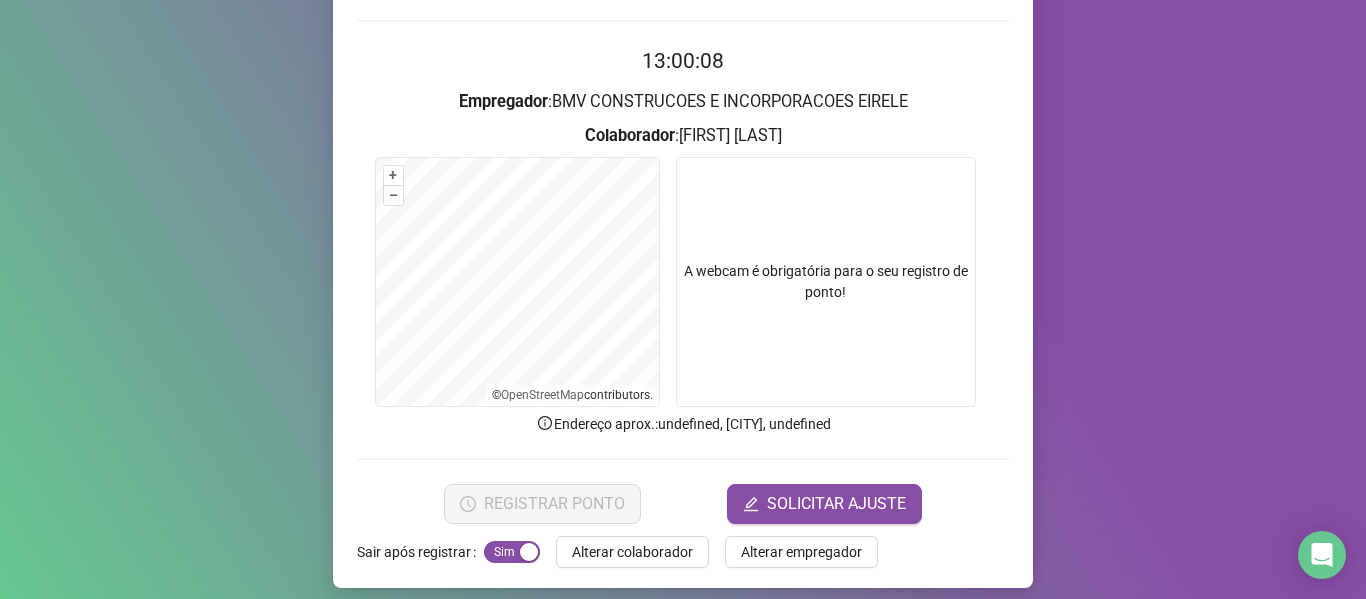 scroll, scrollTop: 182, scrollLeft: 0, axis: vertical 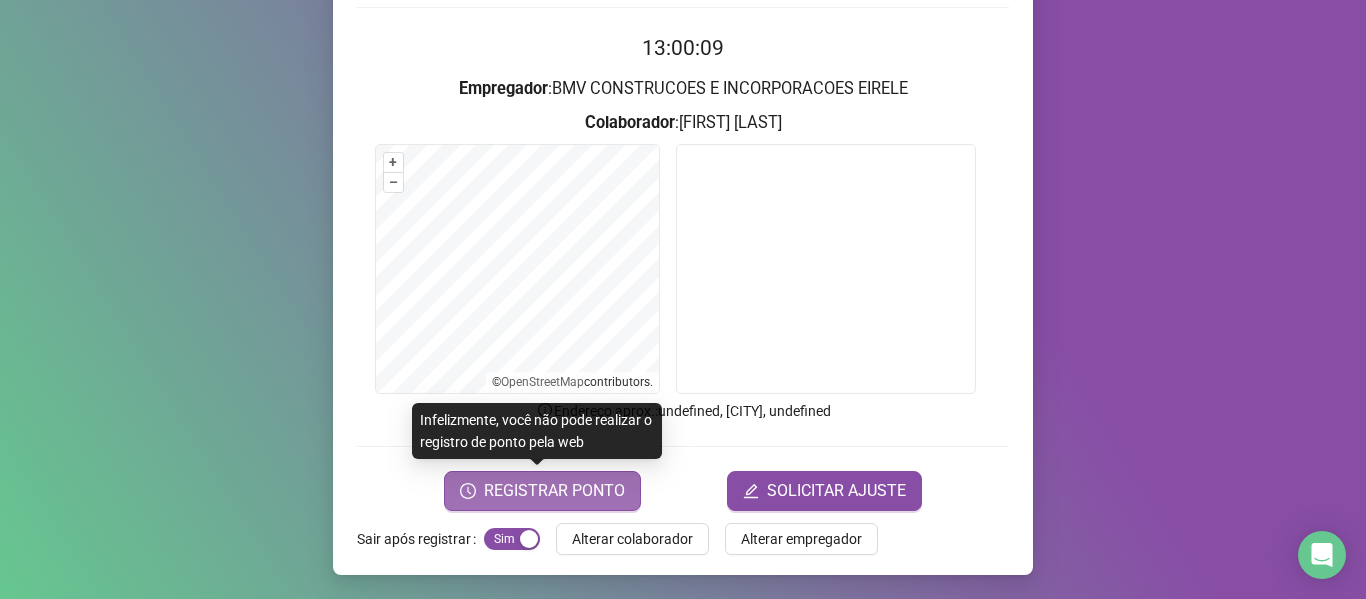 click on "REGISTRAR PONTO" at bounding box center (554, 491) 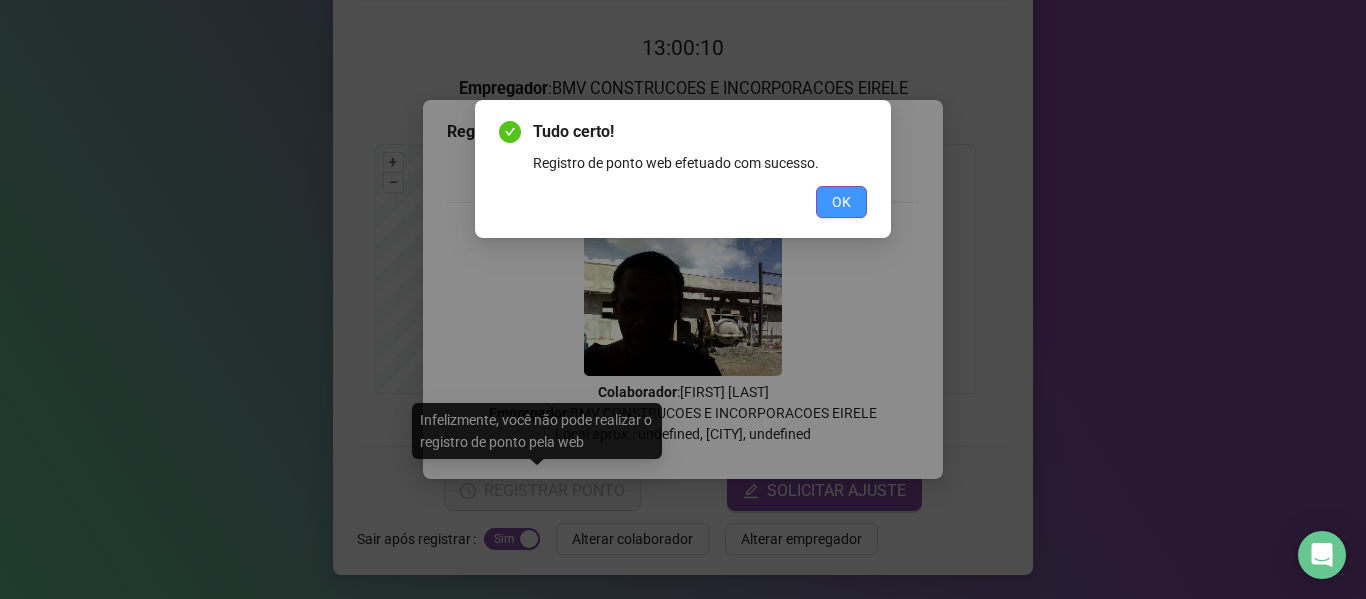 click on "OK" at bounding box center (841, 202) 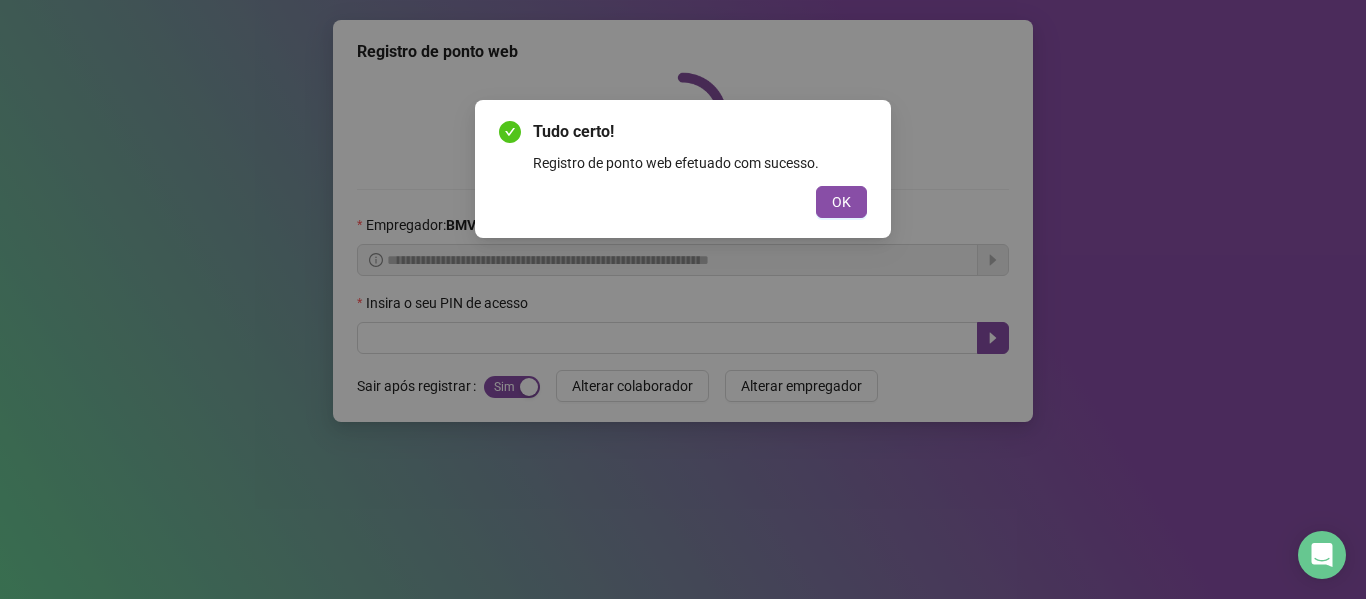 scroll, scrollTop: 0, scrollLeft: 0, axis: both 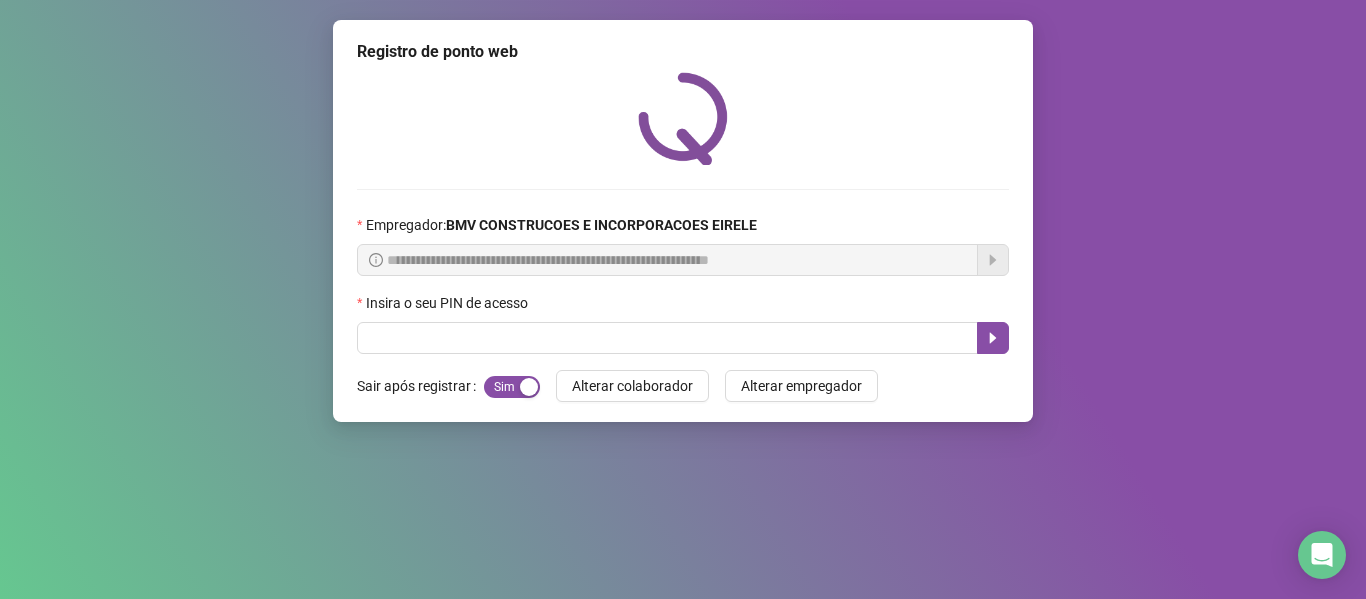 click on "Insira o seu PIN de acesso" at bounding box center (683, 307) 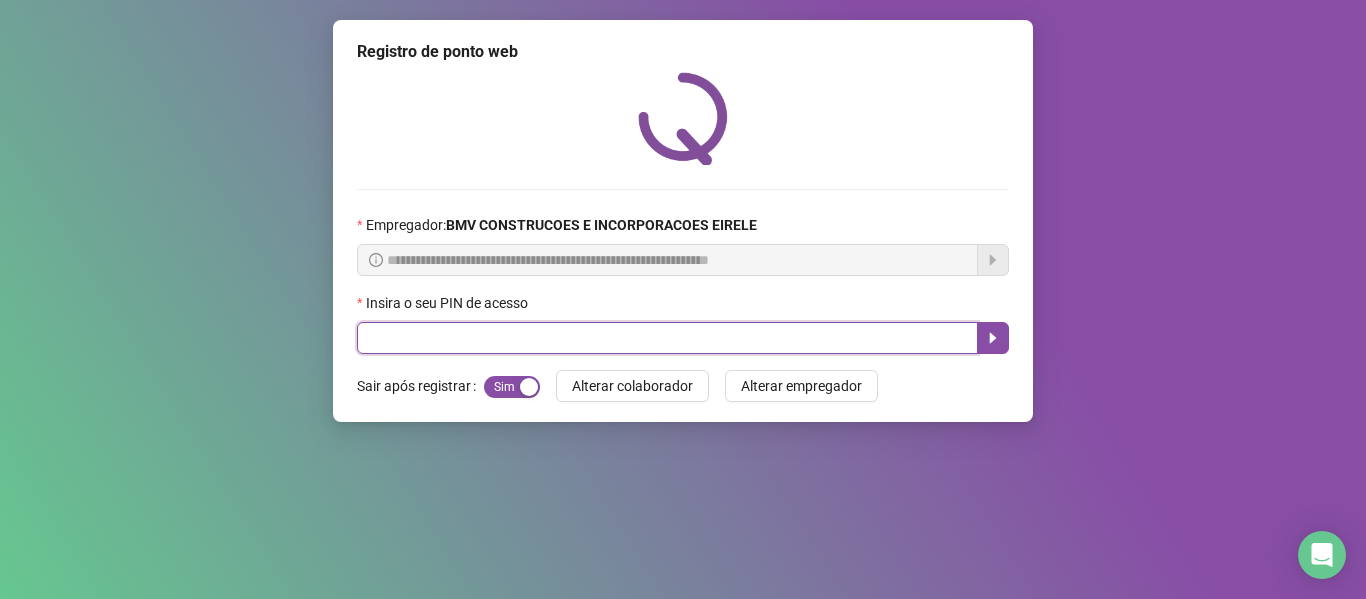 click at bounding box center (667, 338) 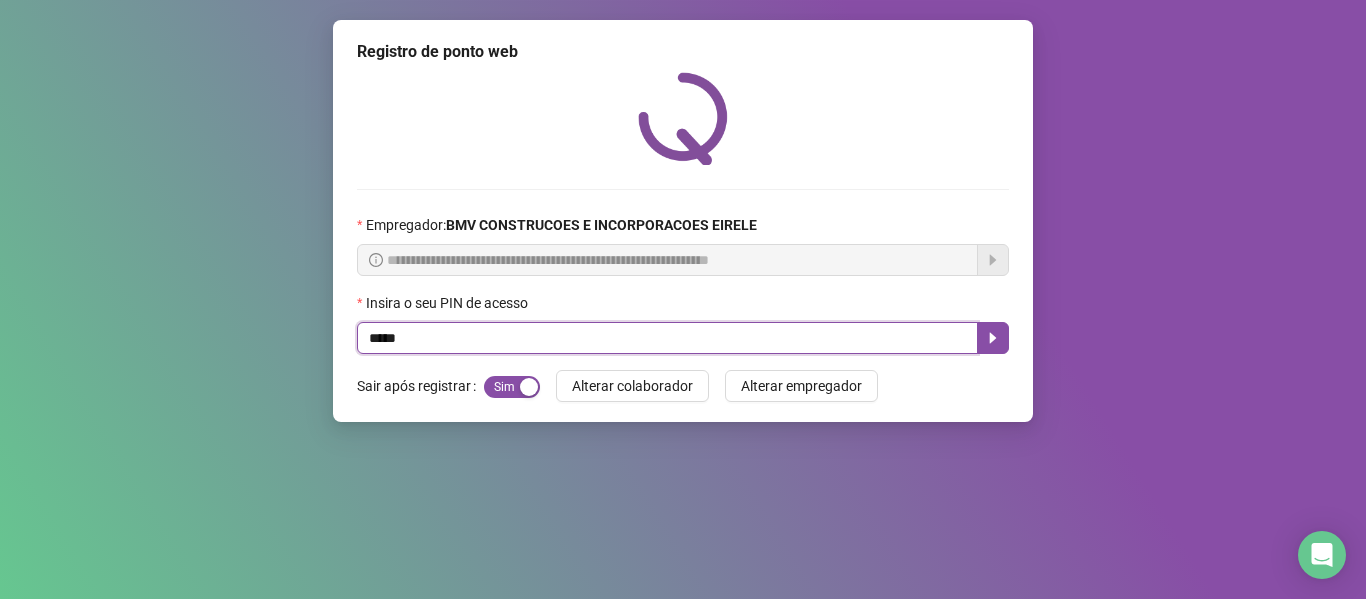 type on "*****" 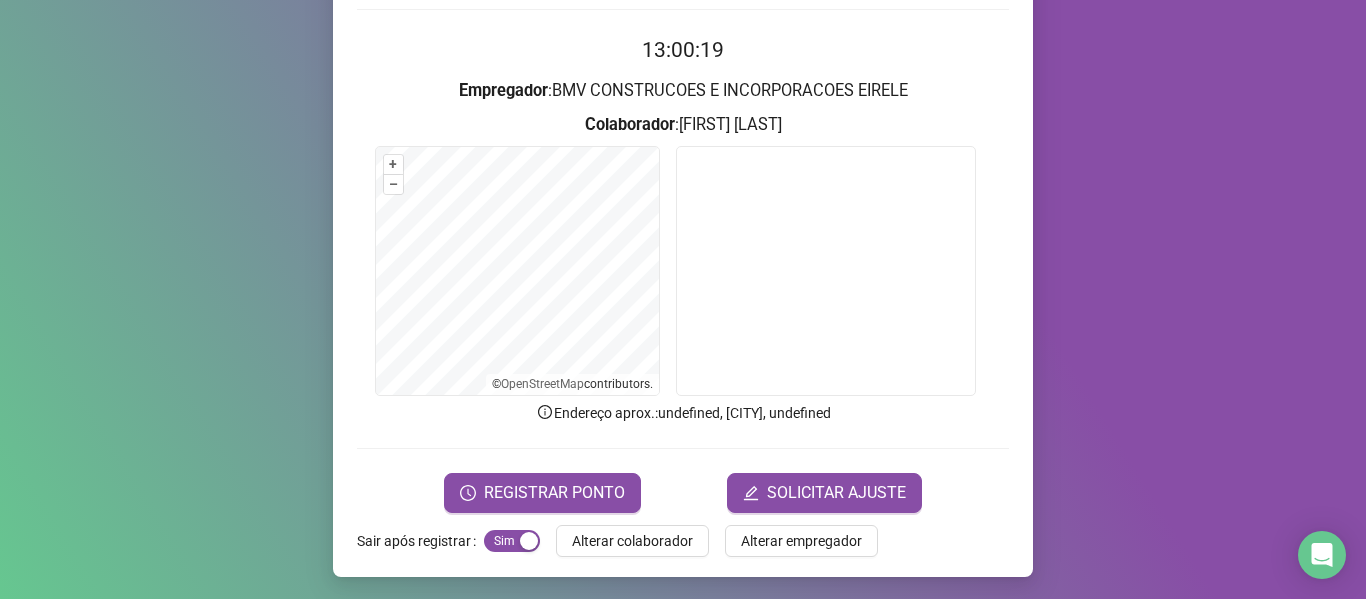 scroll, scrollTop: 182, scrollLeft: 0, axis: vertical 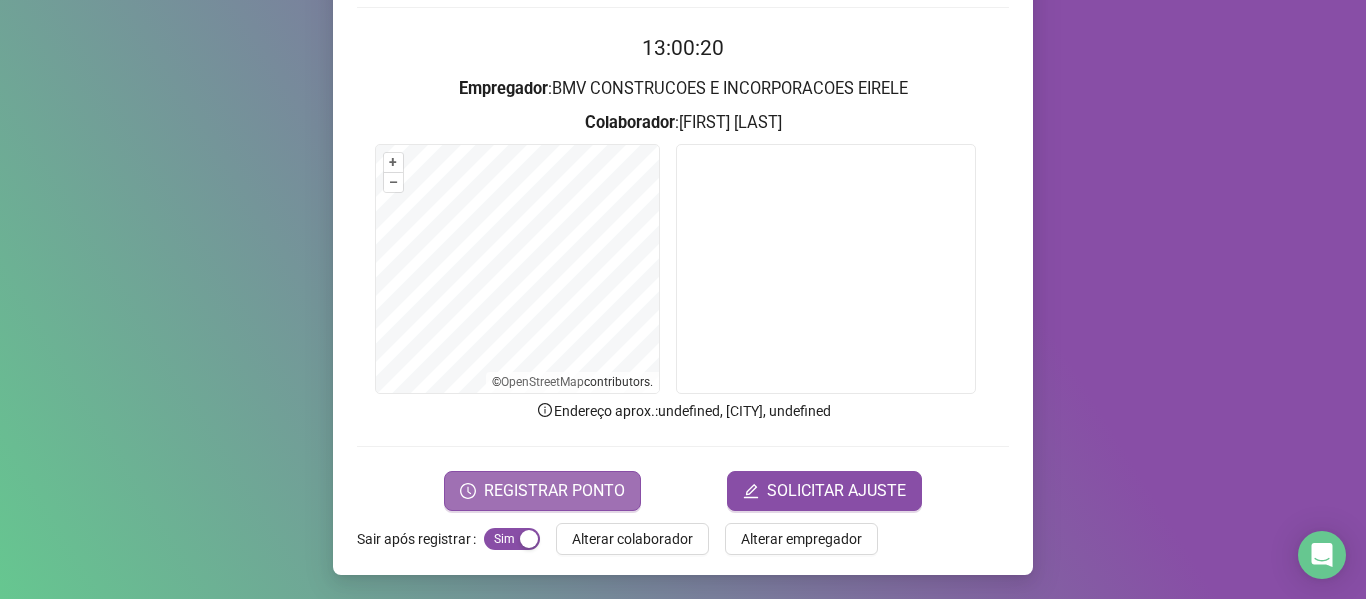 click on "REGISTRAR PONTO" at bounding box center (542, 491) 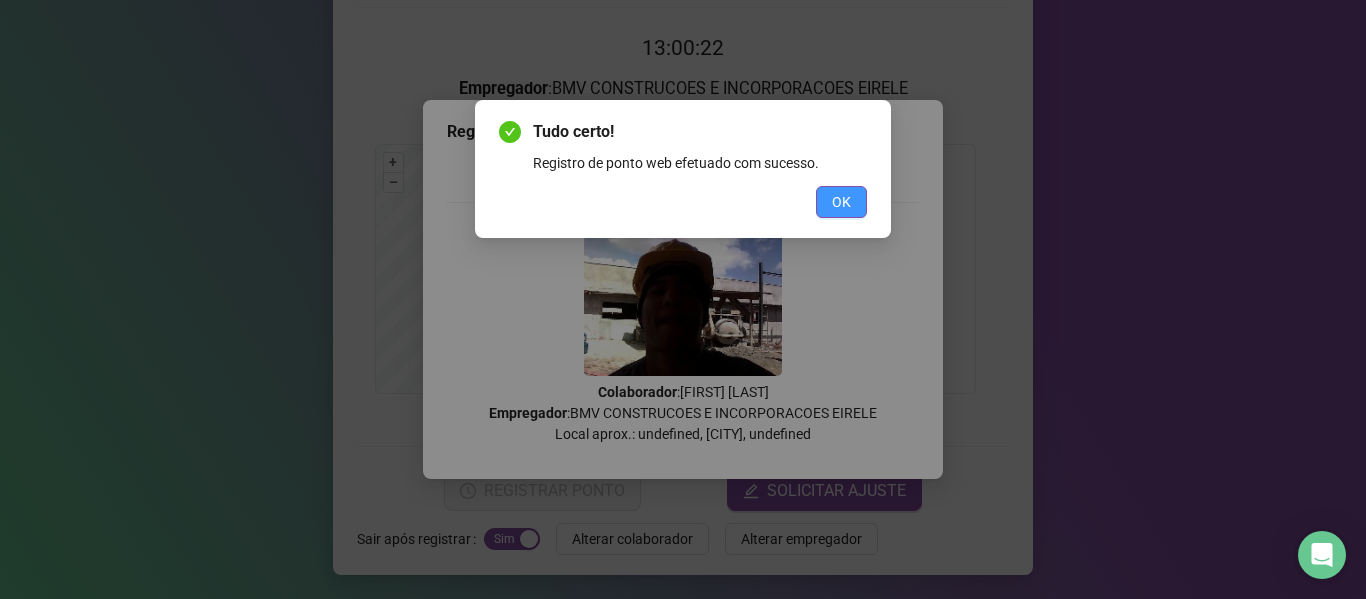 click on "OK" at bounding box center (841, 202) 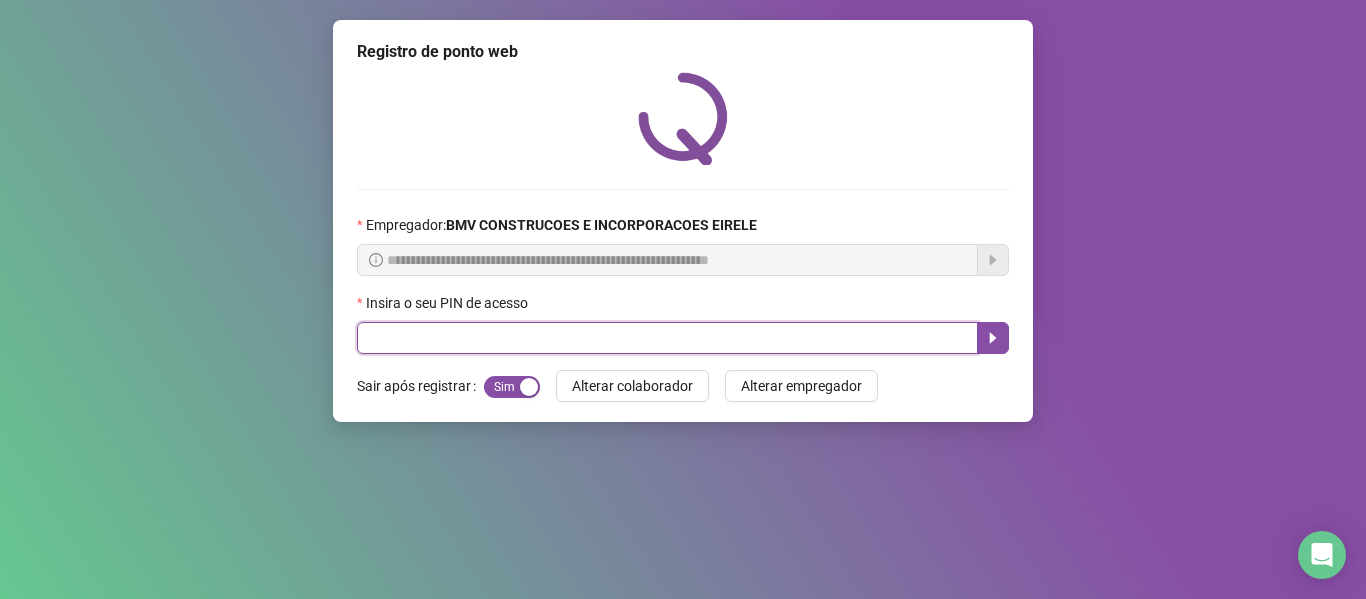 click at bounding box center [667, 338] 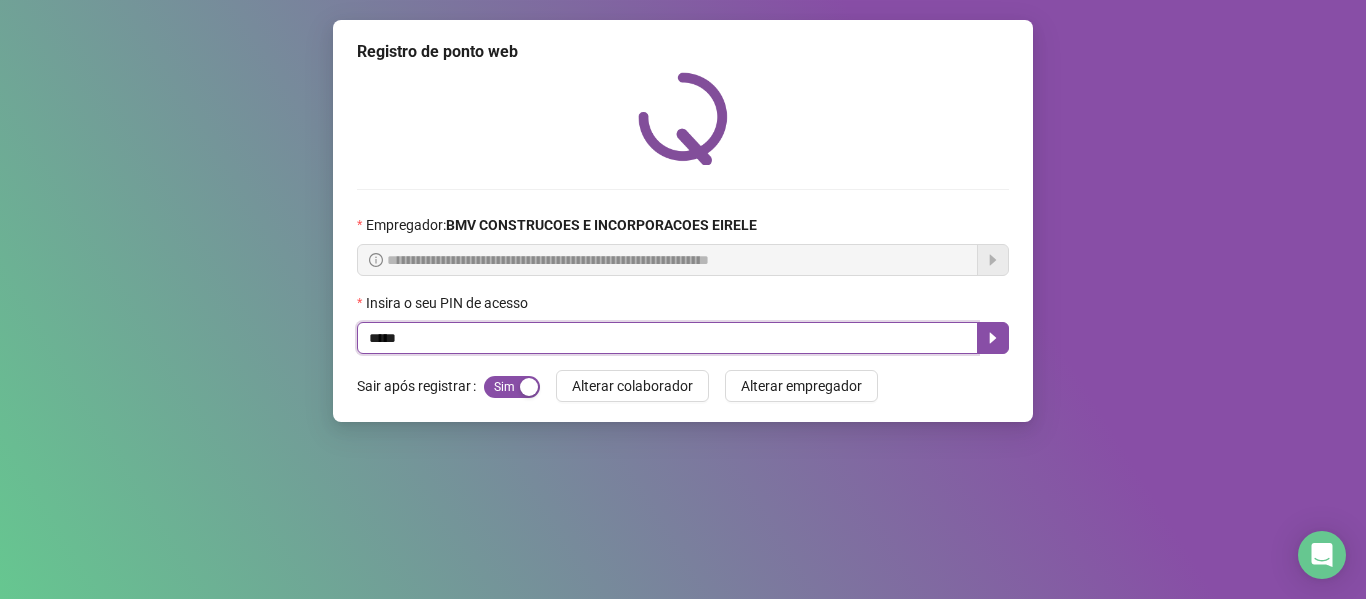 type on "*****" 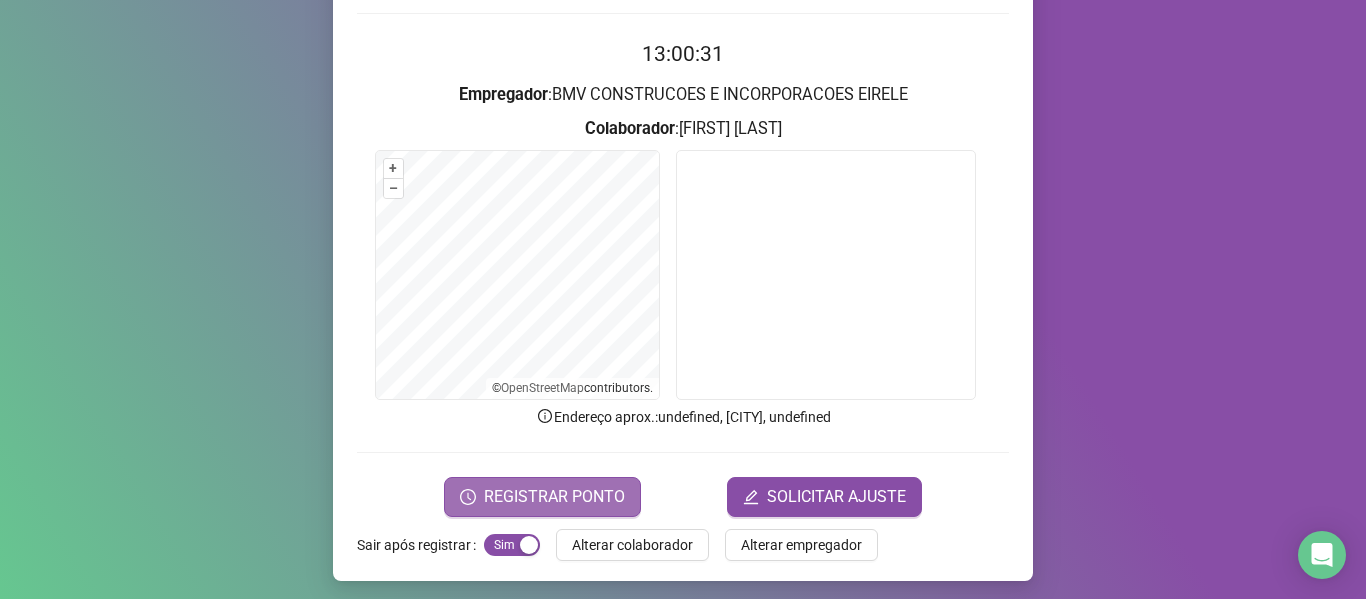 scroll, scrollTop: 182, scrollLeft: 0, axis: vertical 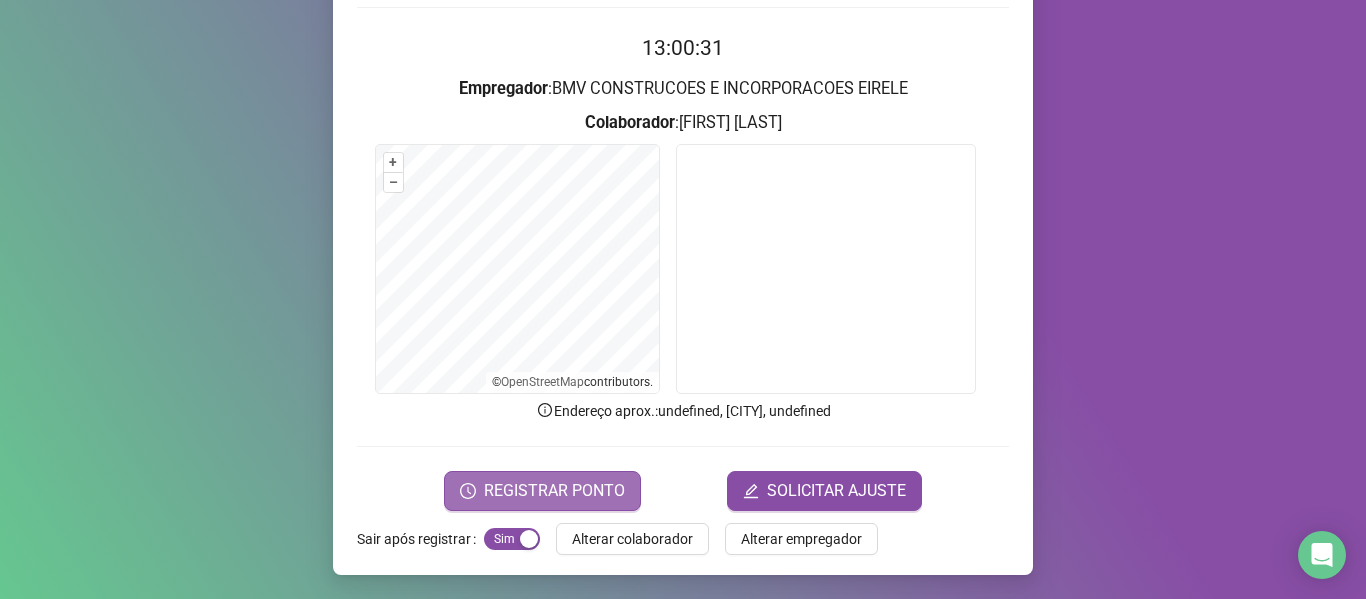 click on "REGISTRAR PONTO" at bounding box center (554, 491) 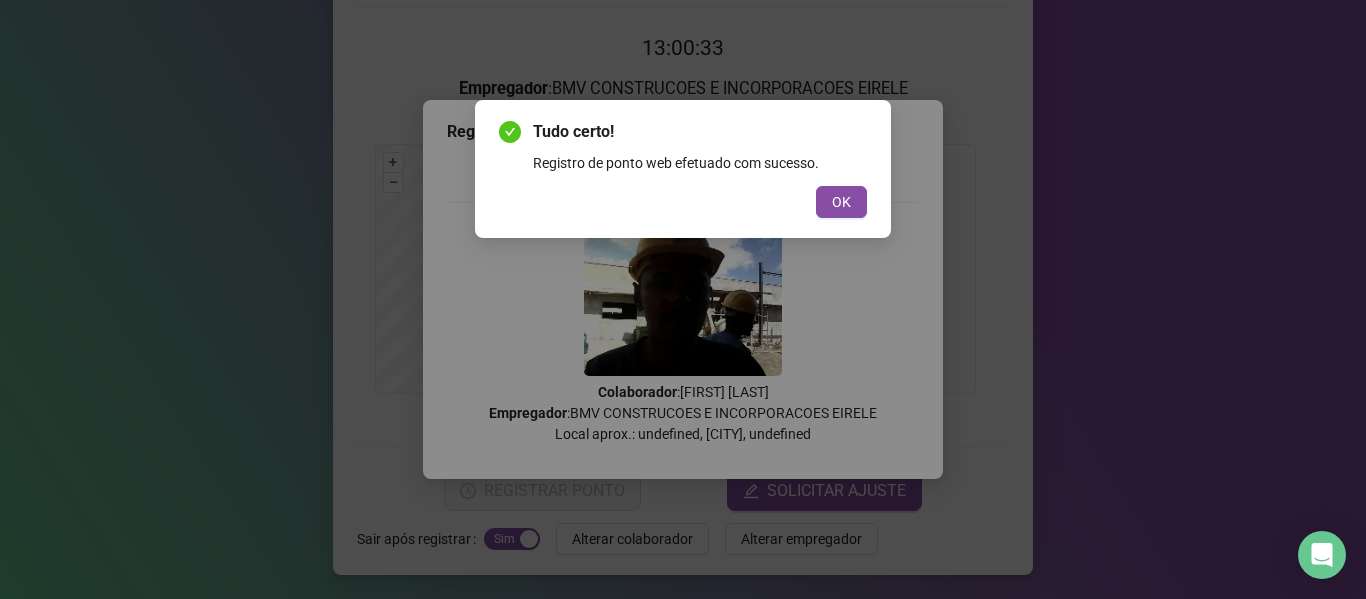 click on "OK" at bounding box center [841, 202] 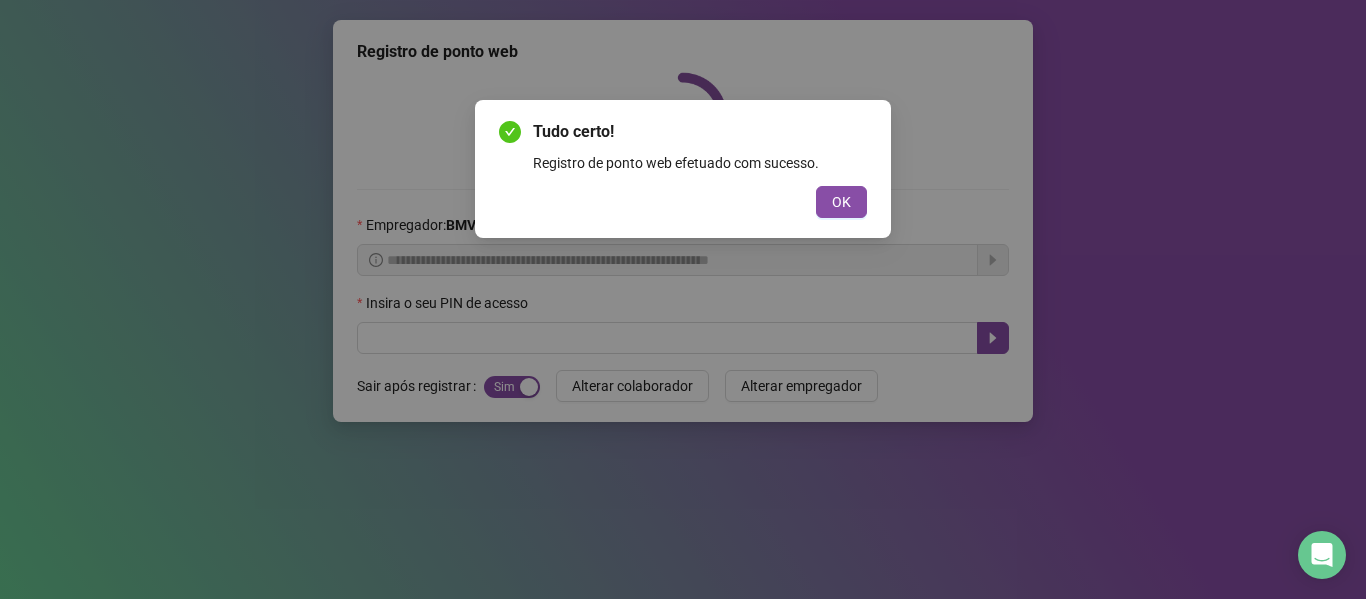 scroll, scrollTop: 0, scrollLeft: 0, axis: both 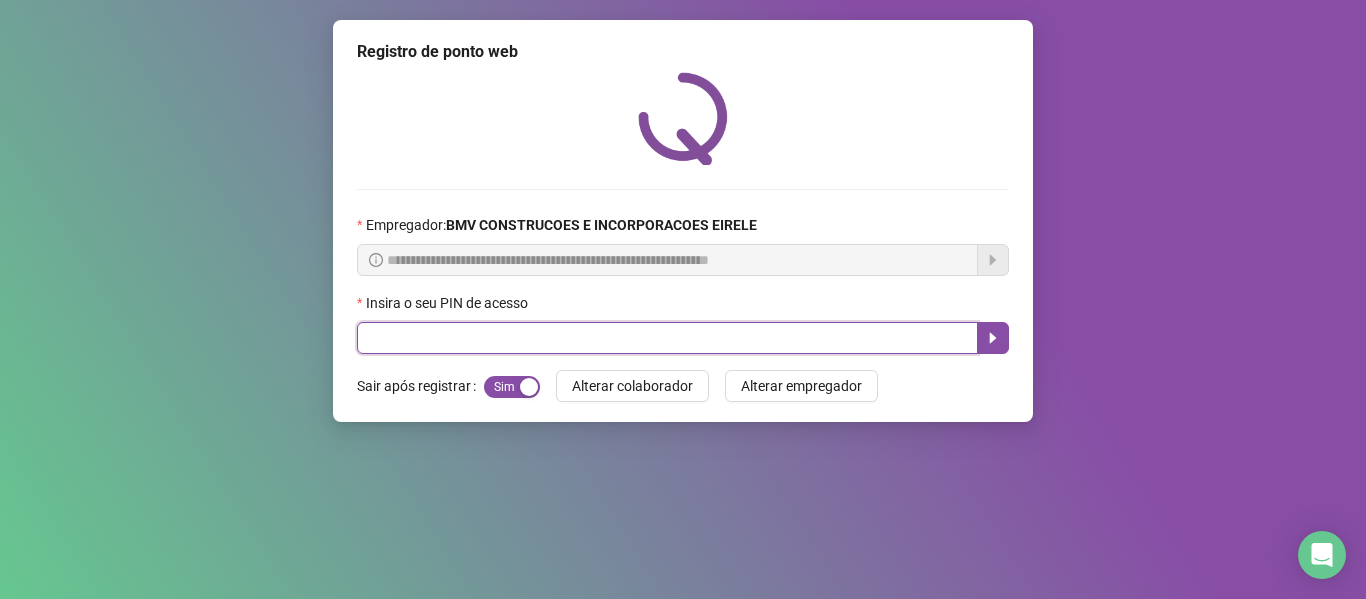 click at bounding box center (667, 338) 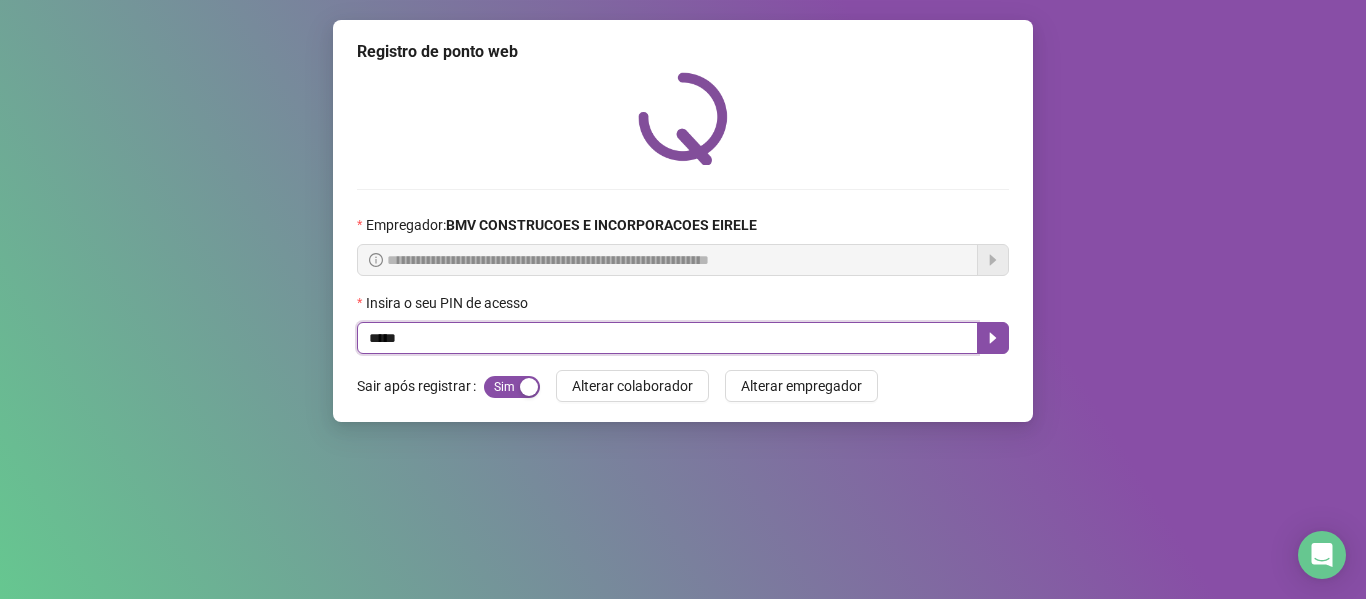 type on "*****" 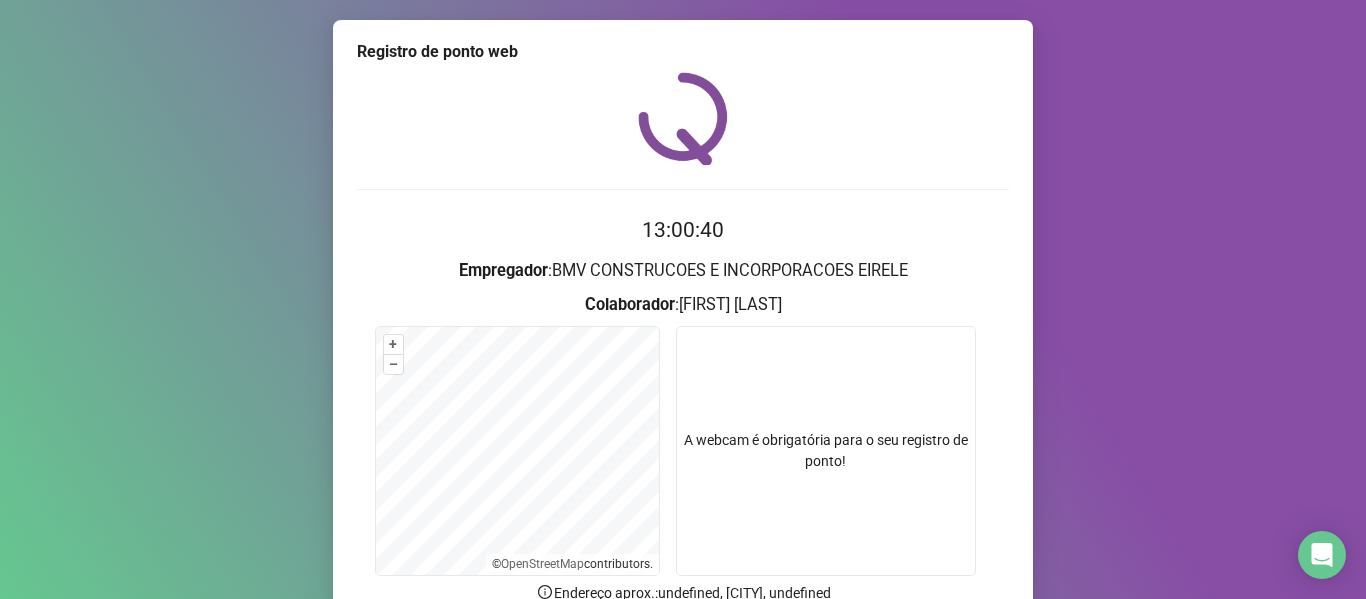 scroll, scrollTop: 182, scrollLeft: 0, axis: vertical 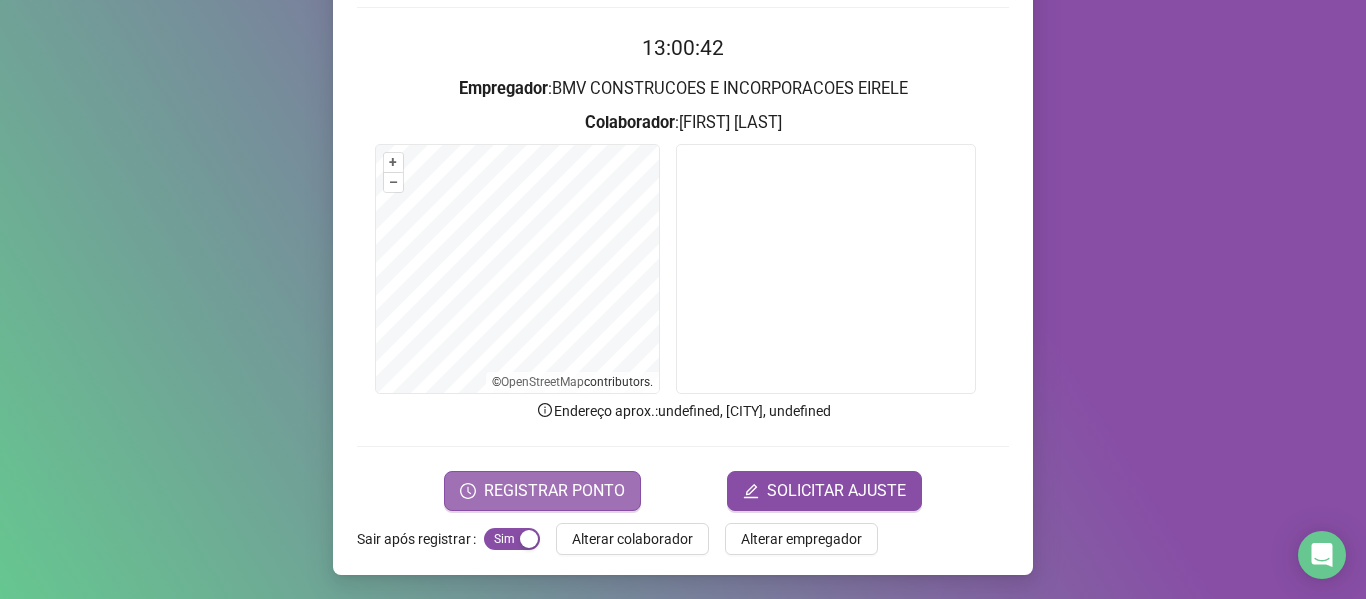 click on "REGISTRAR PONTO" at bounding box center (554, 491) 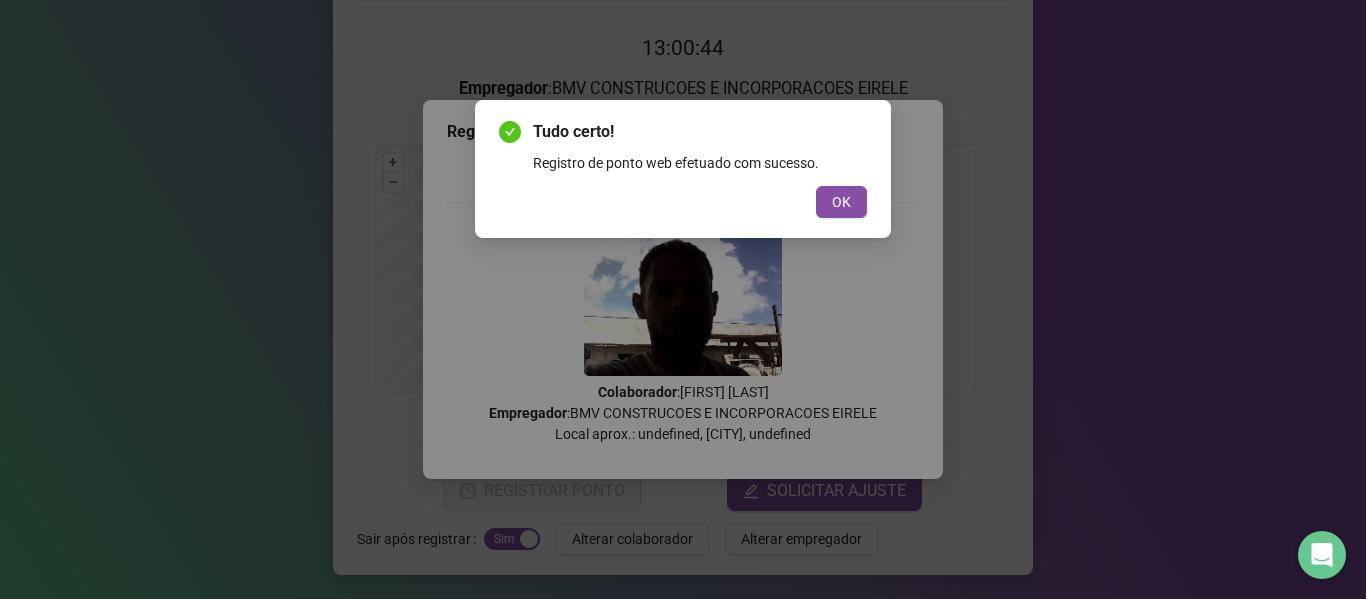 click on "OK" at bounding box center (841, 202) 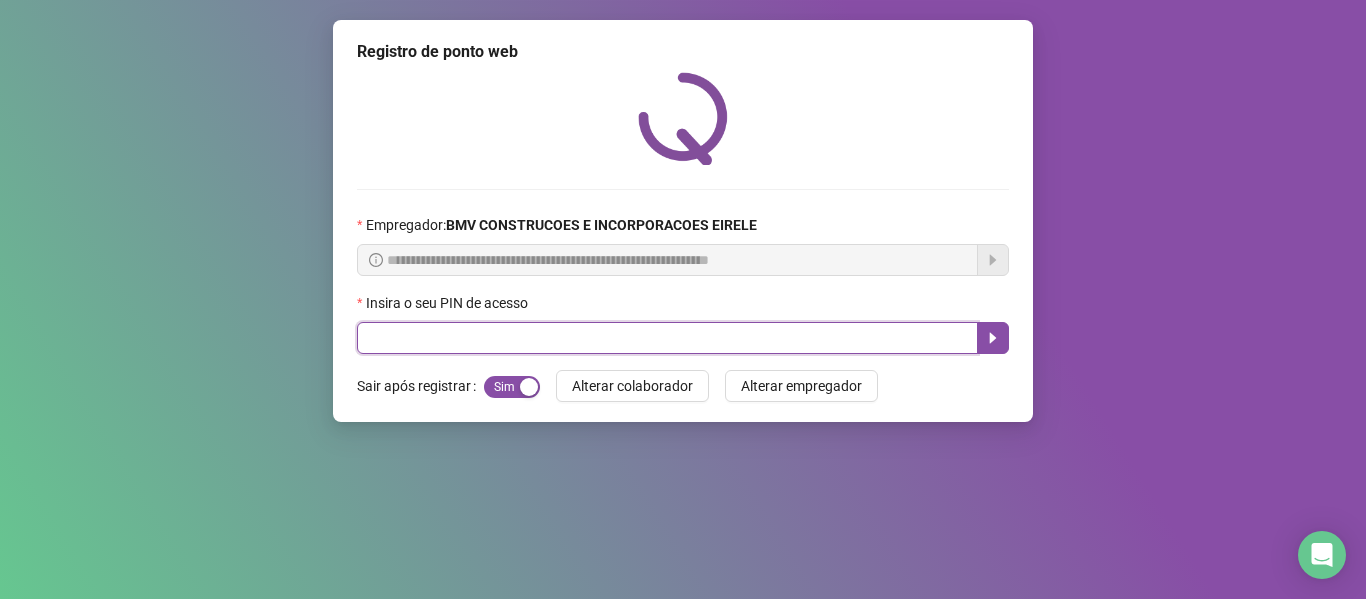 click at bounding box center [667, 338] 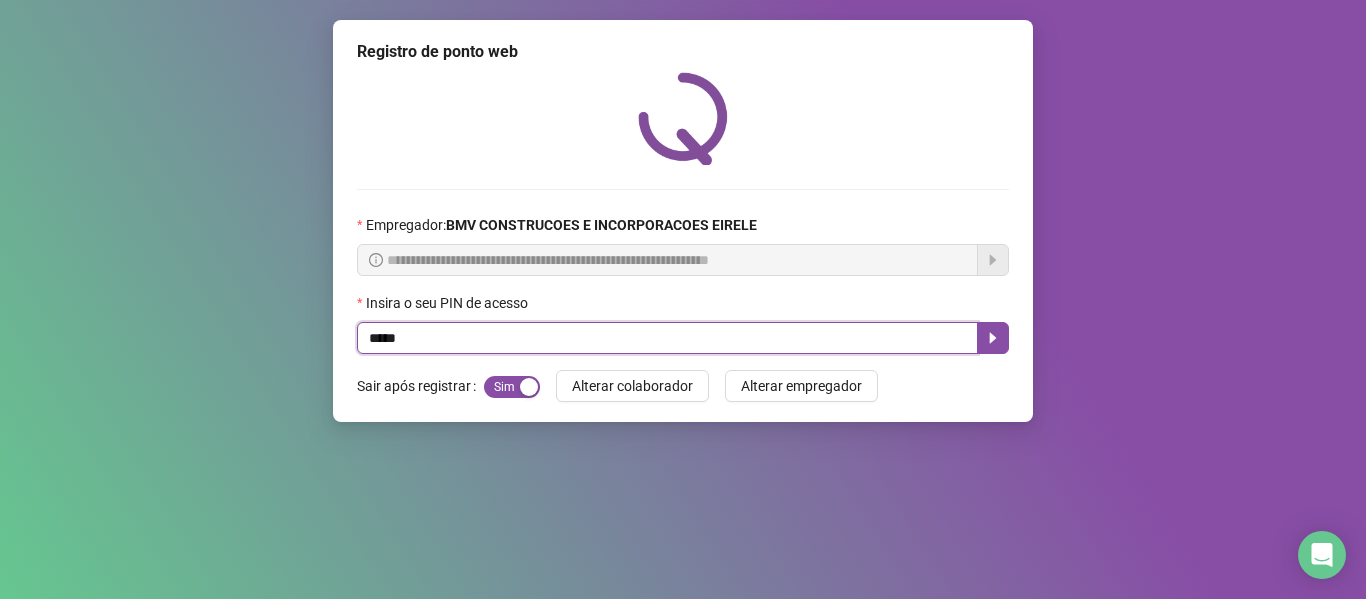 type on "*****" 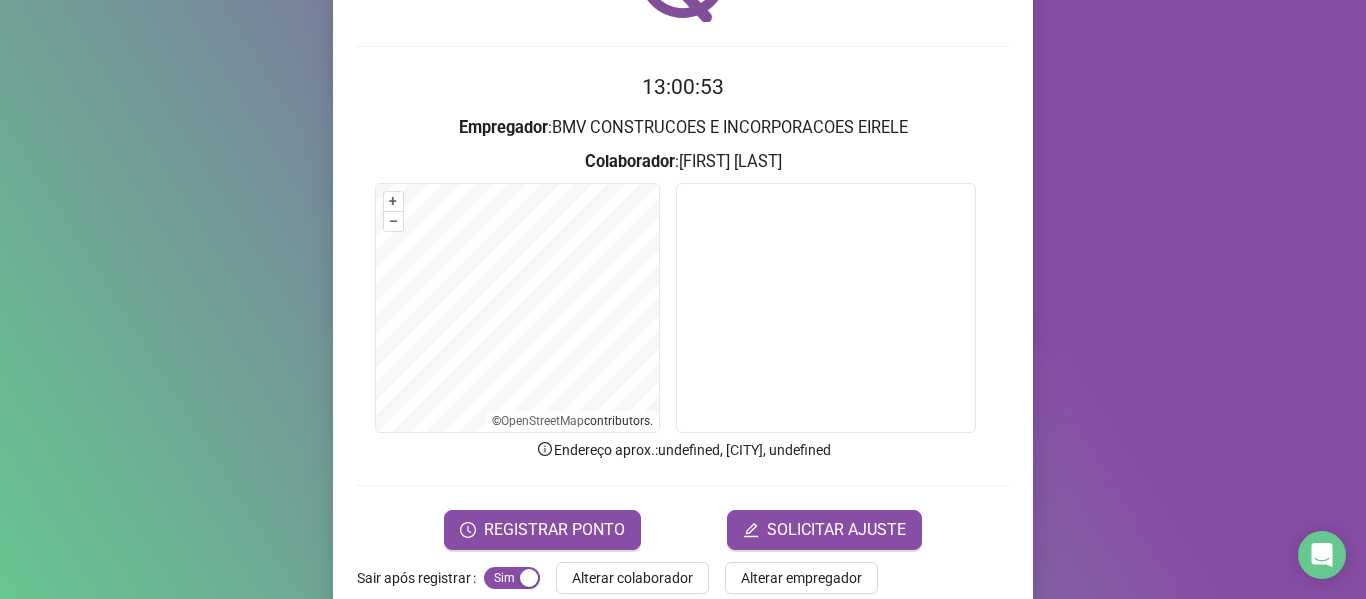 scroll, scrollTop: 182, scrollLeft: 0, axis: vertical 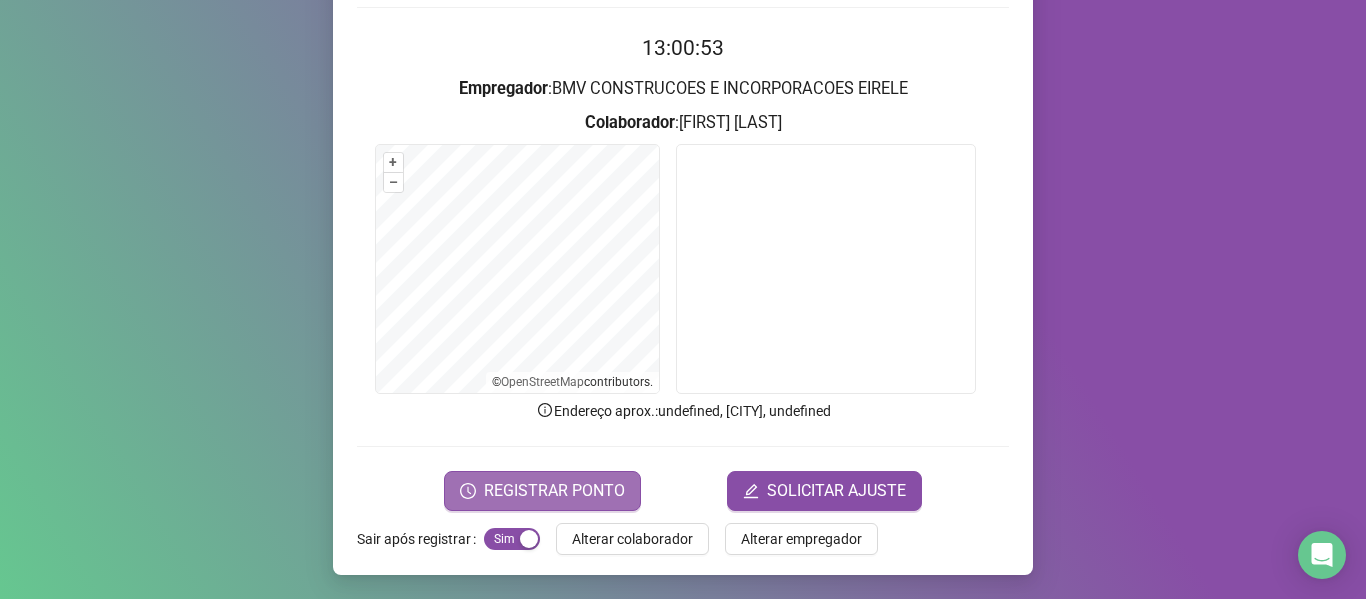 click on "REGISTRAR PONTO" at bounding box center (554, 491) 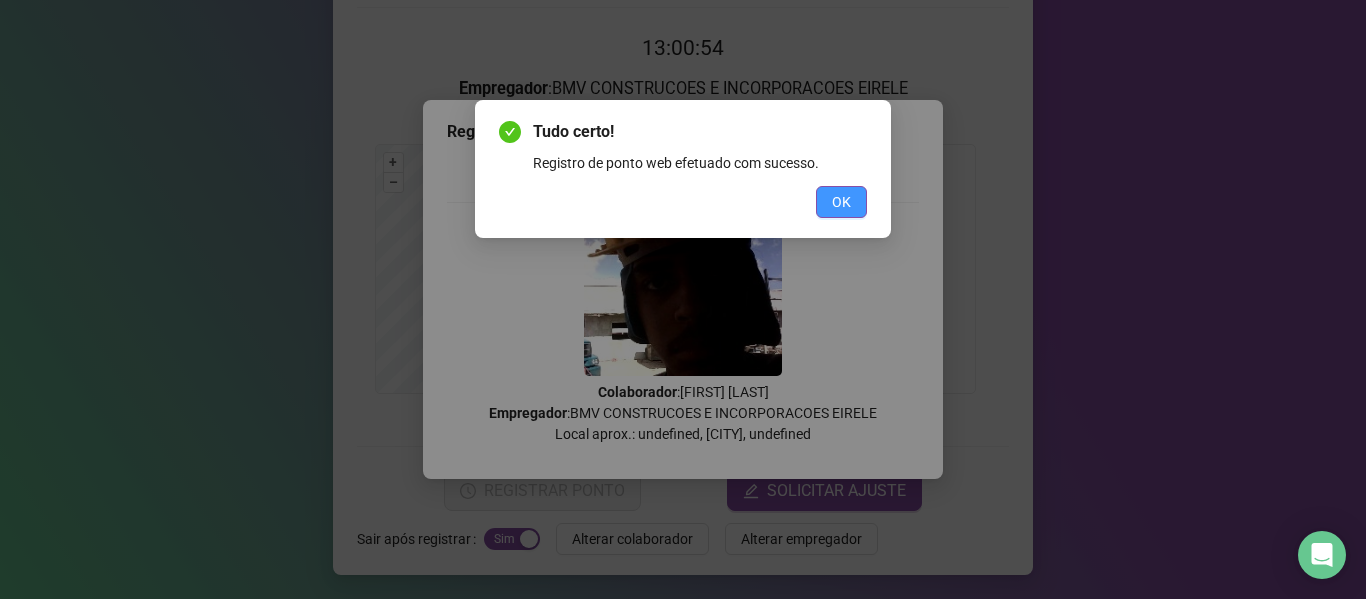 click on "OK" at bounding box center (841, 202) 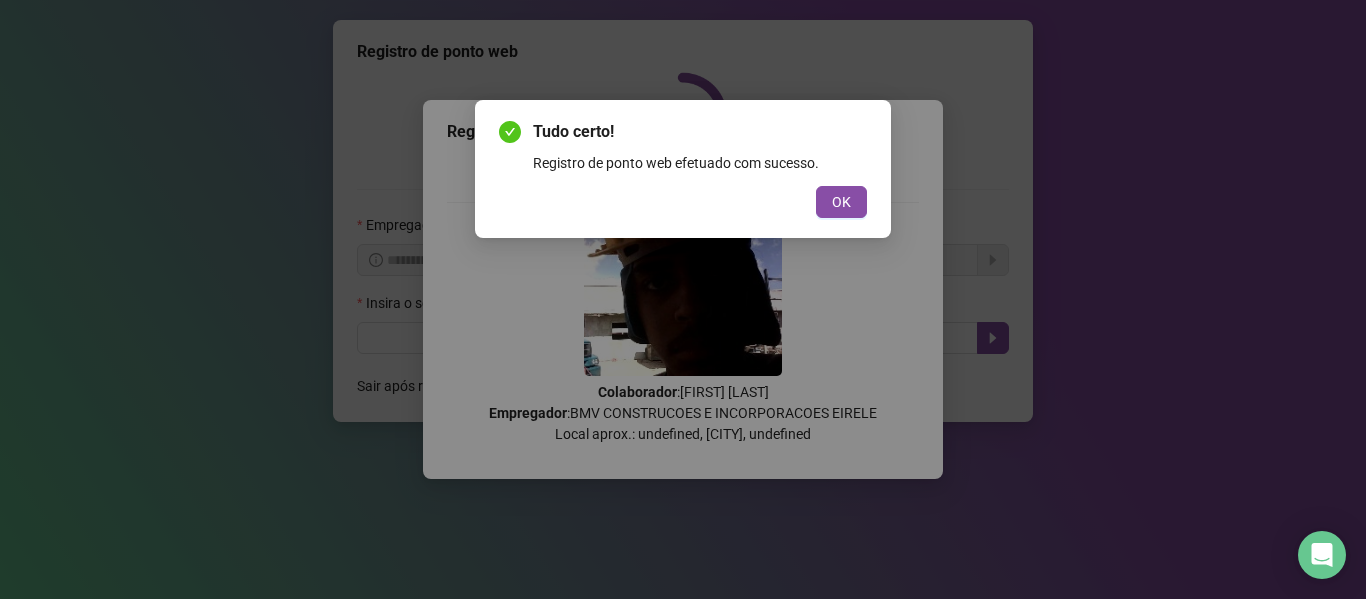 scroll, scrollTop: 0, scrollLeft: 0, axis: both 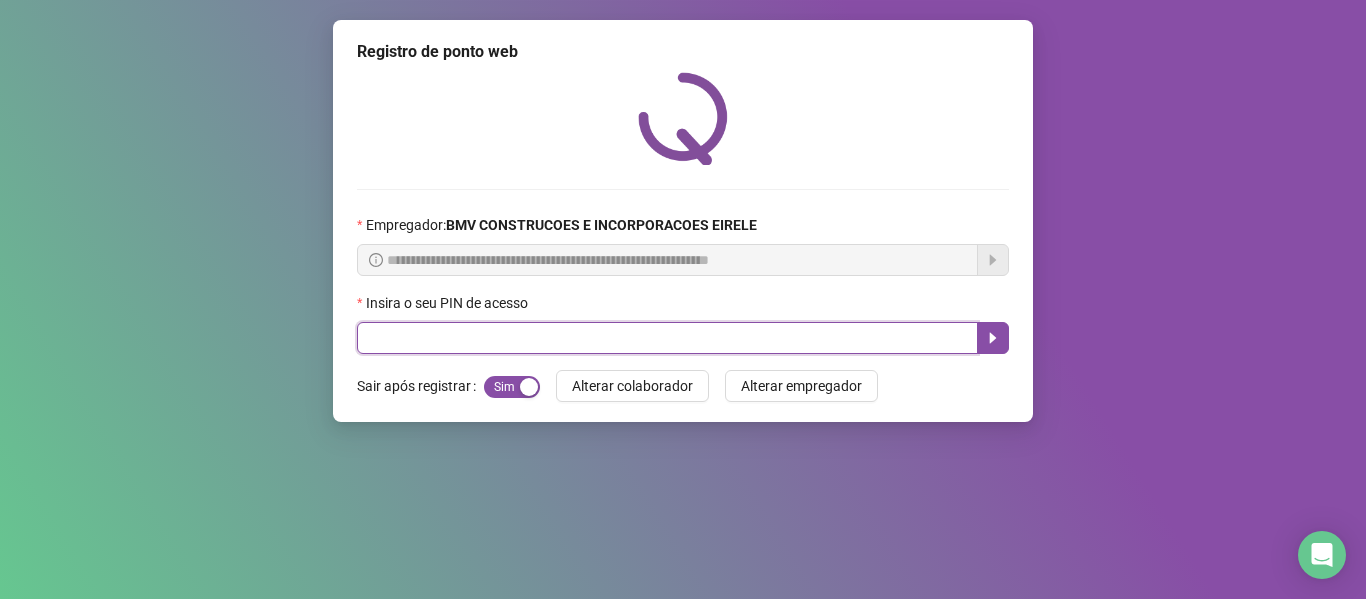 click at bounding box center [667, 338] 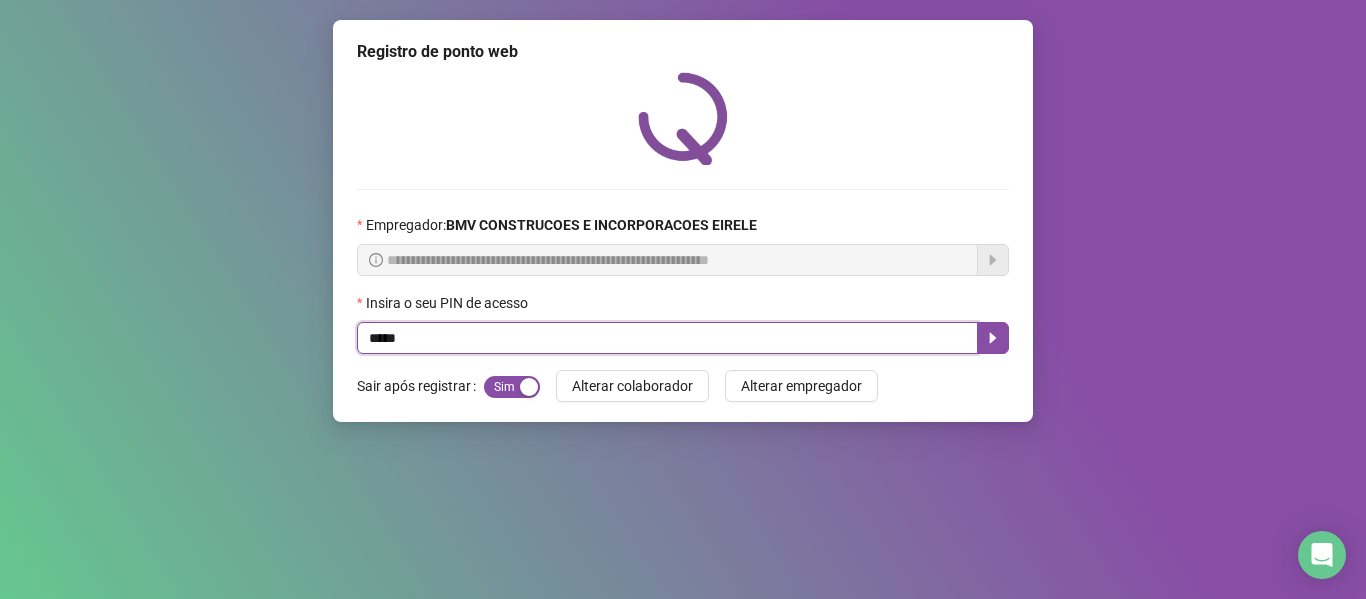 type on "*****" 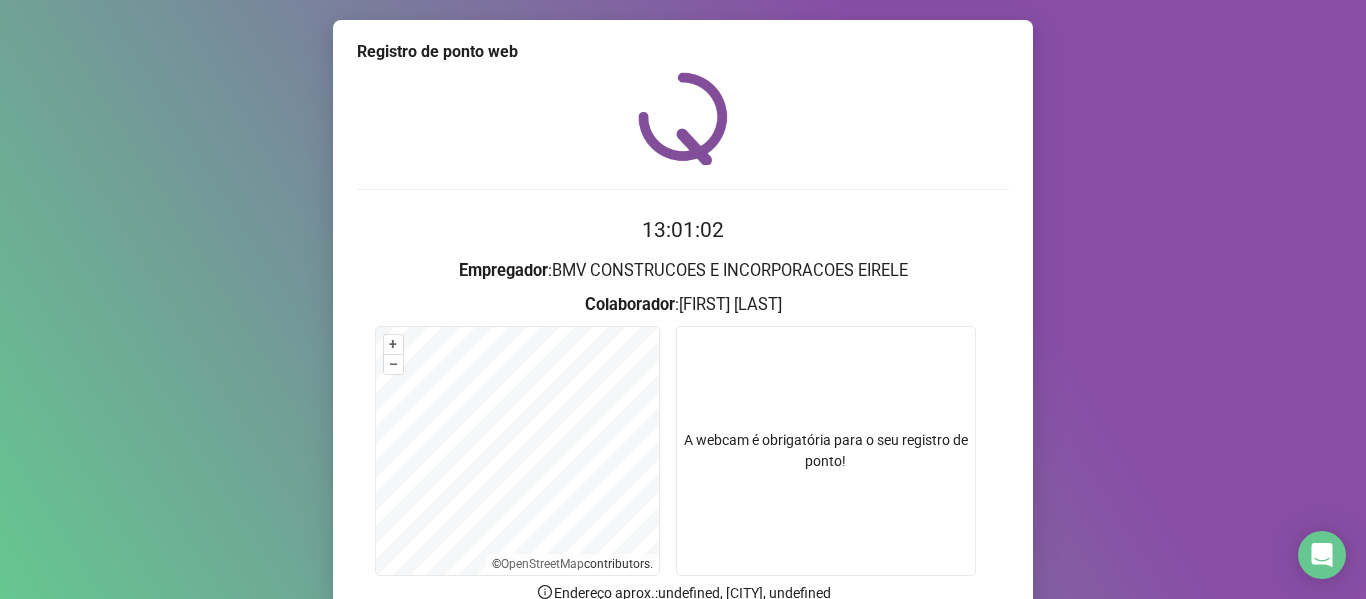 scroll, scrollTop: 182, scrollLeft: 0, axis: vertical 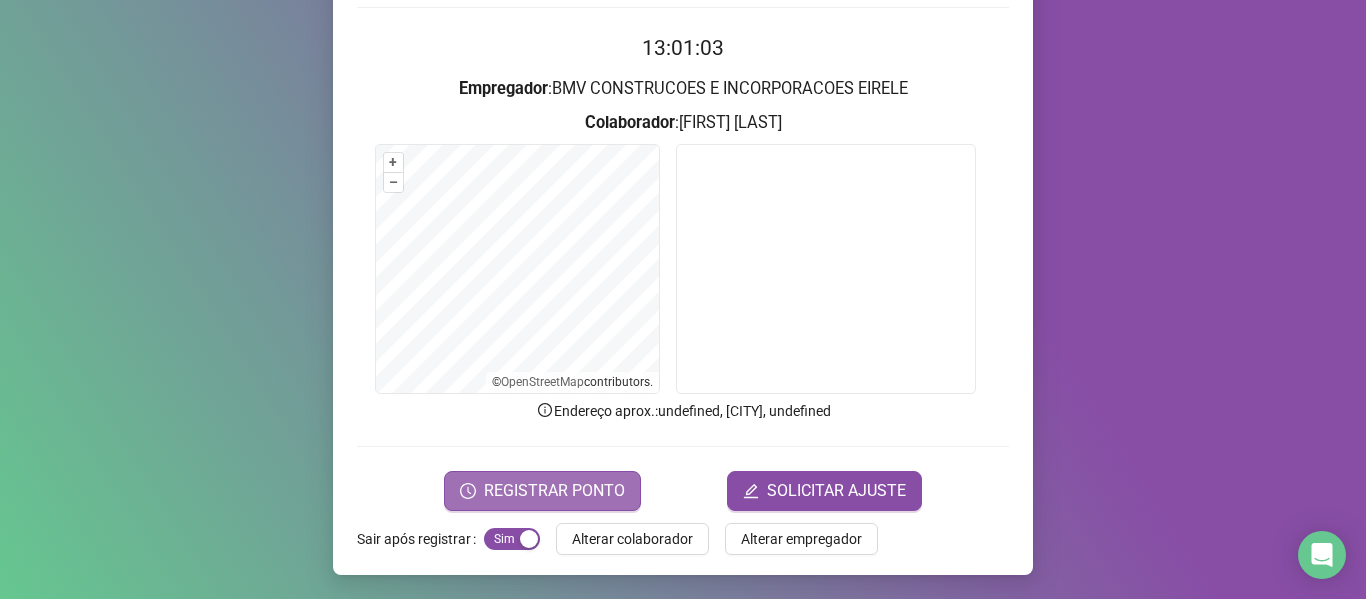 click on "REGISTRAR PONTO" at bounding box center (554, 491) 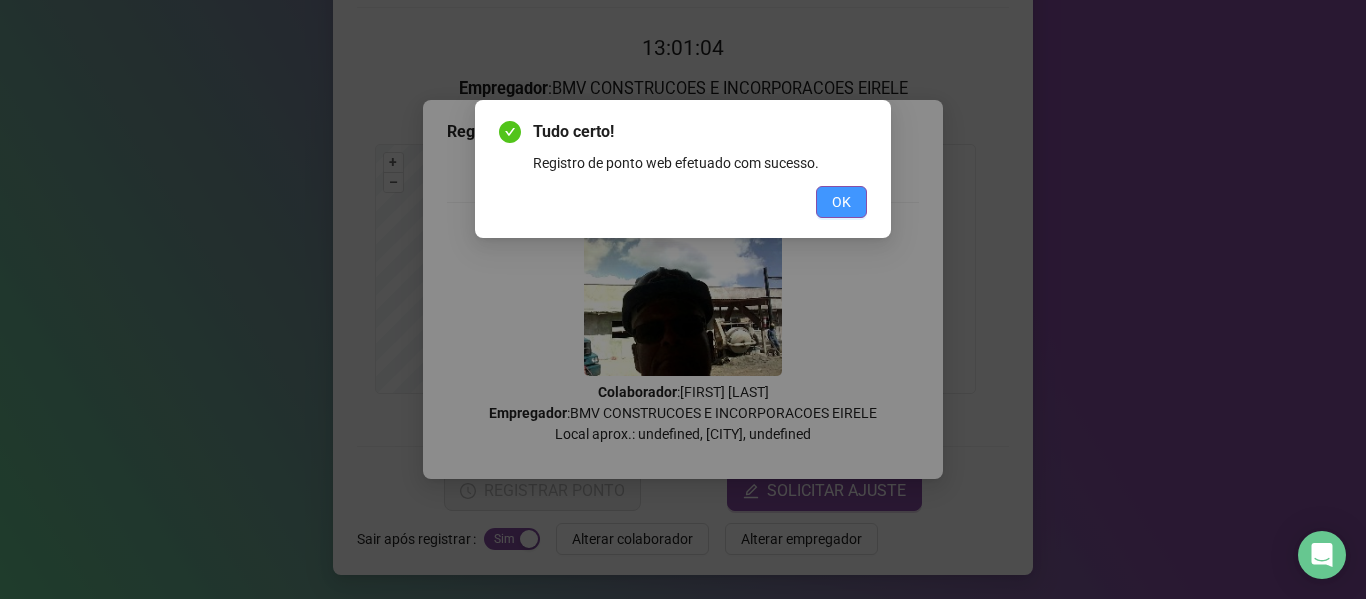 click on "OK" at bounding box center [841, 202] 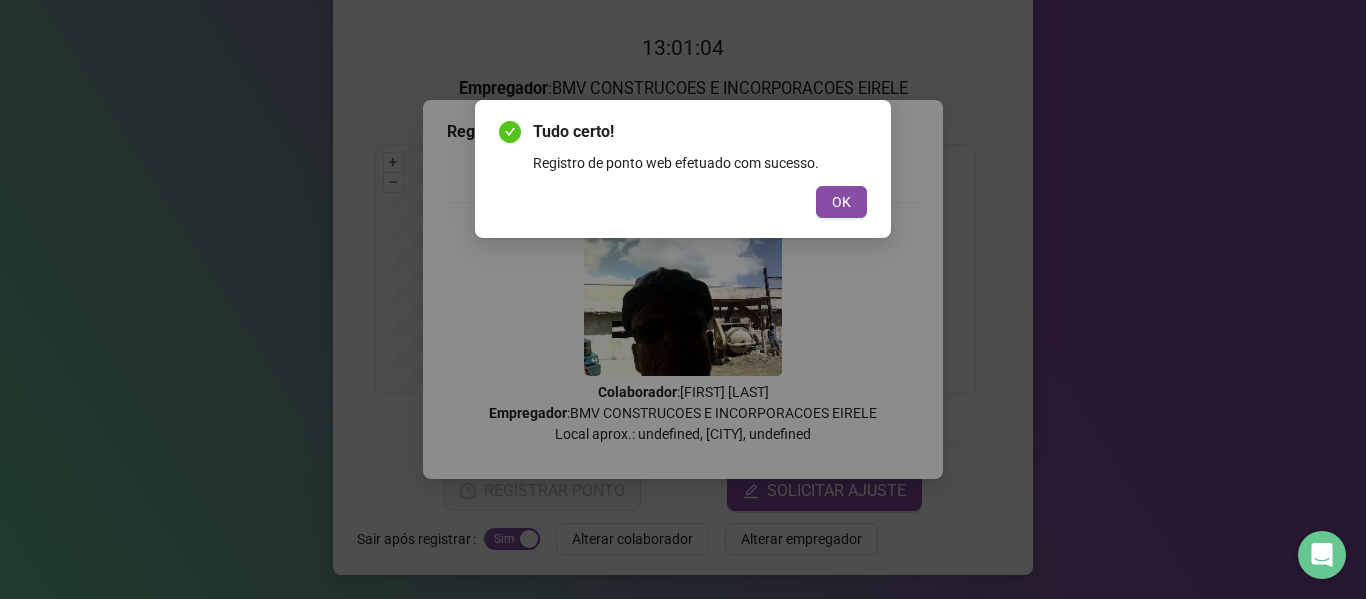 scroll, scrollTop: 0, scrollLeft: 0, axis: both 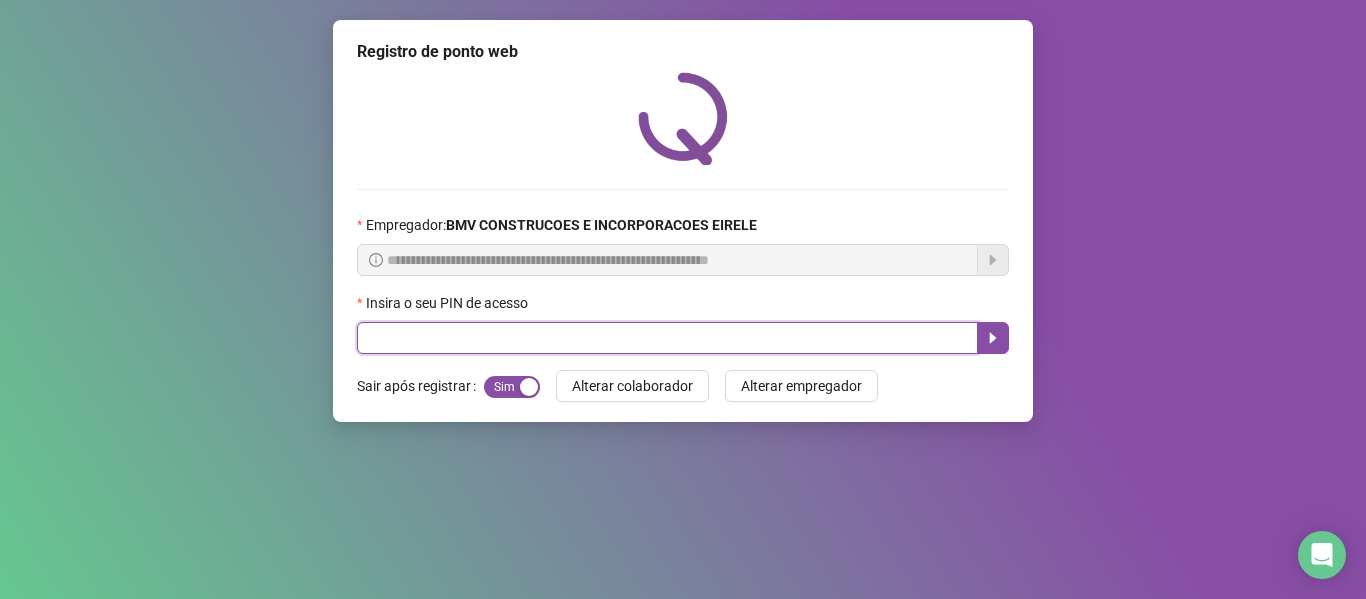 click at bounding box center [667, 338] 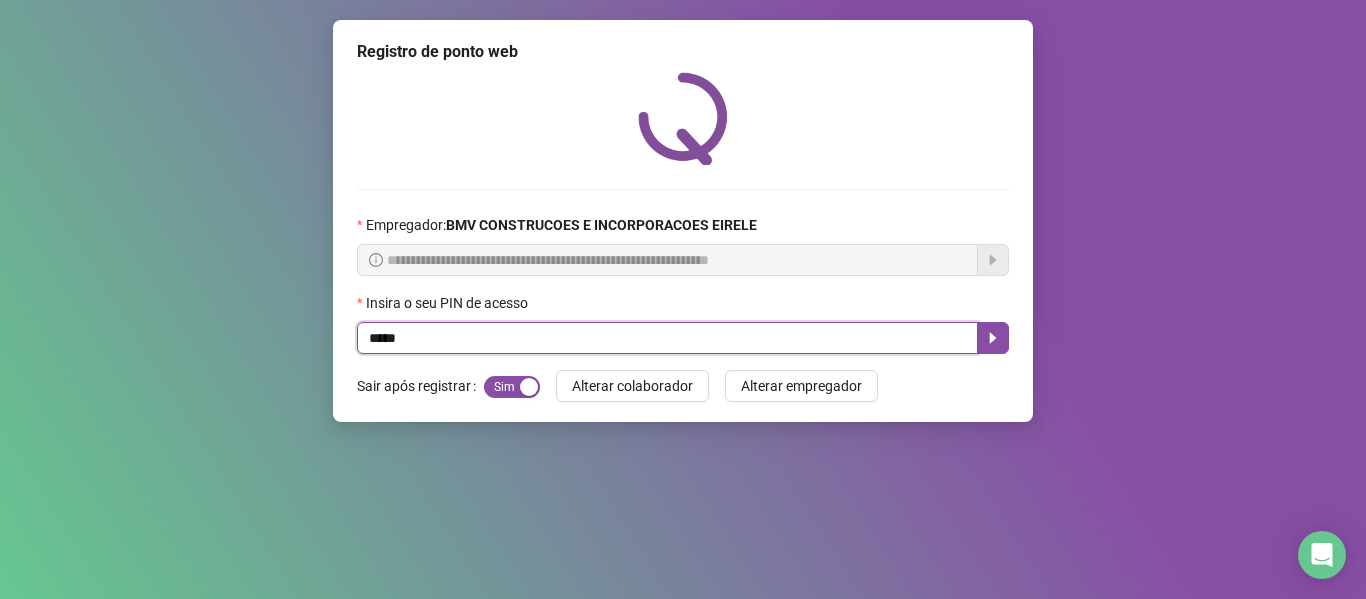 type on "*****" 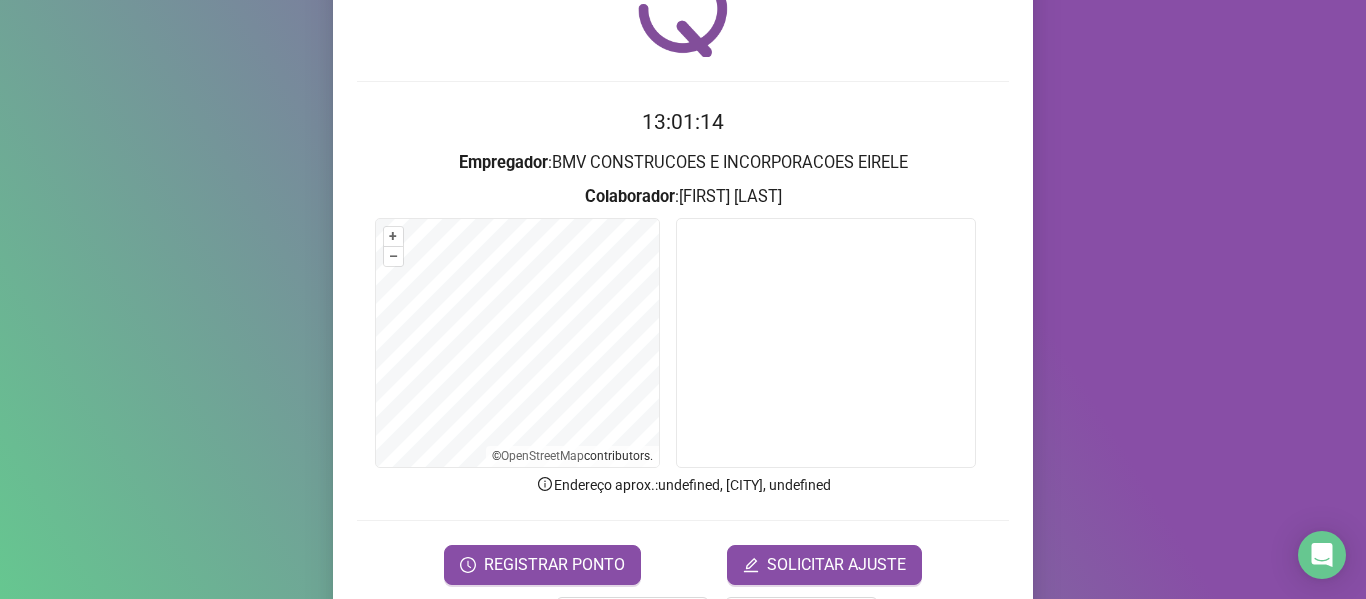 scroll, scrollTop: 182, scrollLeft: 0, axis: vertical 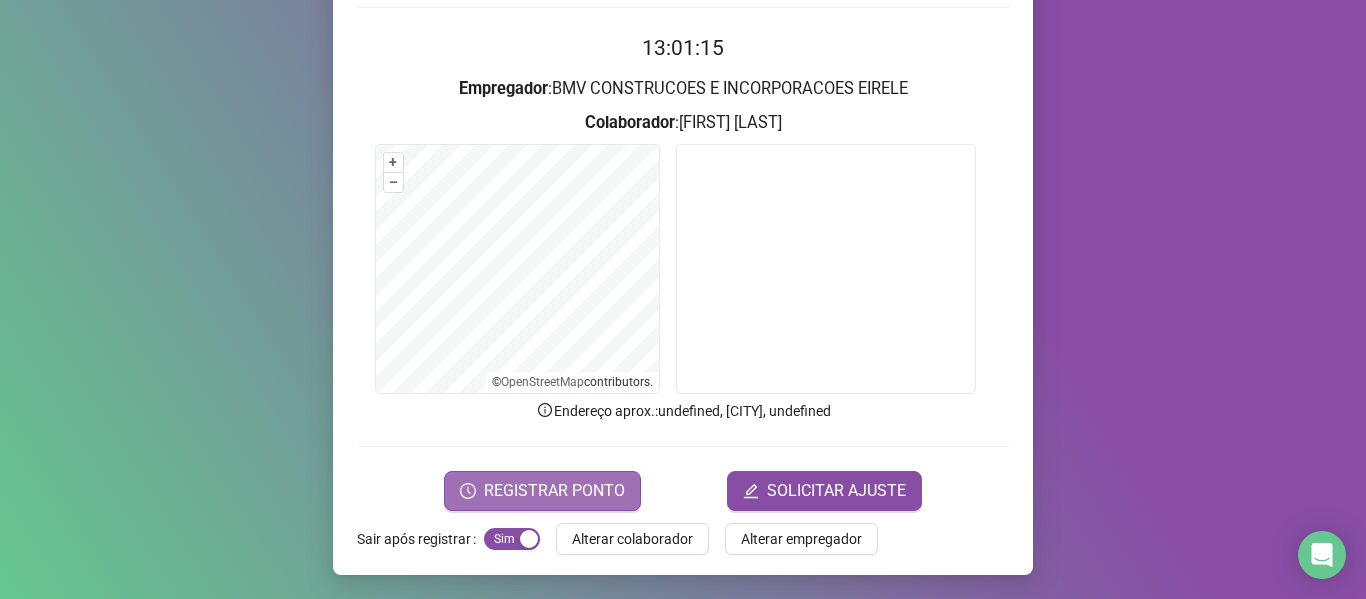click on "REGISTRAR PONTO" at bounding box center [554, 491] 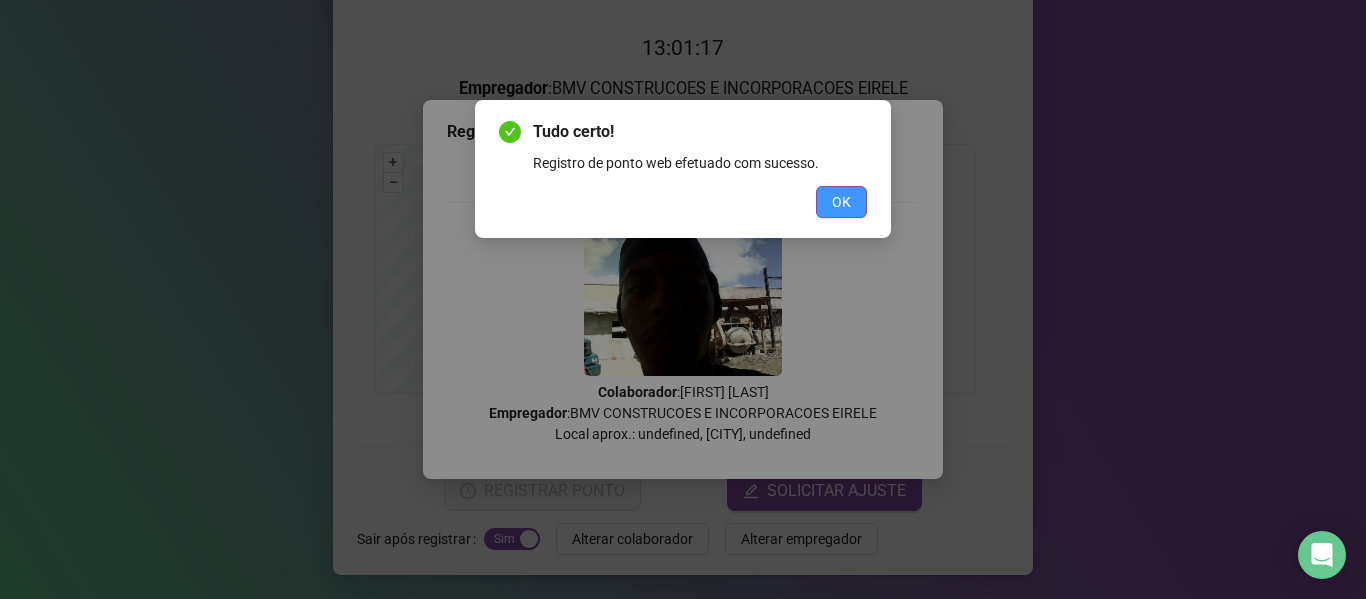 click on "OK" at bounding box center [841, 202] 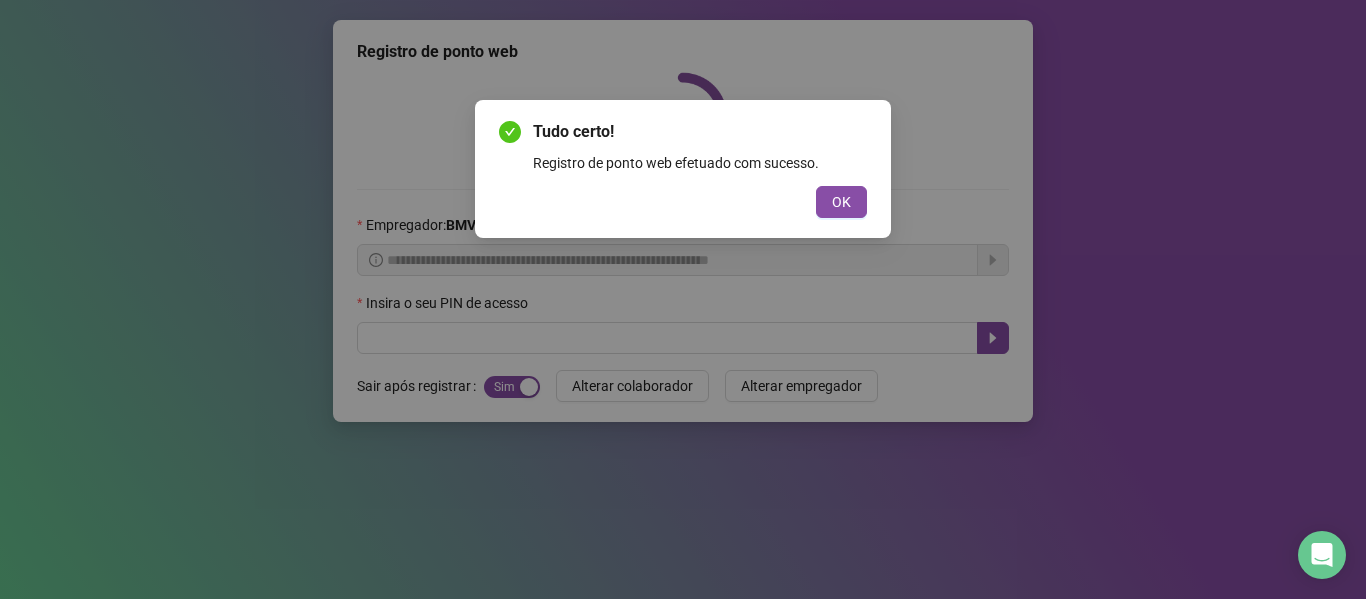 scroll, scrollTop: 0, scrollLeft: 0, axis: both 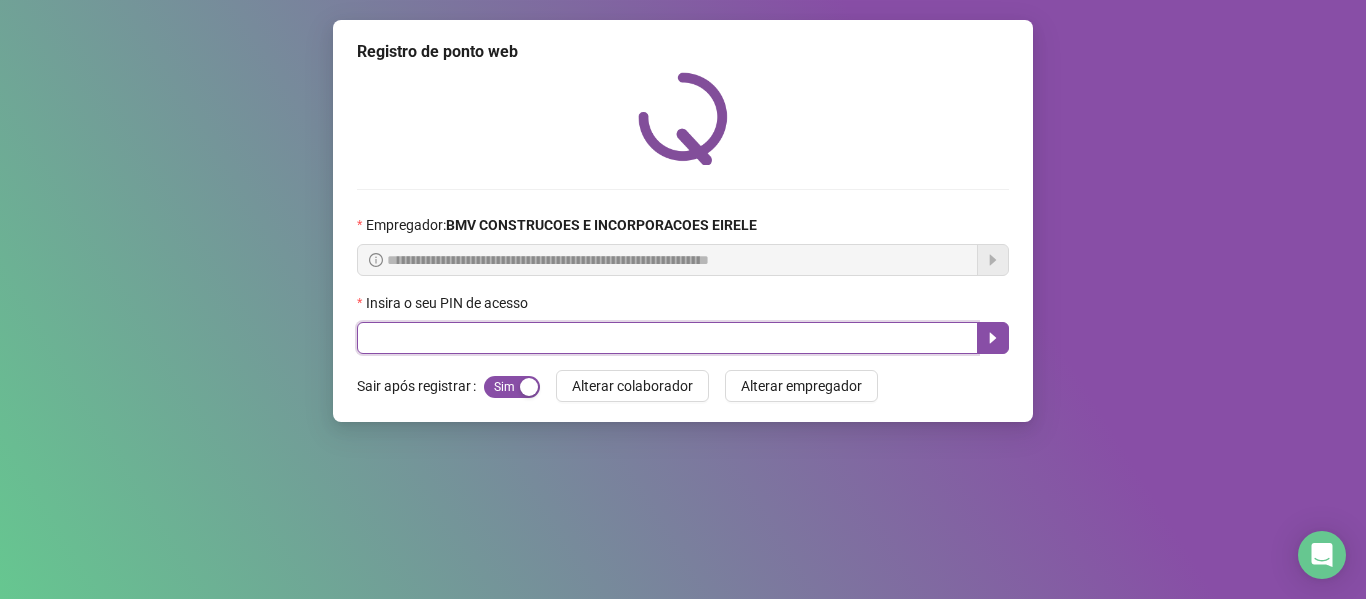 click at bounding box center (667, 338) 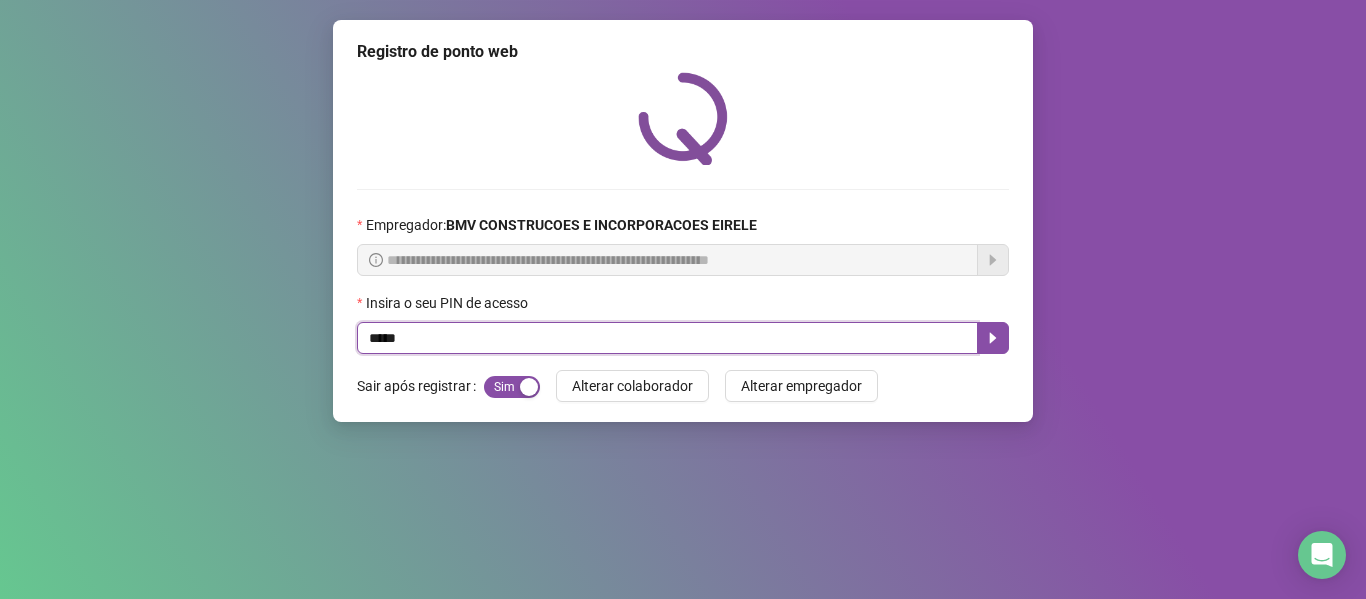 type on "*****" 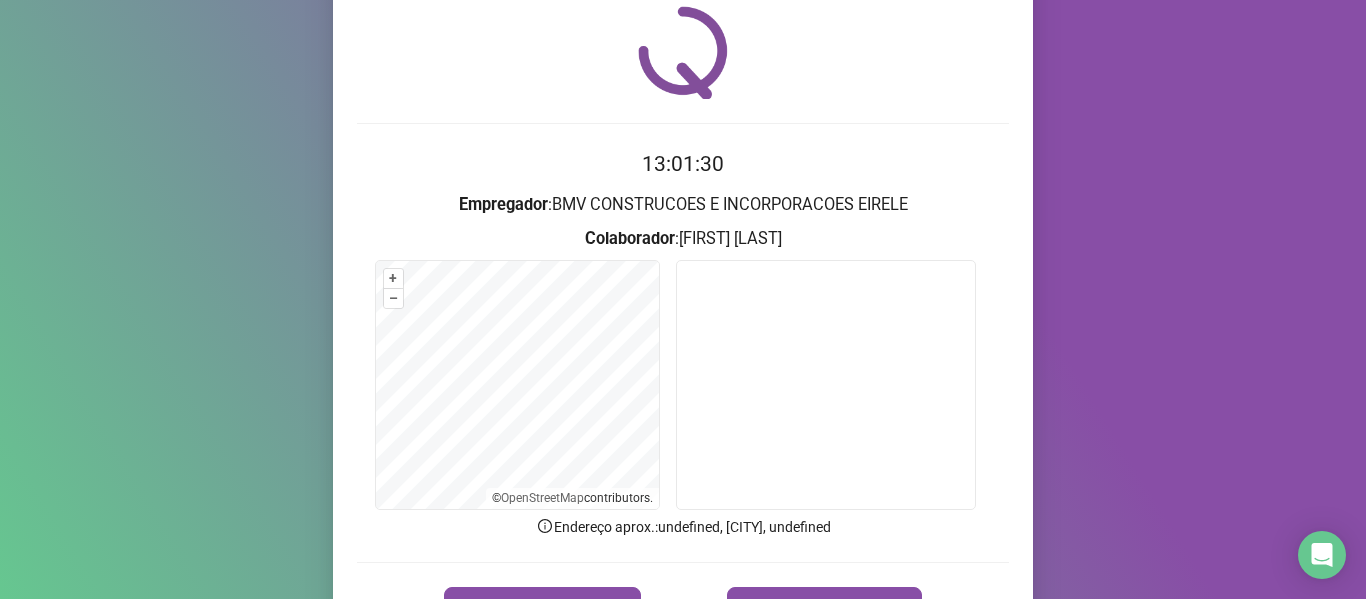 scroll, scrollTop: 182, scrollLeft: 0, axis: vertical 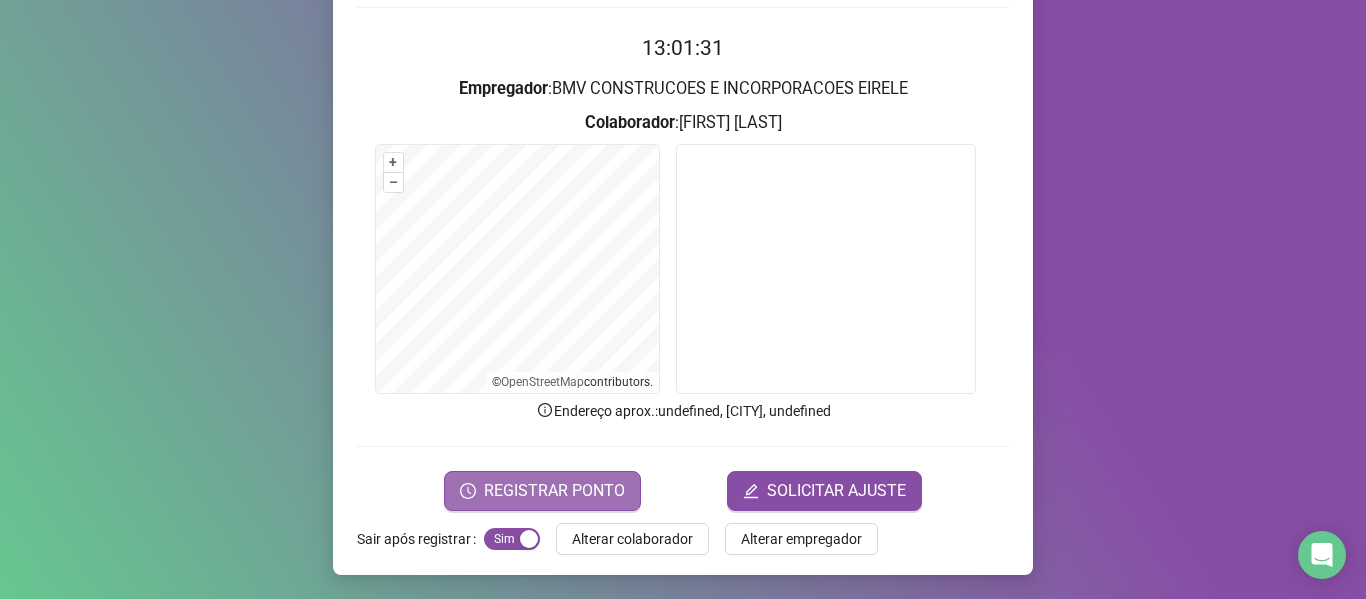 click on "REGISTRAR PONTO" at bounding box center (554, 491) 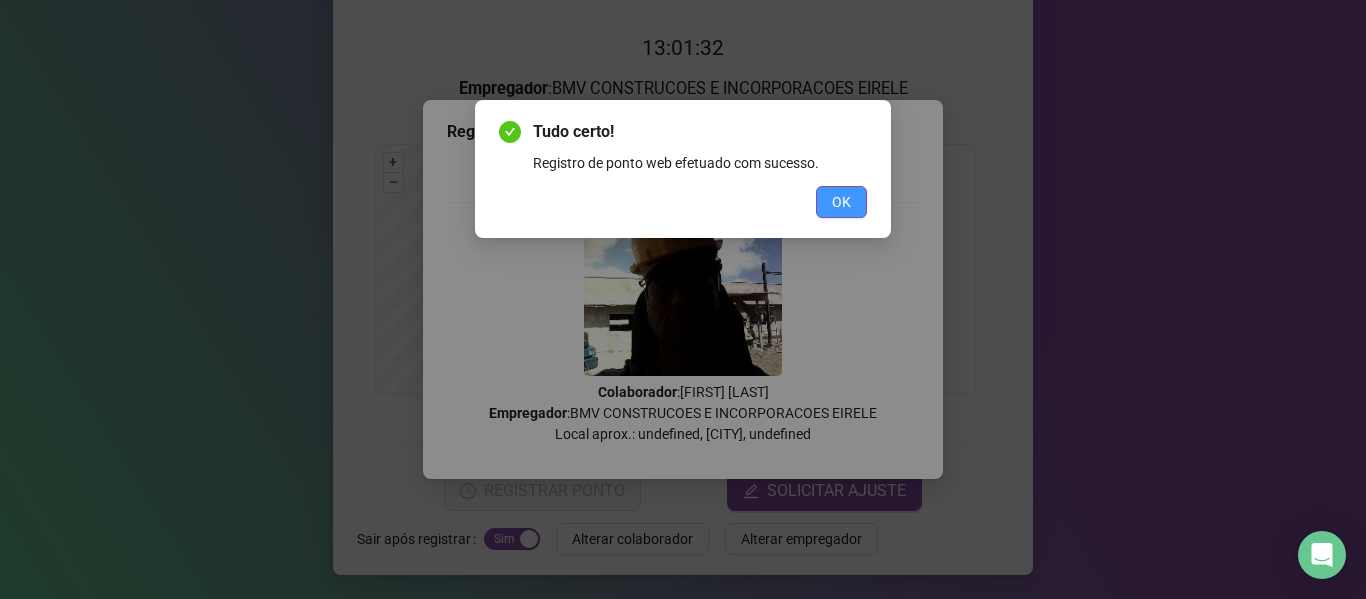 click on "OK" at bounding box center (841, 202) 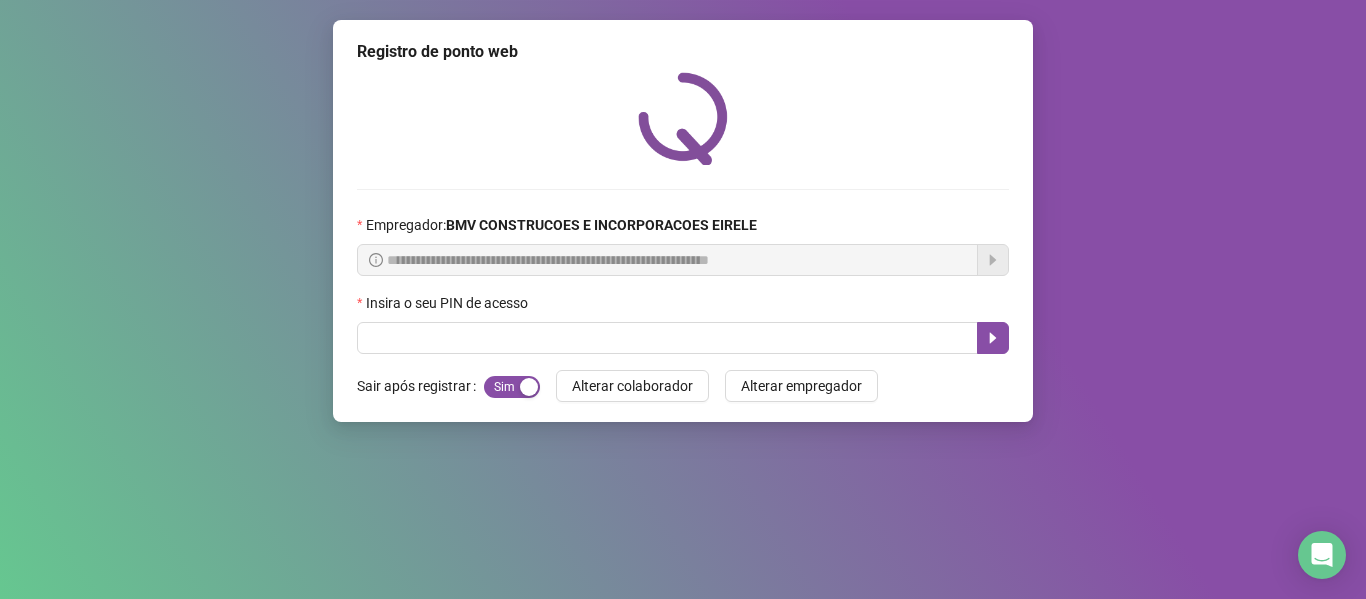 scroll, scrollTop: 0, scrollLeft: 0, axis: both 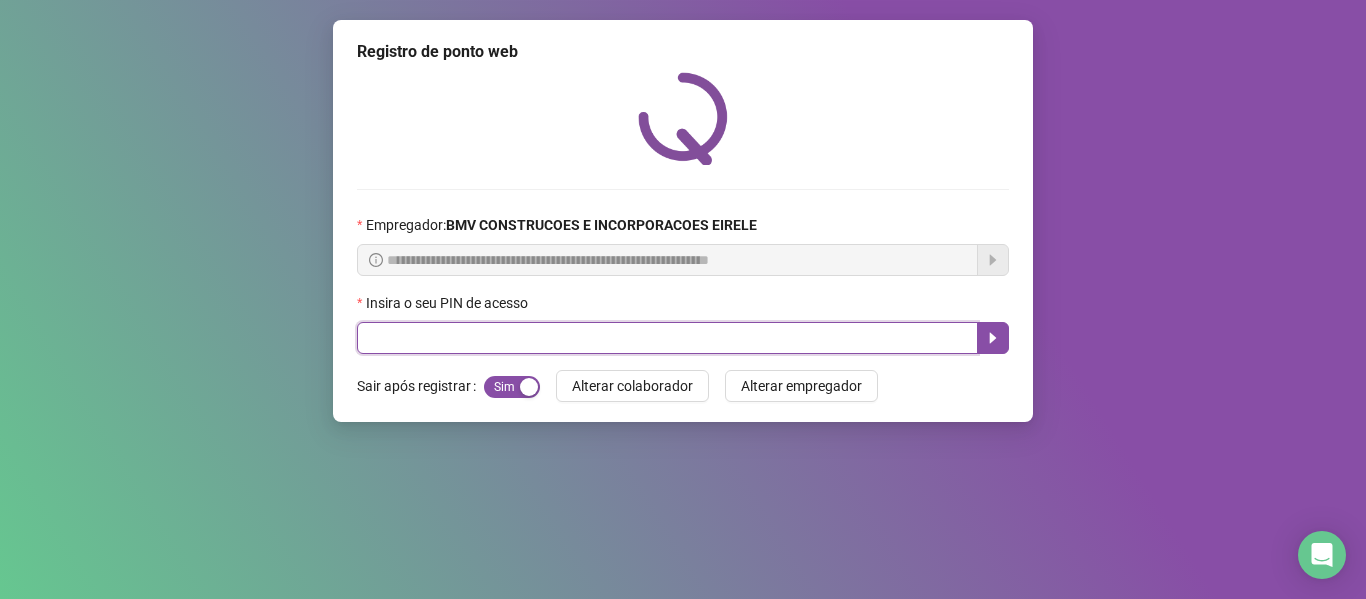 click at bounding box center [667, 338] 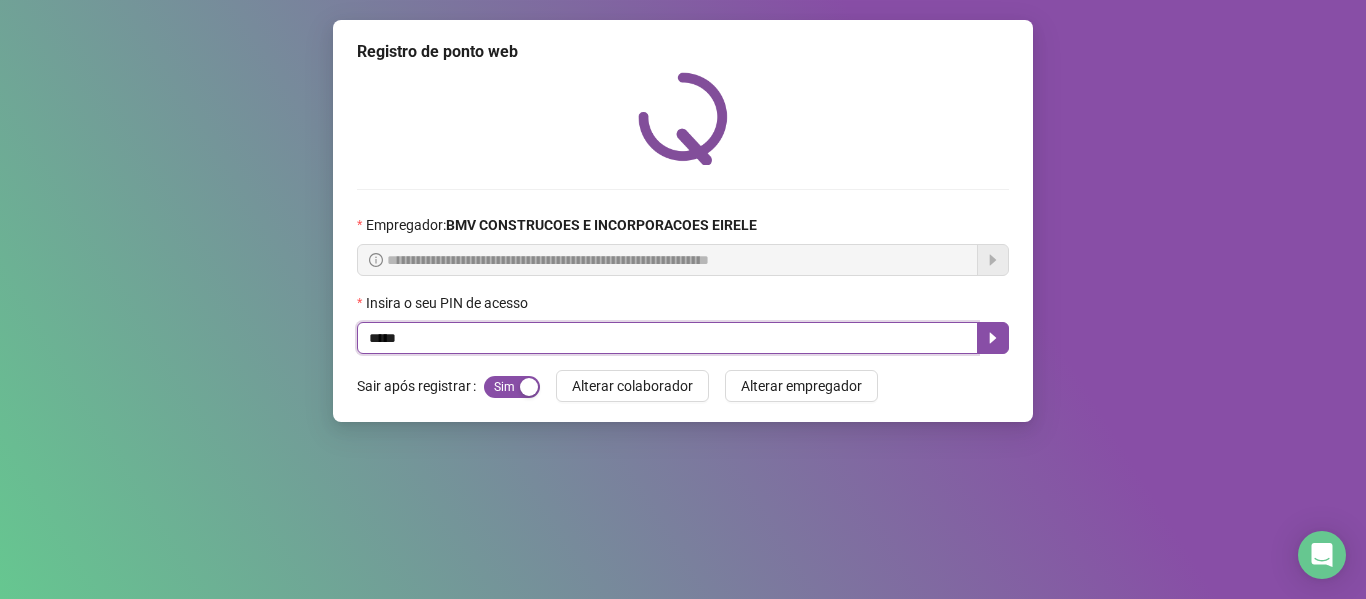 type on "*****" 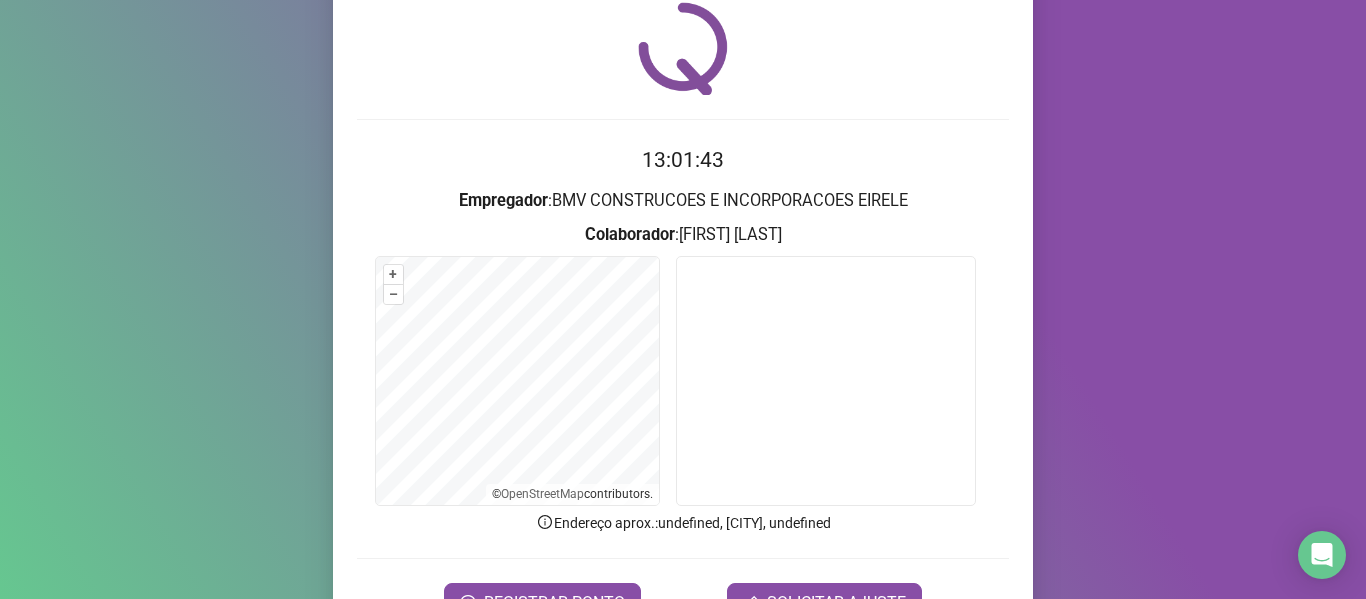 scroll, scrollTop: 182, scrollLeft: 0, axis: vertical 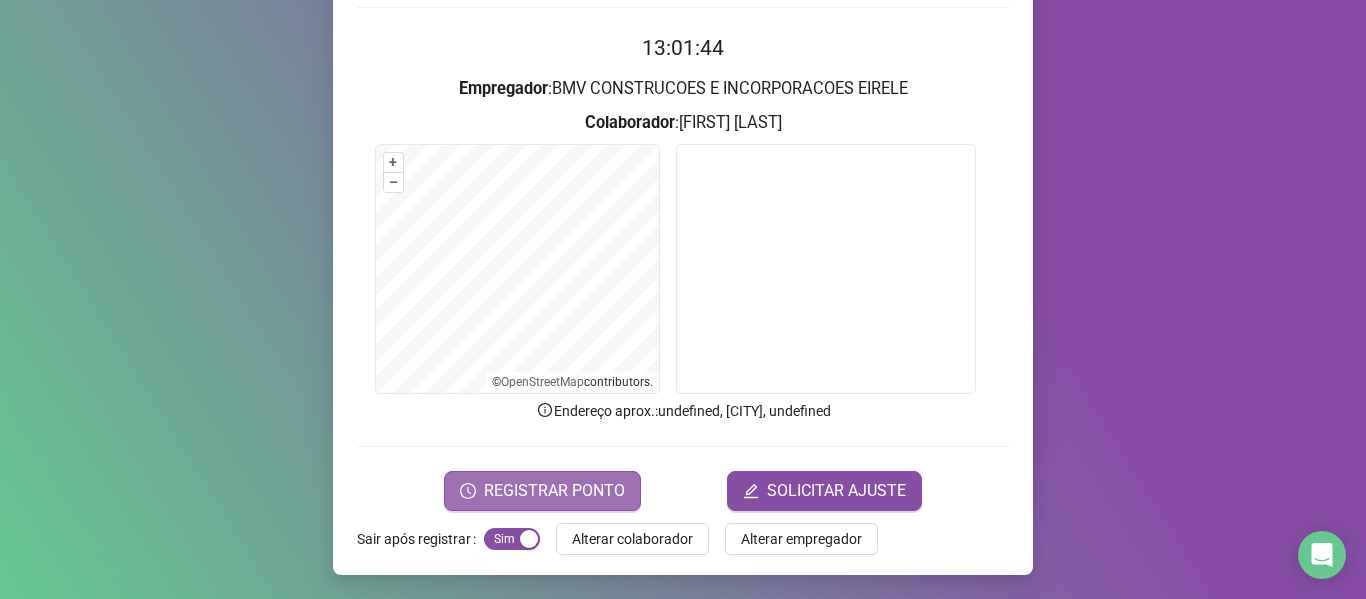 click on "REGISTRAR PONTO" at bounding box center (554, 491) 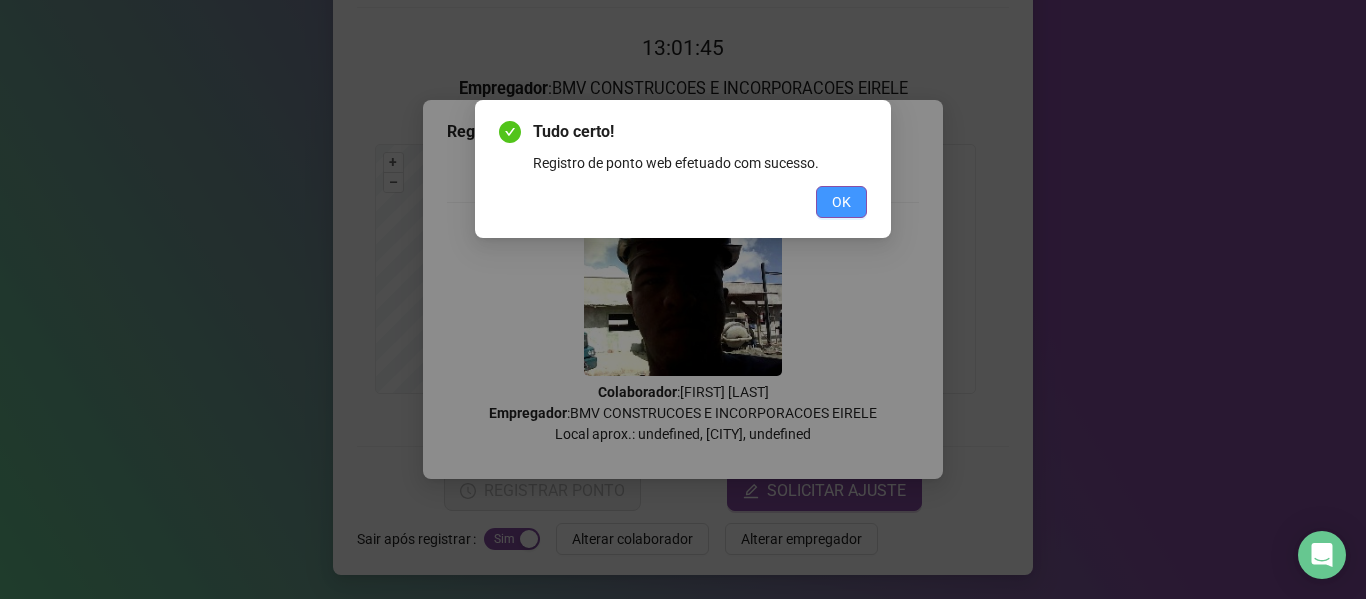 click on "OK" at bounding box center (841, 202) 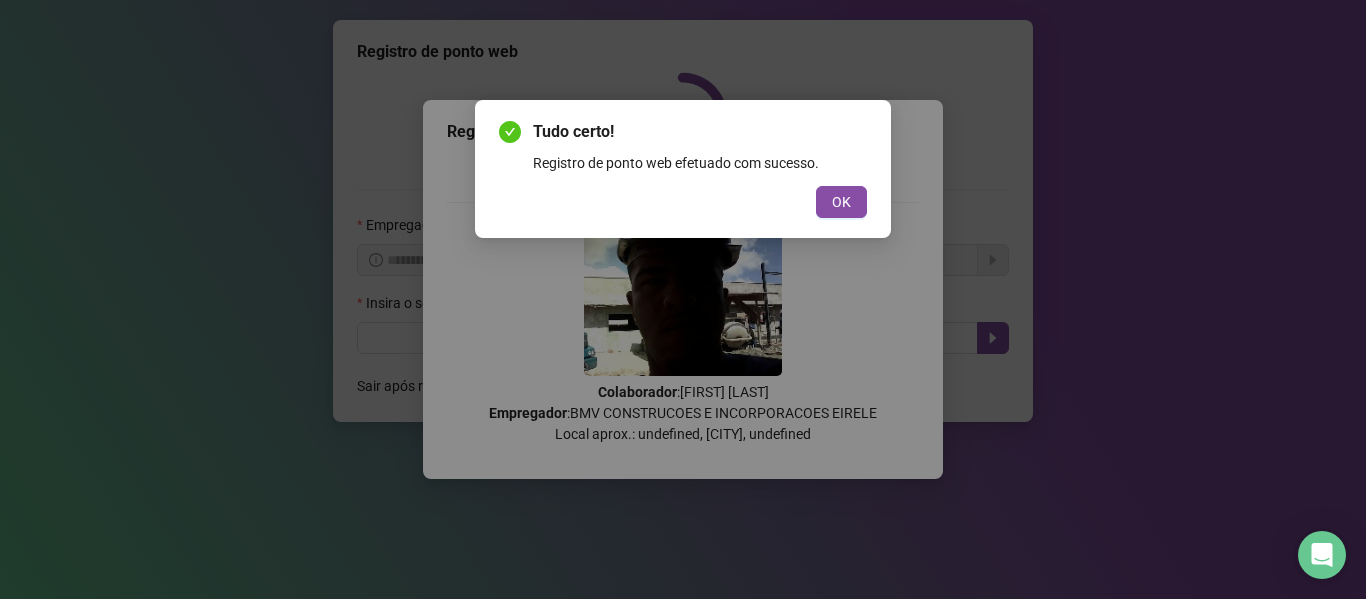 scroll, scrollTop: 0, scrollLeft: 0, axis: both 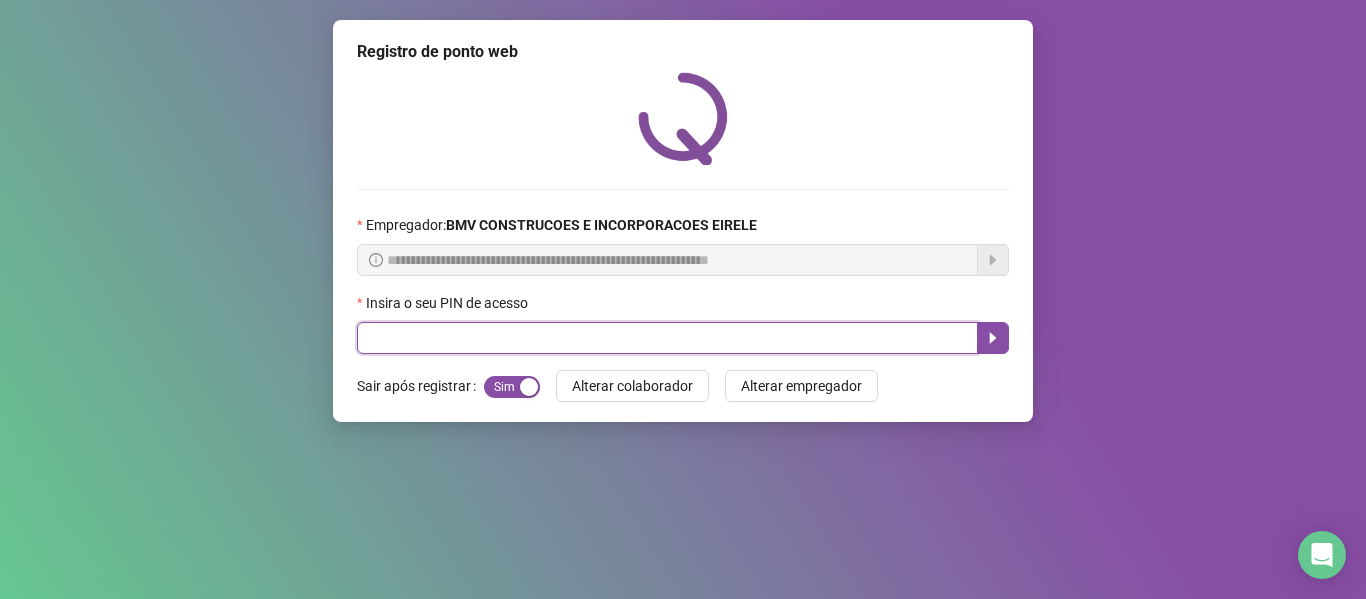 click at bounding box center [667, 338] 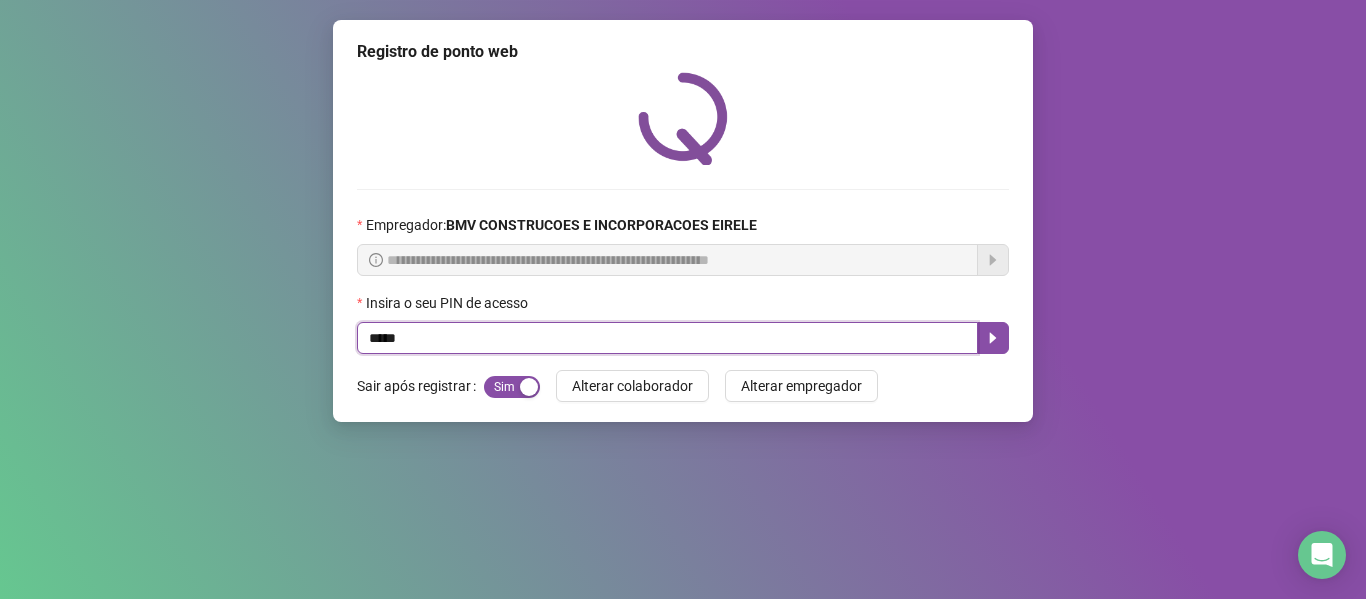 type on "*****" 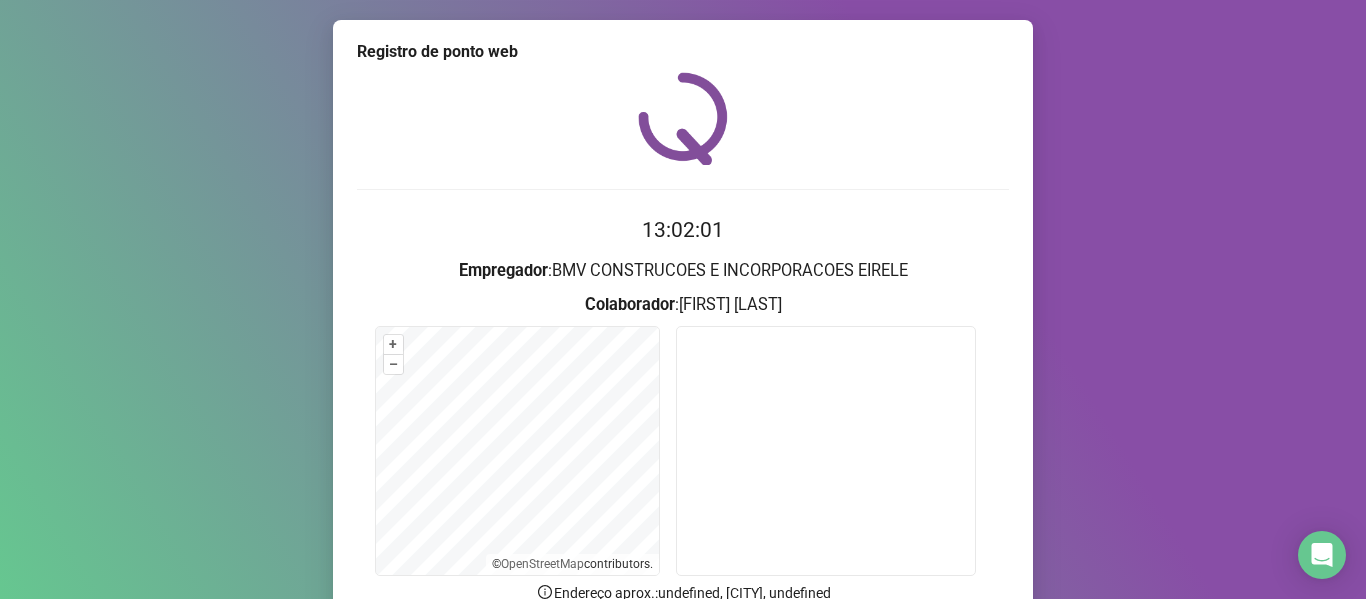 scroll, scrollTop: 182, scrollLeft: 0, axis: vertical 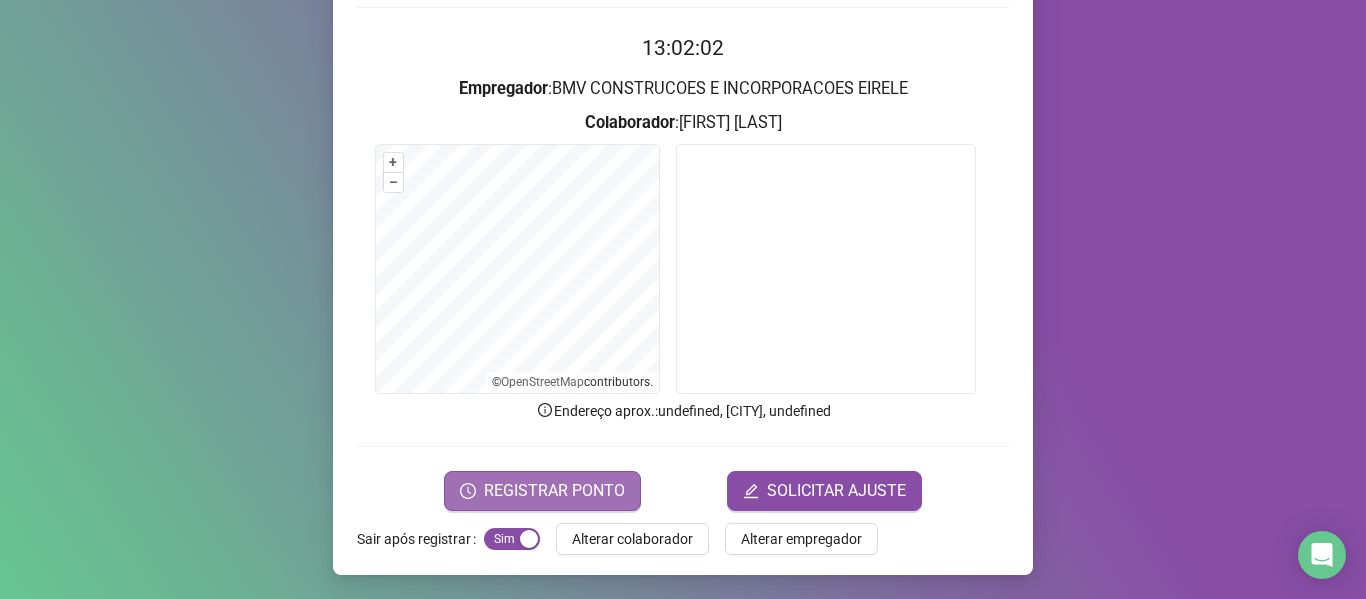 click on "REGISTRAR PONTO" at bounding box center (554, 491) 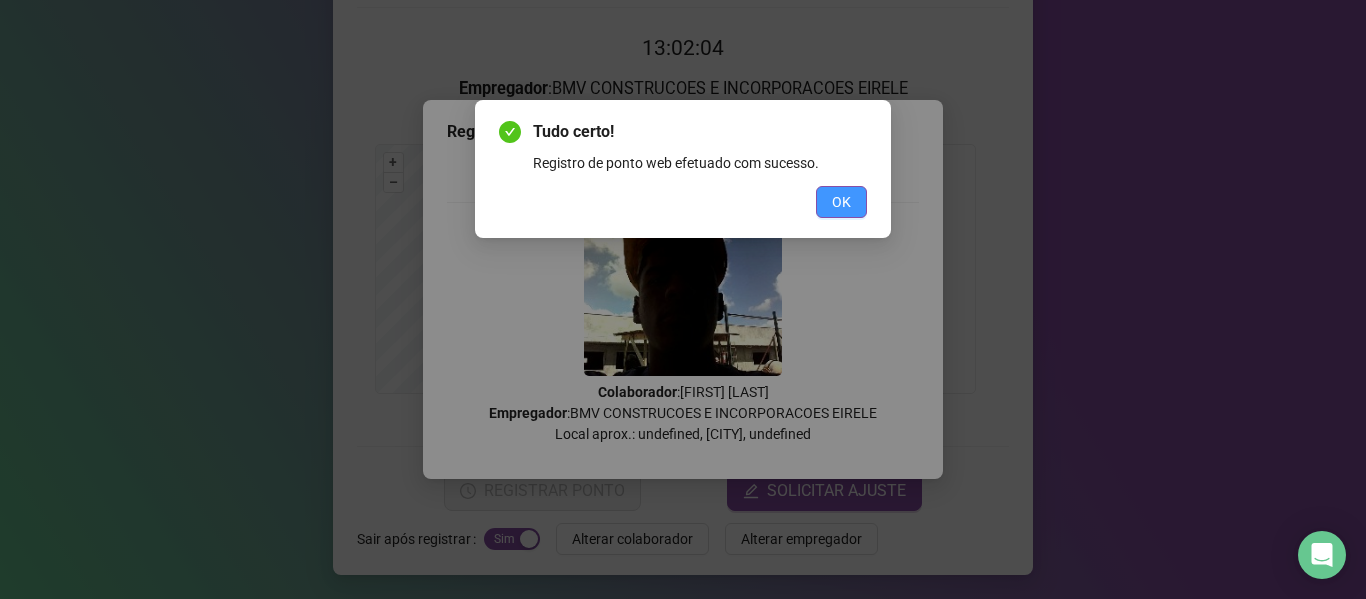 click on "OK" at bounding box center [841, 202] 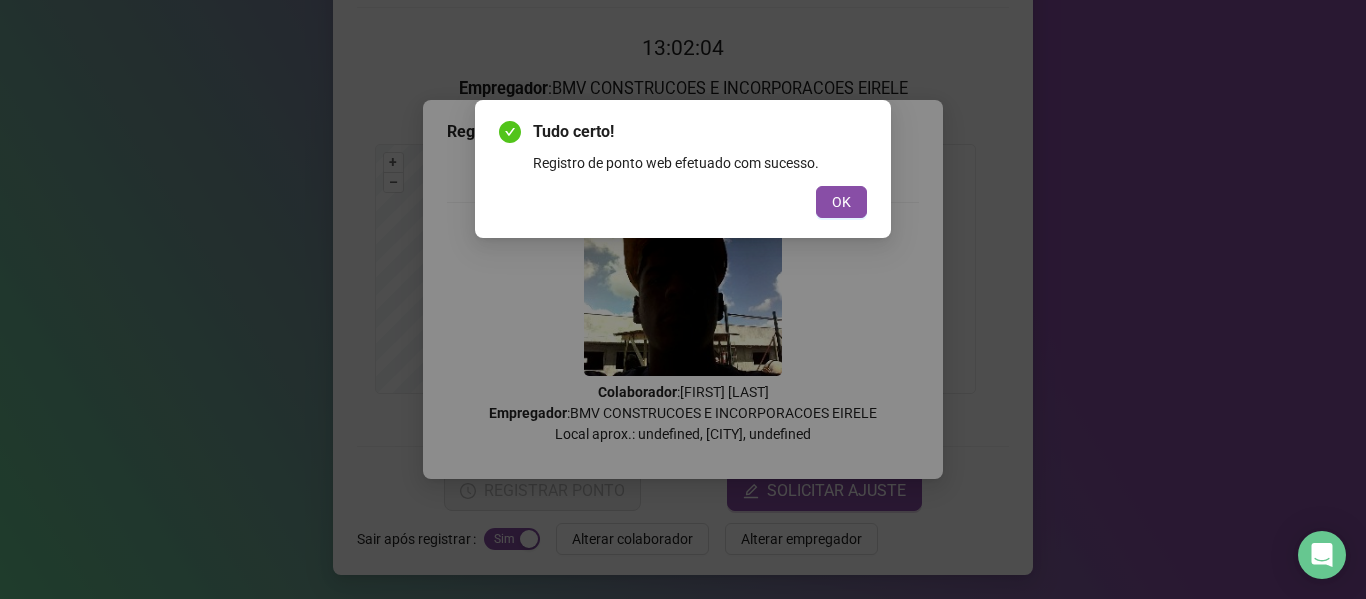 scroll, scrollTop: 0, scrollLeft: 0, axis: both 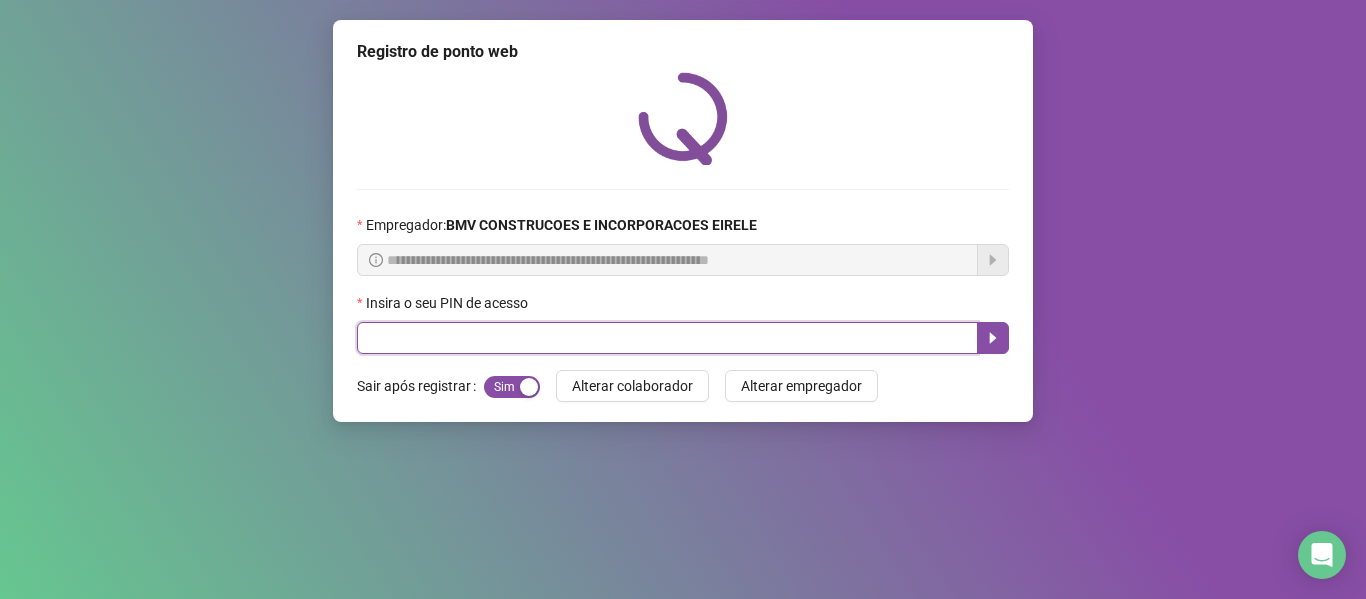 click at bounding box center (667, 338) 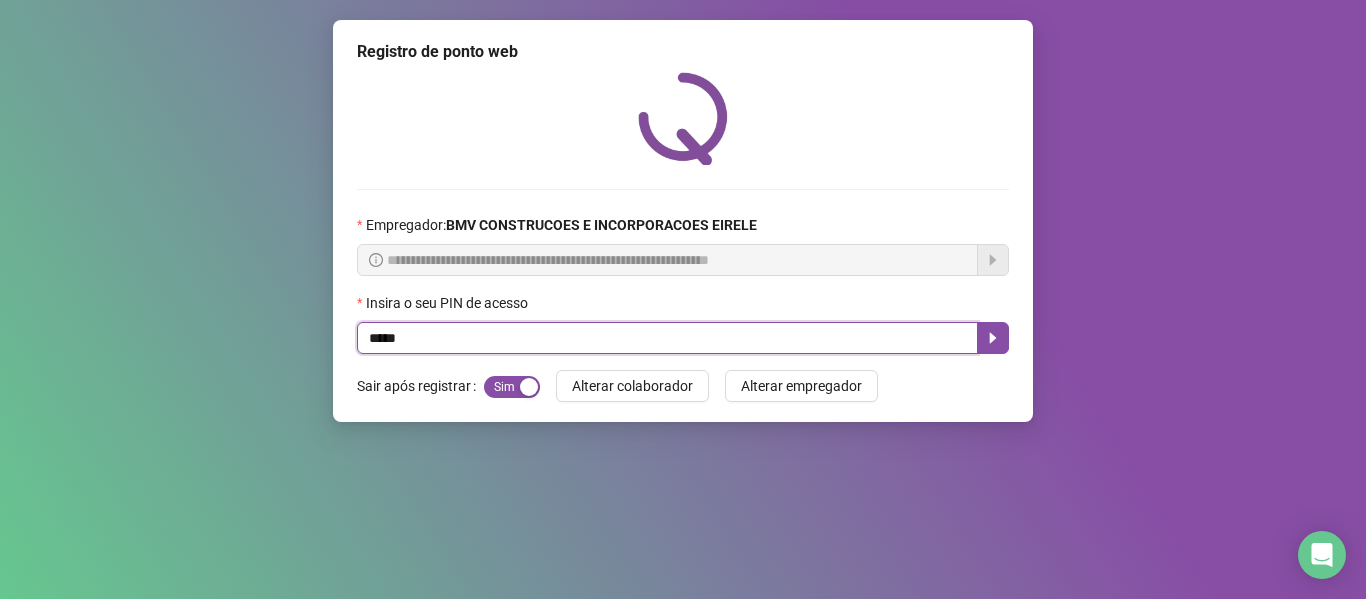 type on "*****" 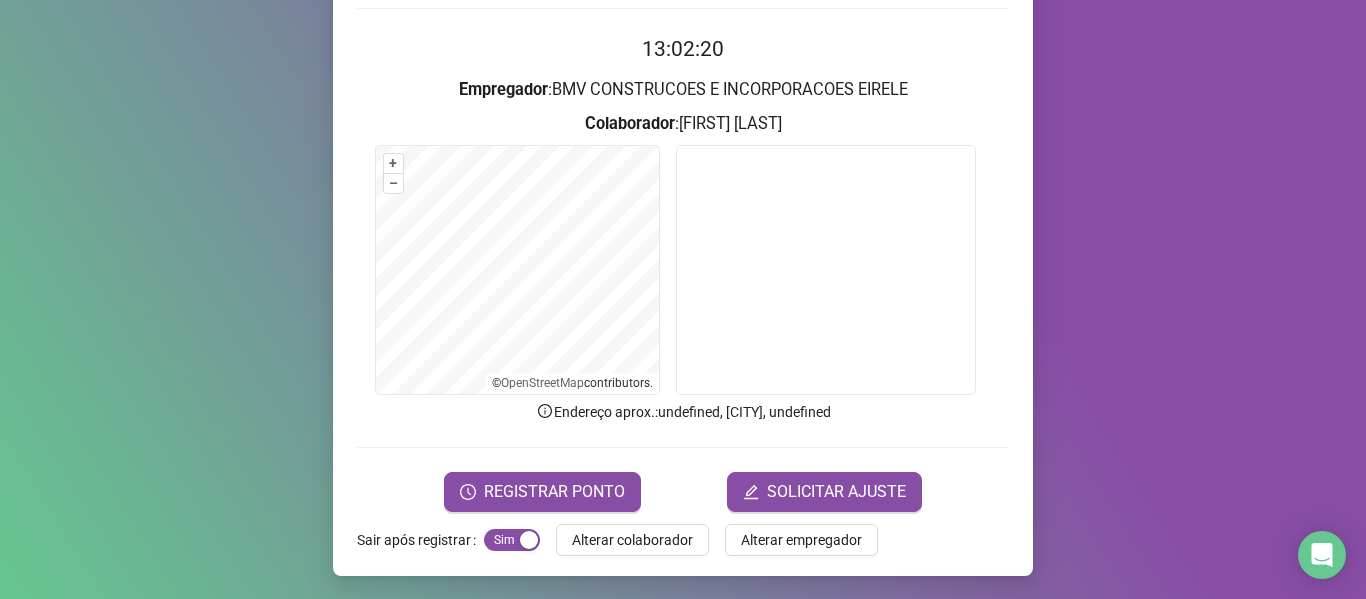 scroll, scrollTop: 182, scrollLeft: 0, axis: vertical 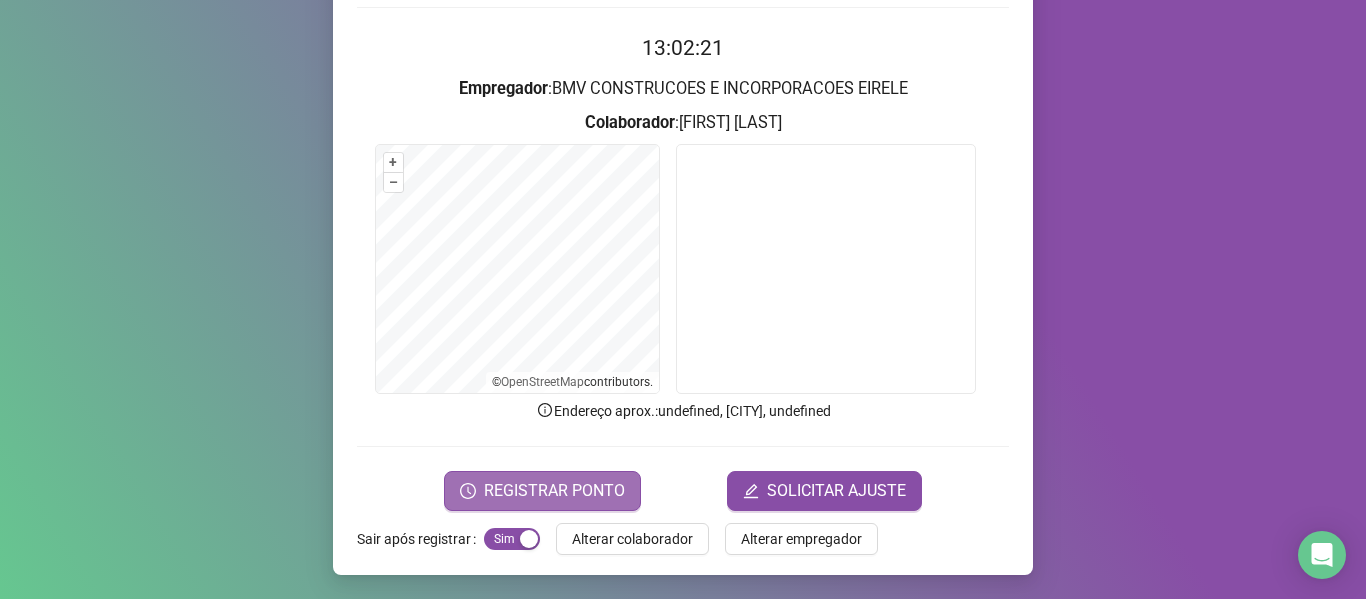 click on "REGISTRAR PONTO" at bounding box center (554, 491) 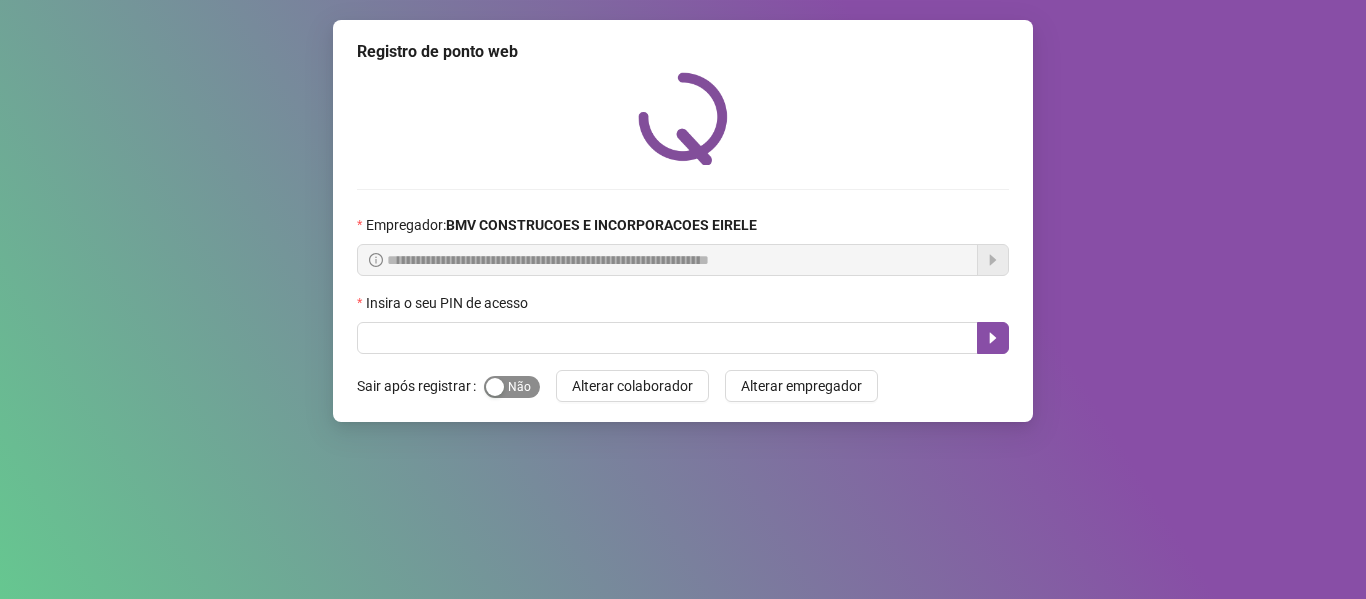 scroll, scrollTop: 0, scrollLeft: 0, axis: both 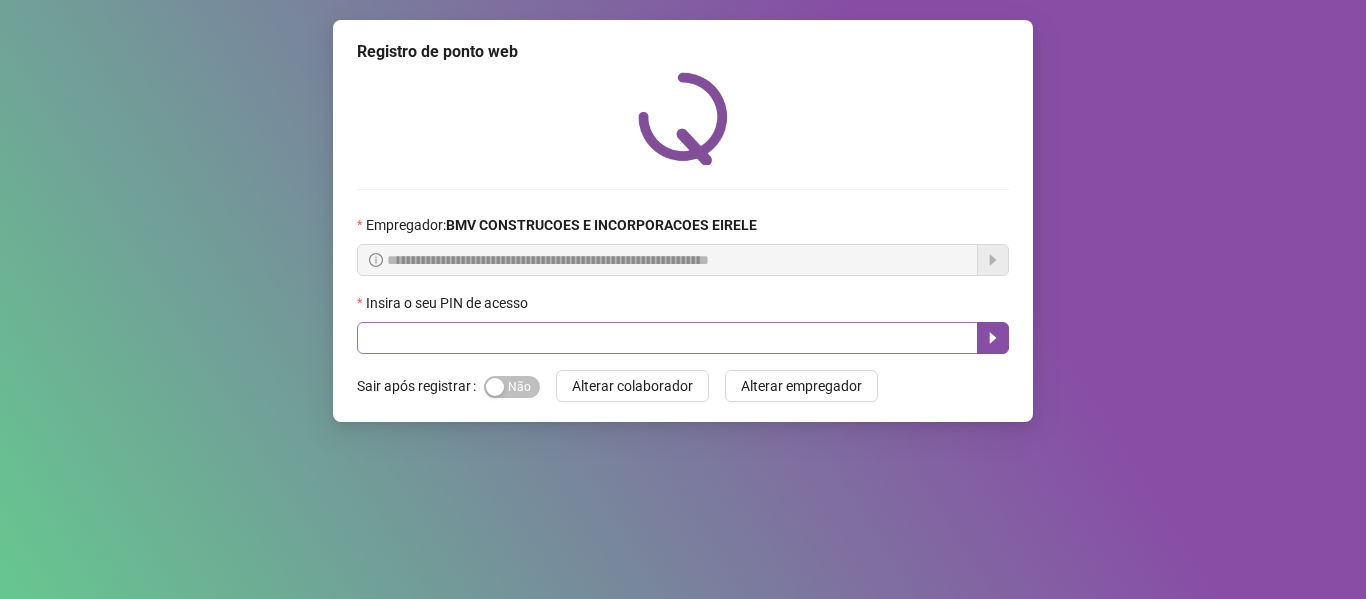 click on "Sim Não" at bounding box center (512, 387) 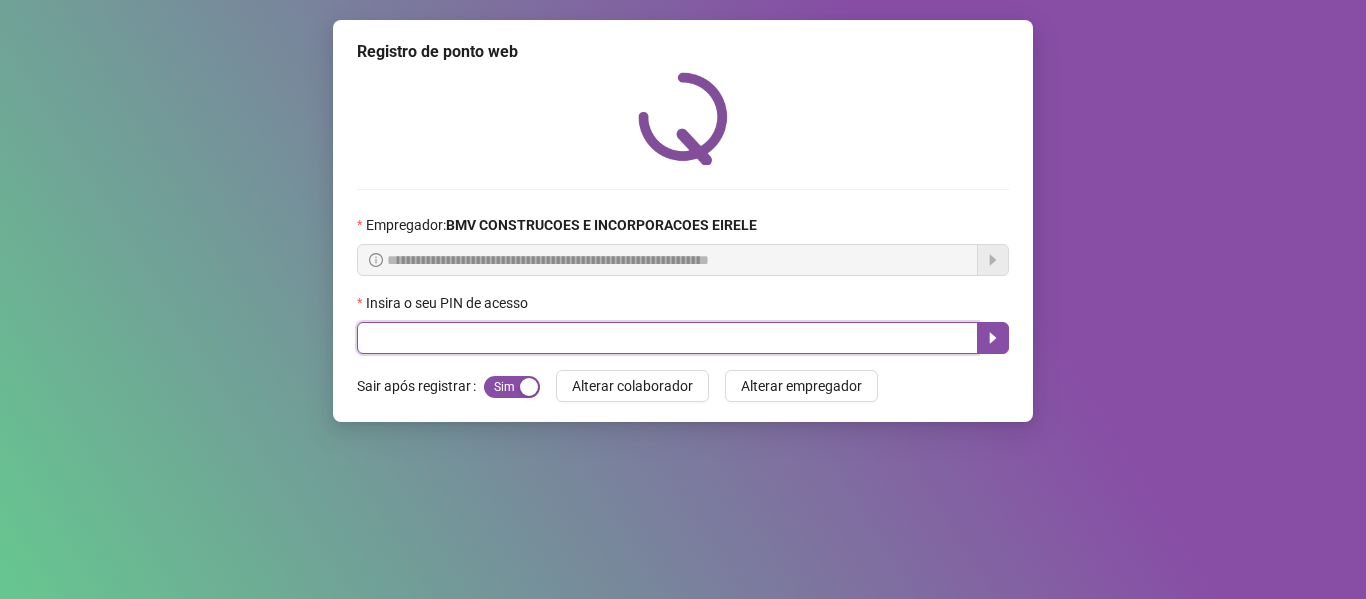 click at bounding box center [667, 338] 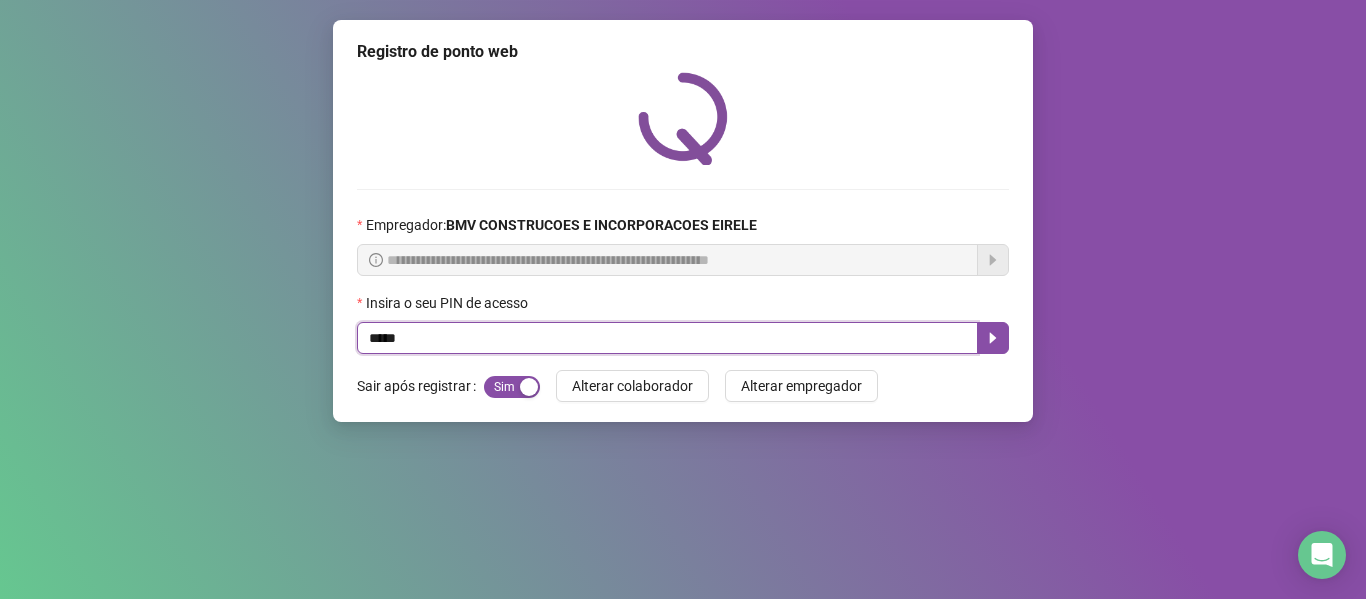 type on "*****" 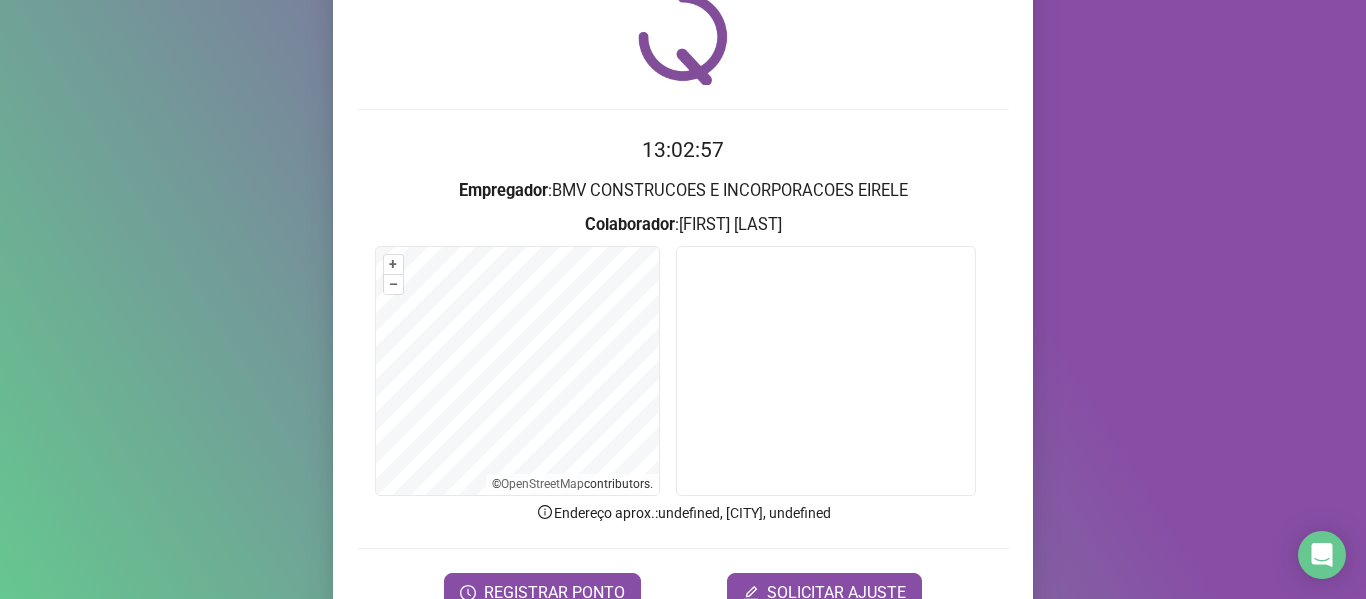 scroll, scrollTop: 182, scrollLeft: 0, axis: vertical 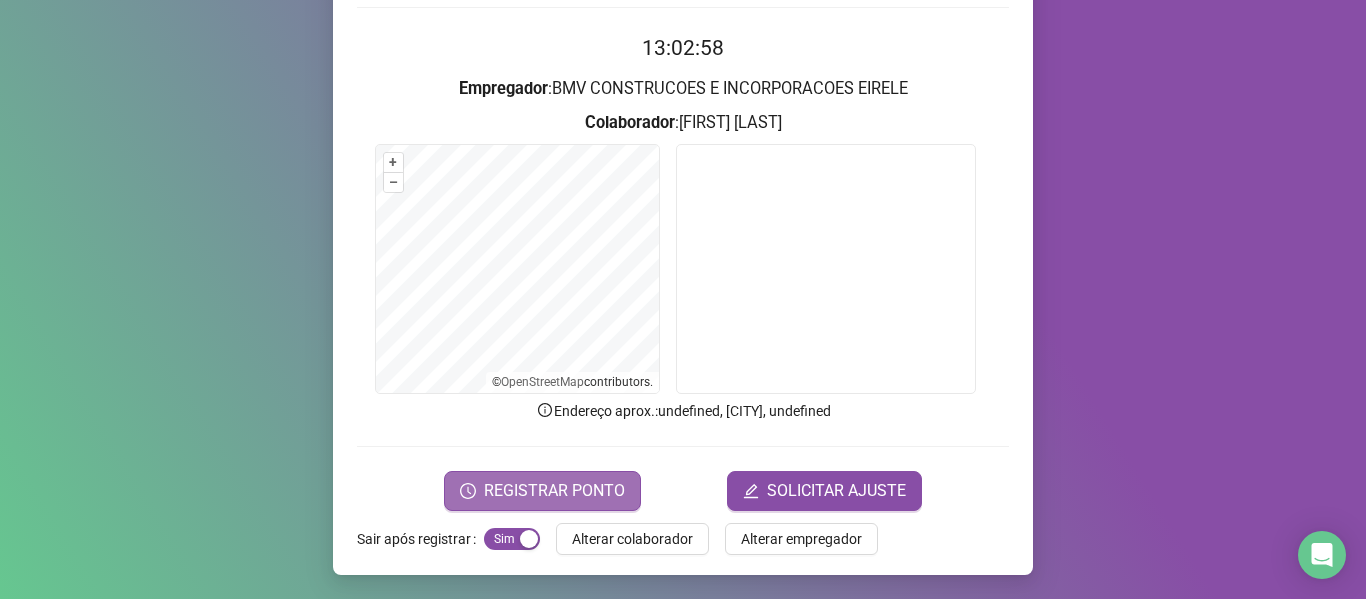 click on "REGISTRAR PONTO" at bounding box center (554, 491) 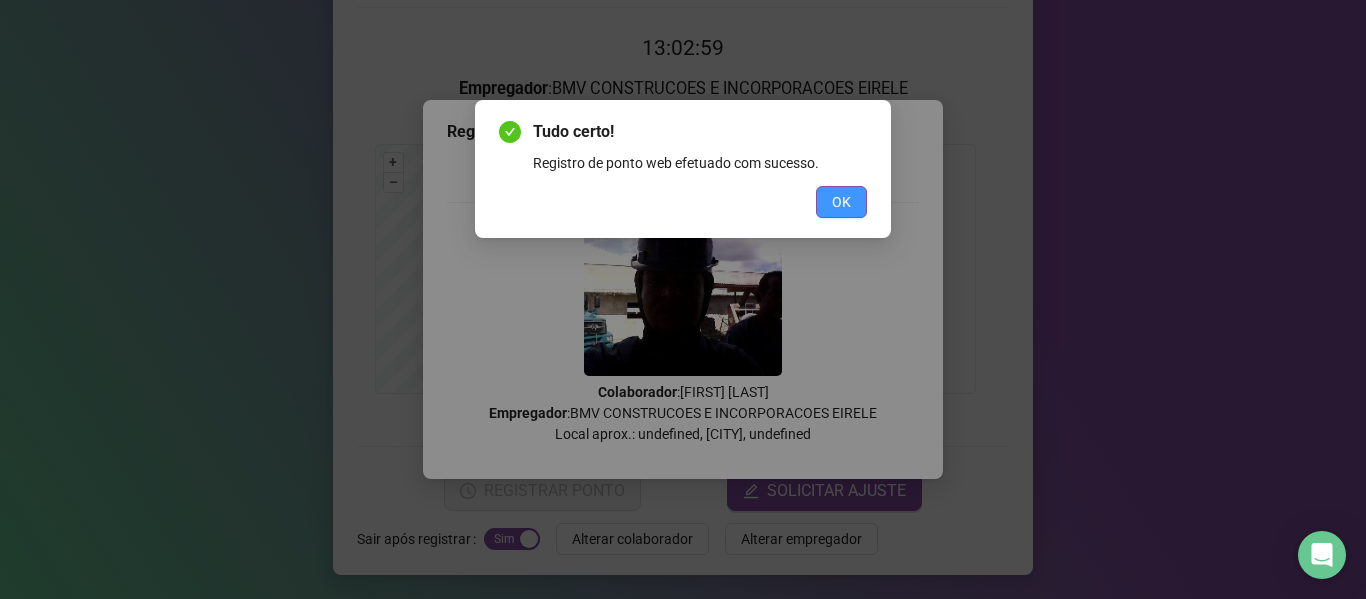 click on "OK" at bounding box center [841, 202] 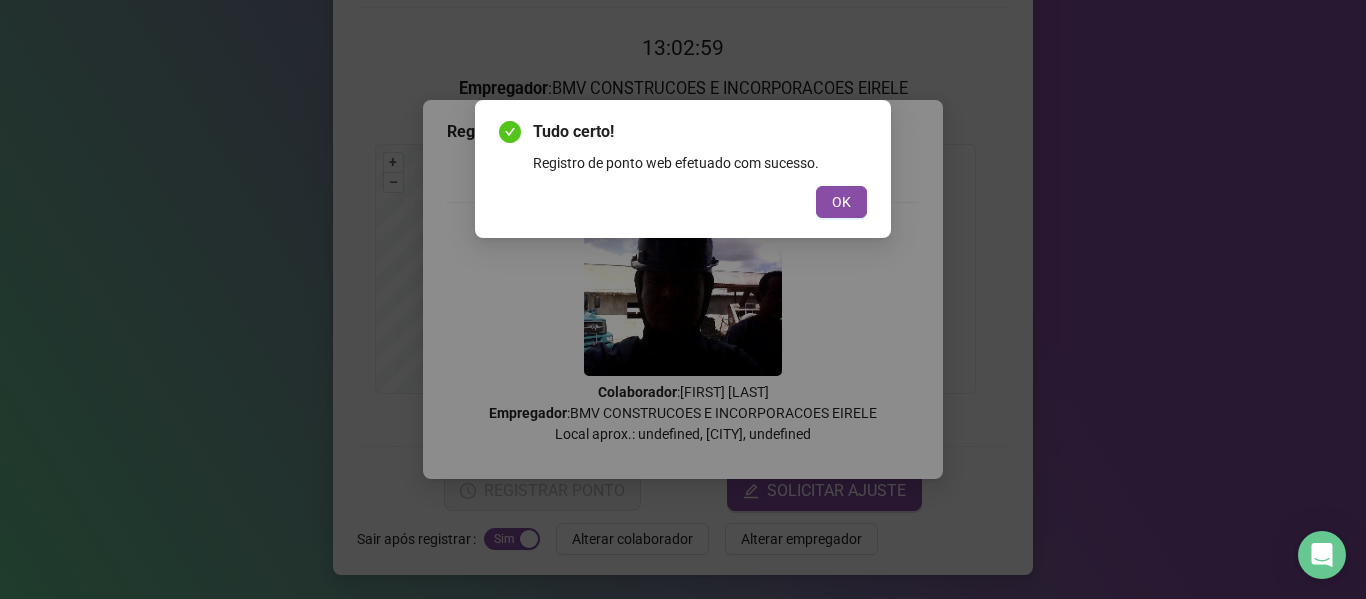 scroll, scrollTop: 0, scrollLeft: 0, axis: both 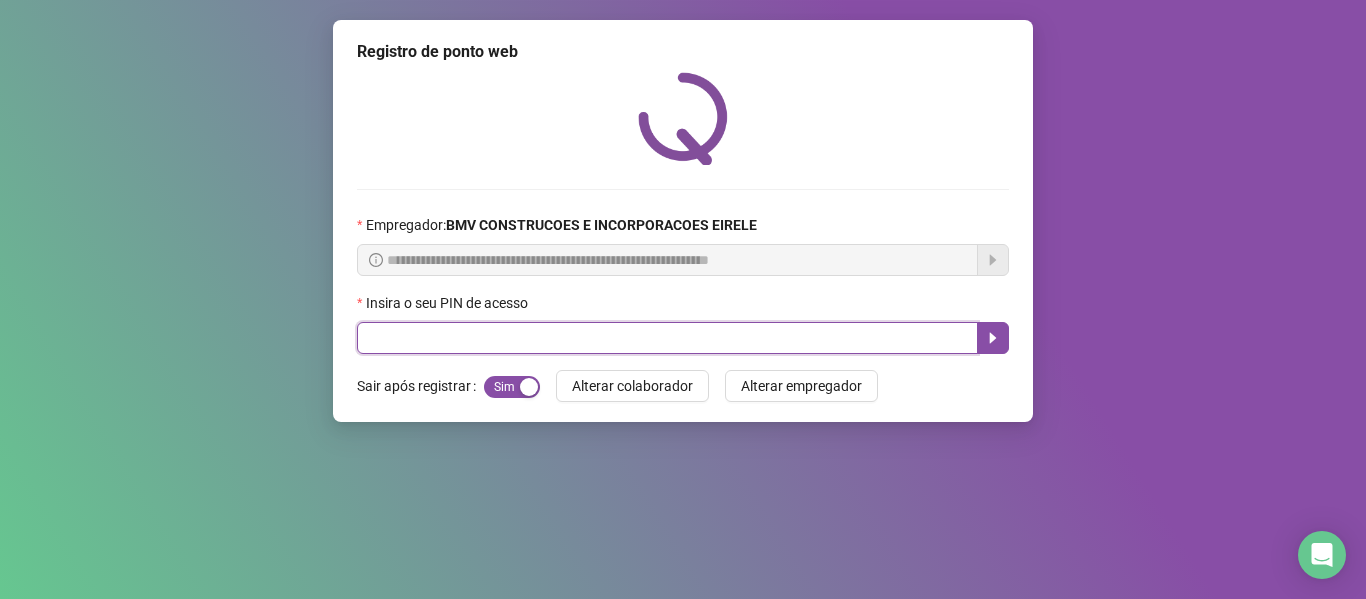 click at bounding box center (667, 338) 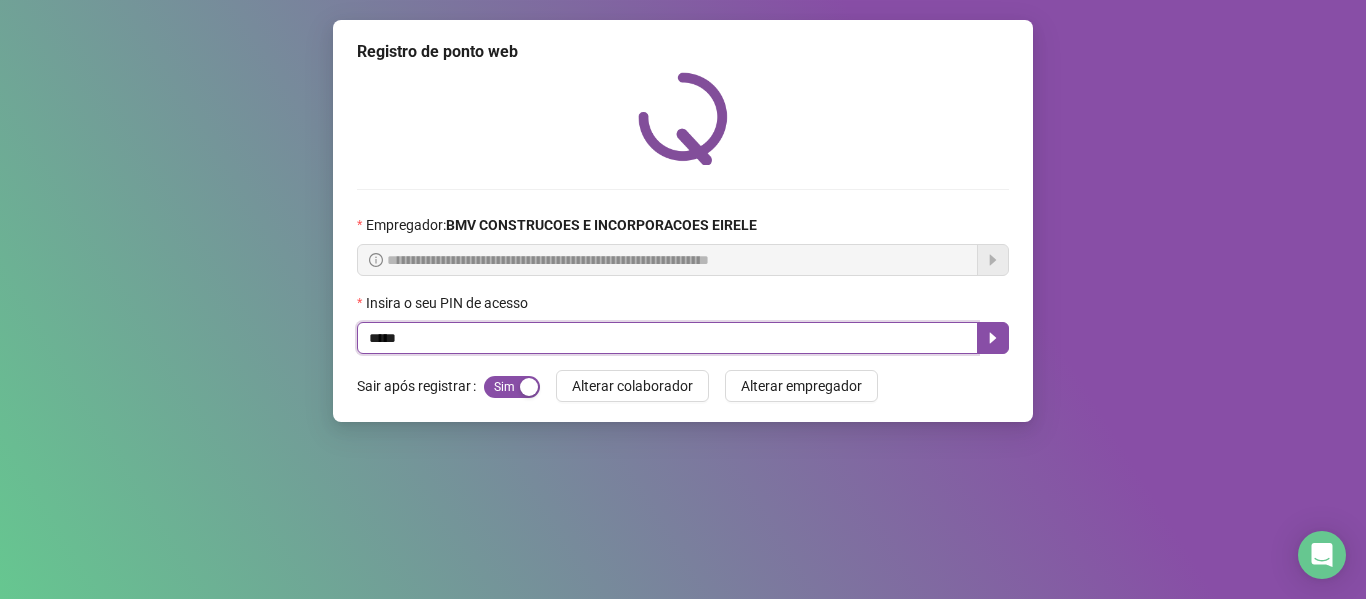 type on "*****" 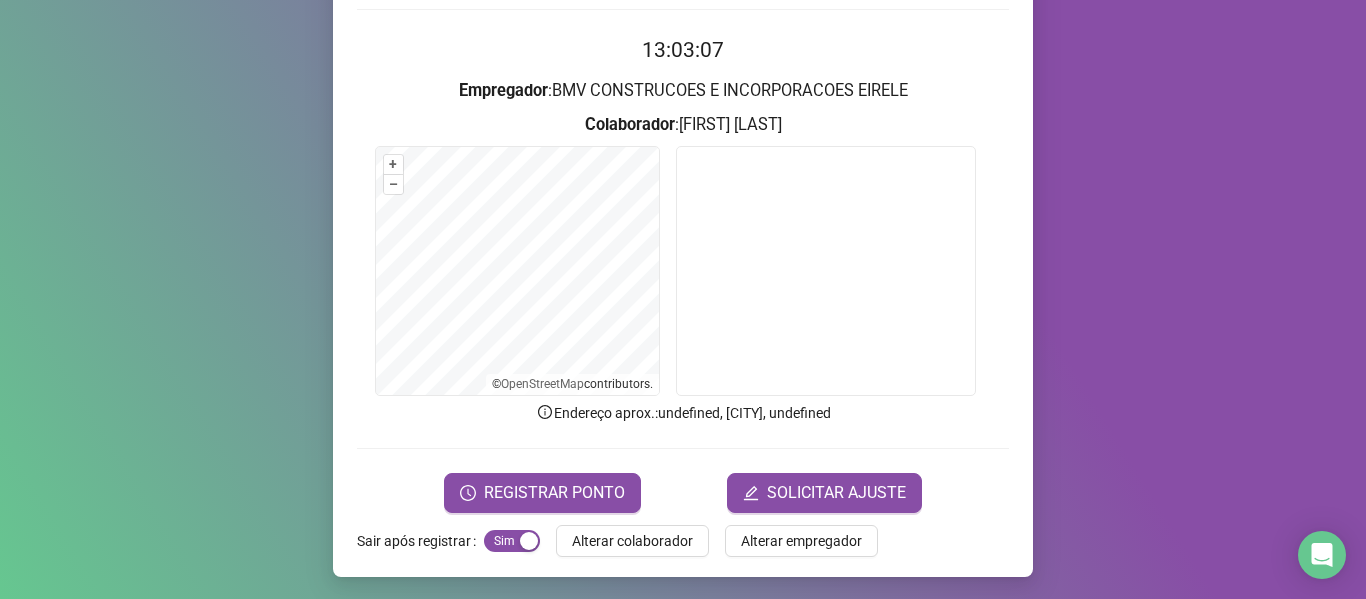 scroll, scrollTop: 182, scrollLeft: 0, axis: vertical 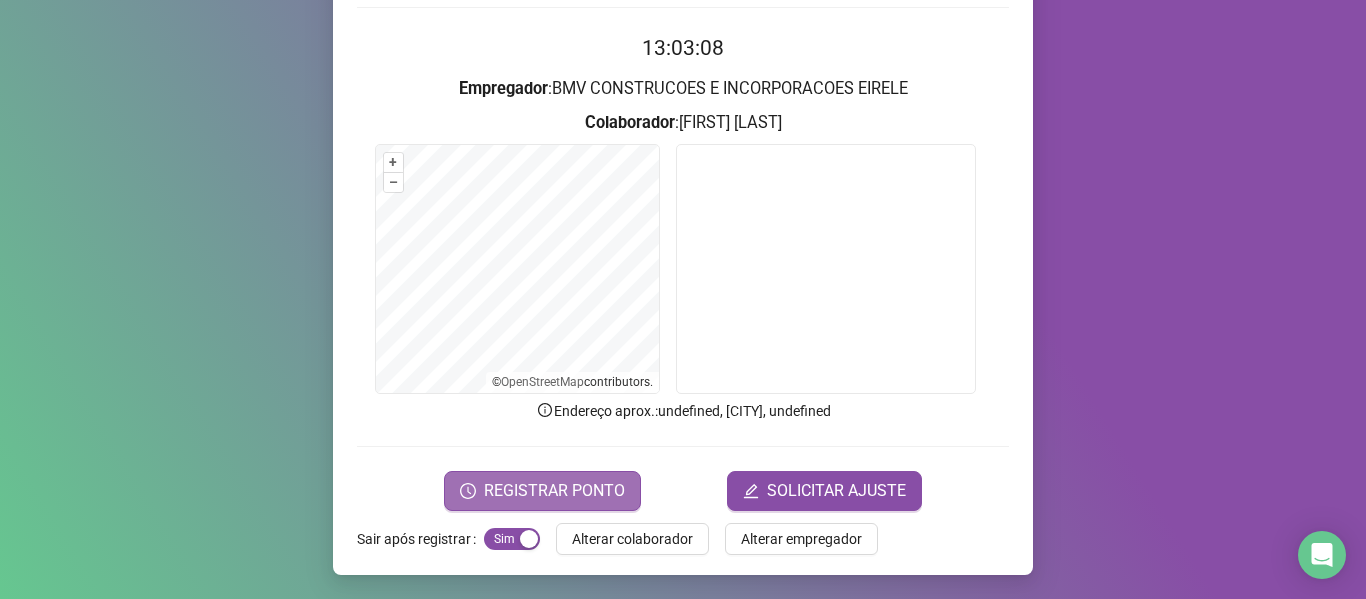 click on "REGISTRAR PONTO" at bounding box center (542, 491) 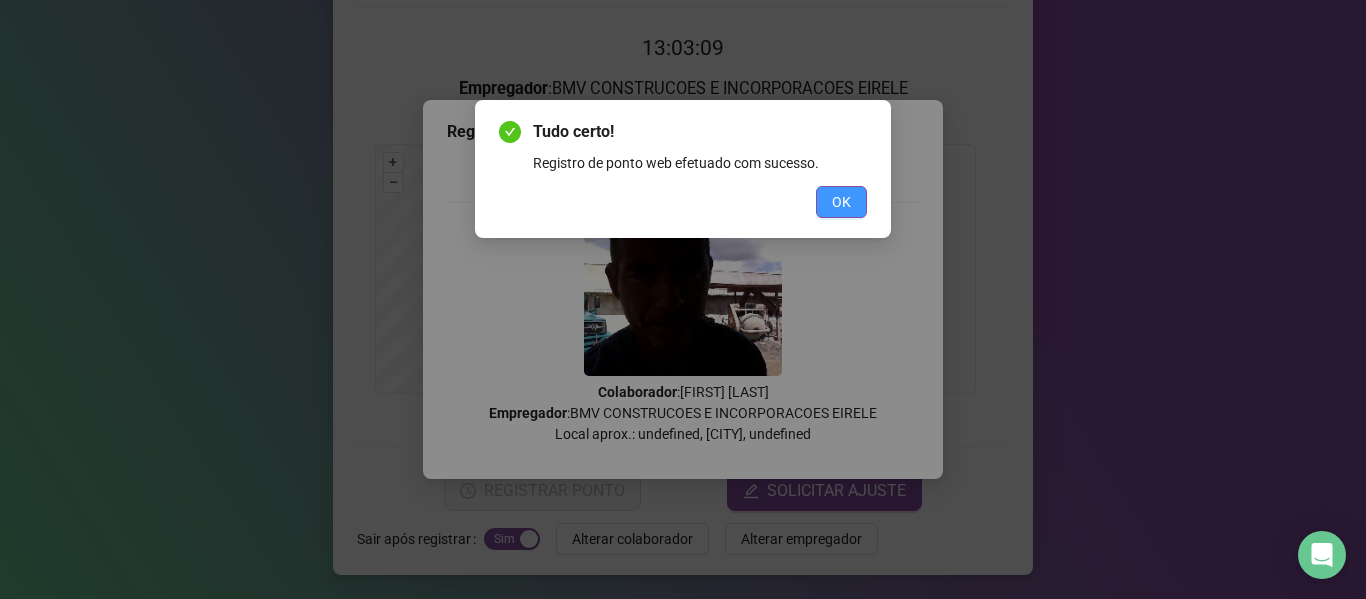 click on "OK" at bounding box center [841, 202] 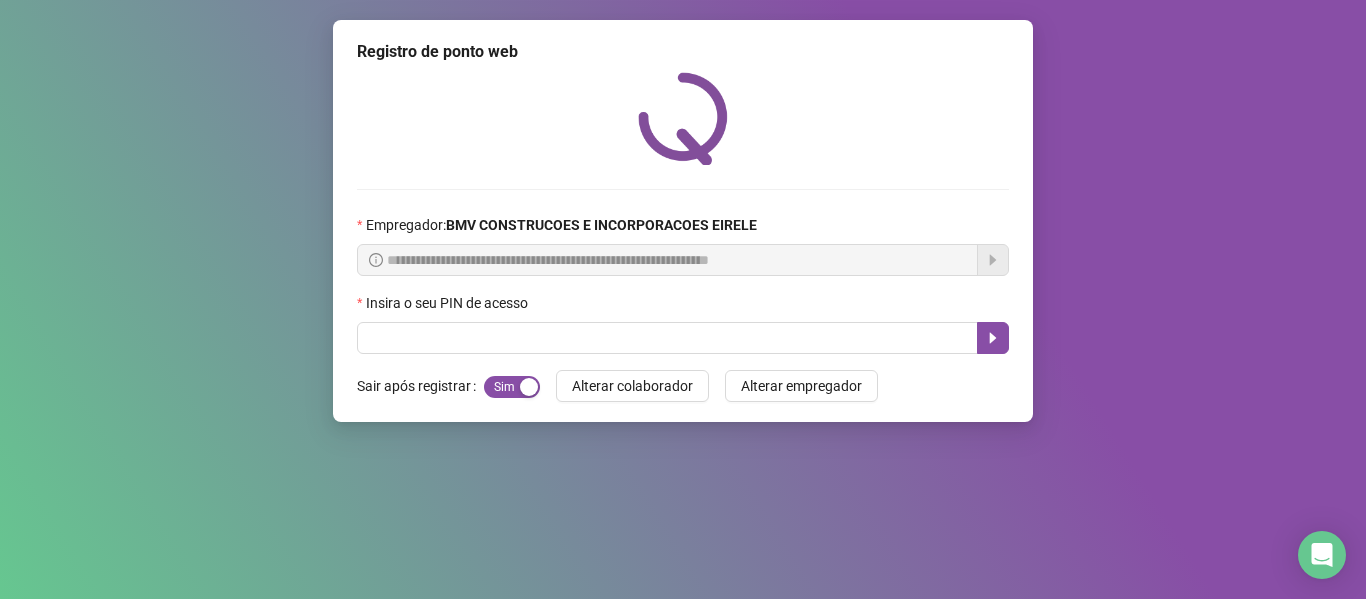 scroll, scrollTop: 0, scrollLeft: 0, axis: both 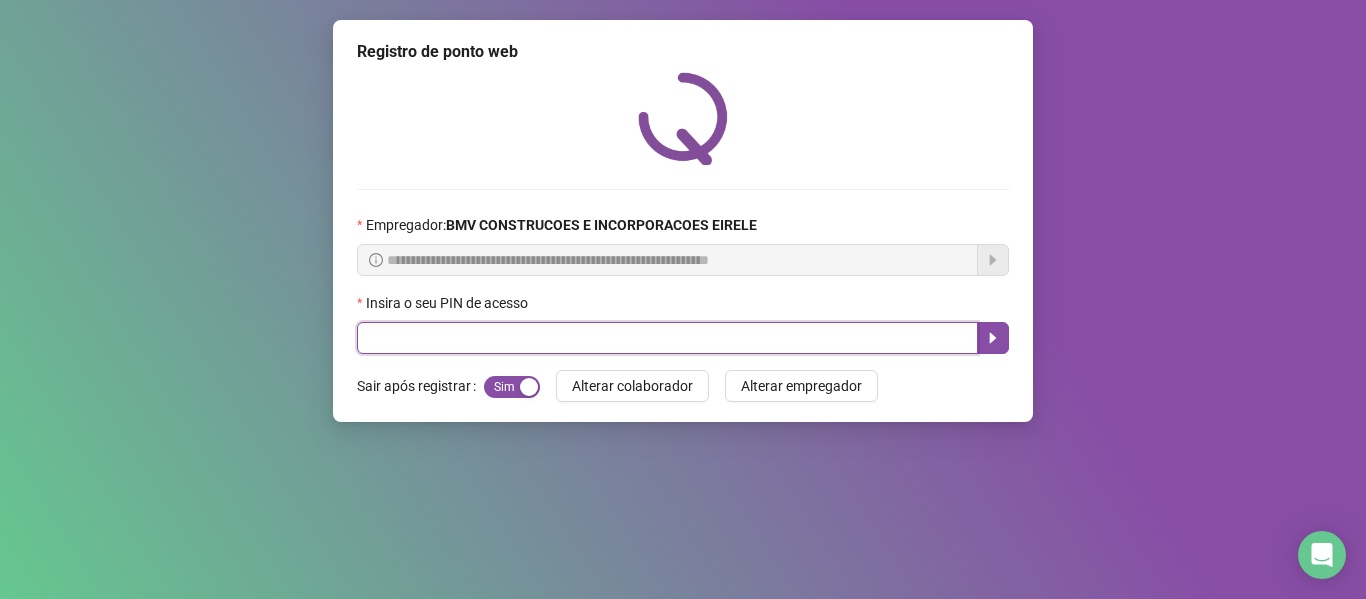 click at bounding box center [667, 338] 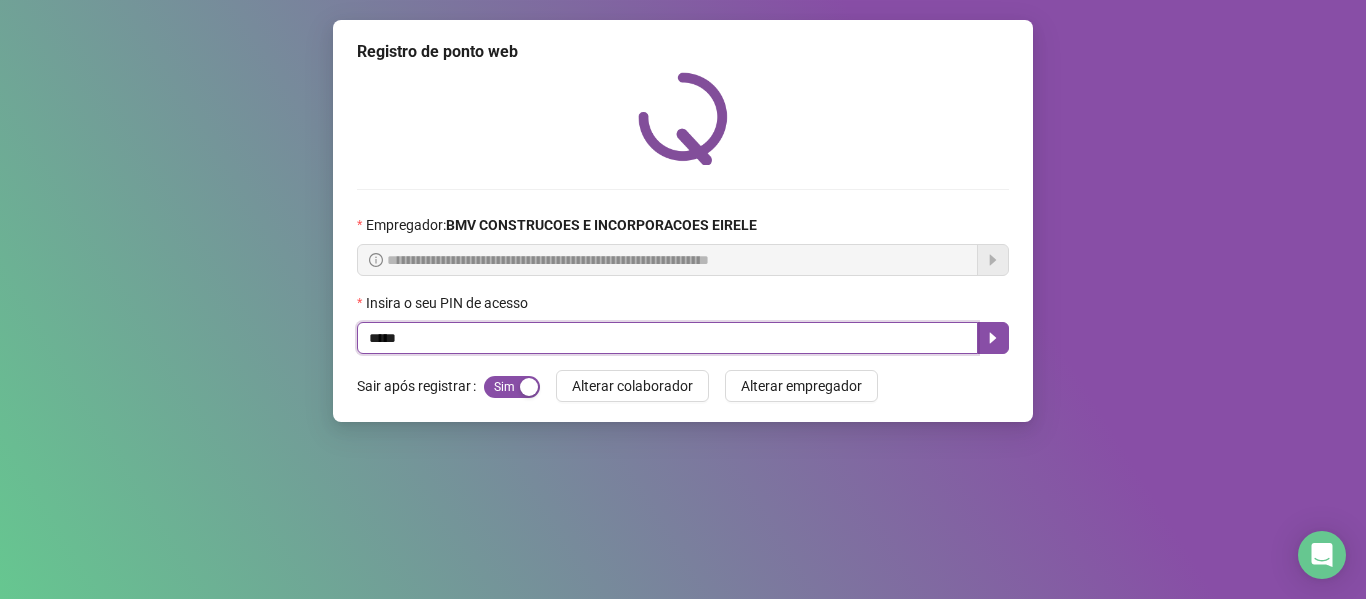 type on "*****" 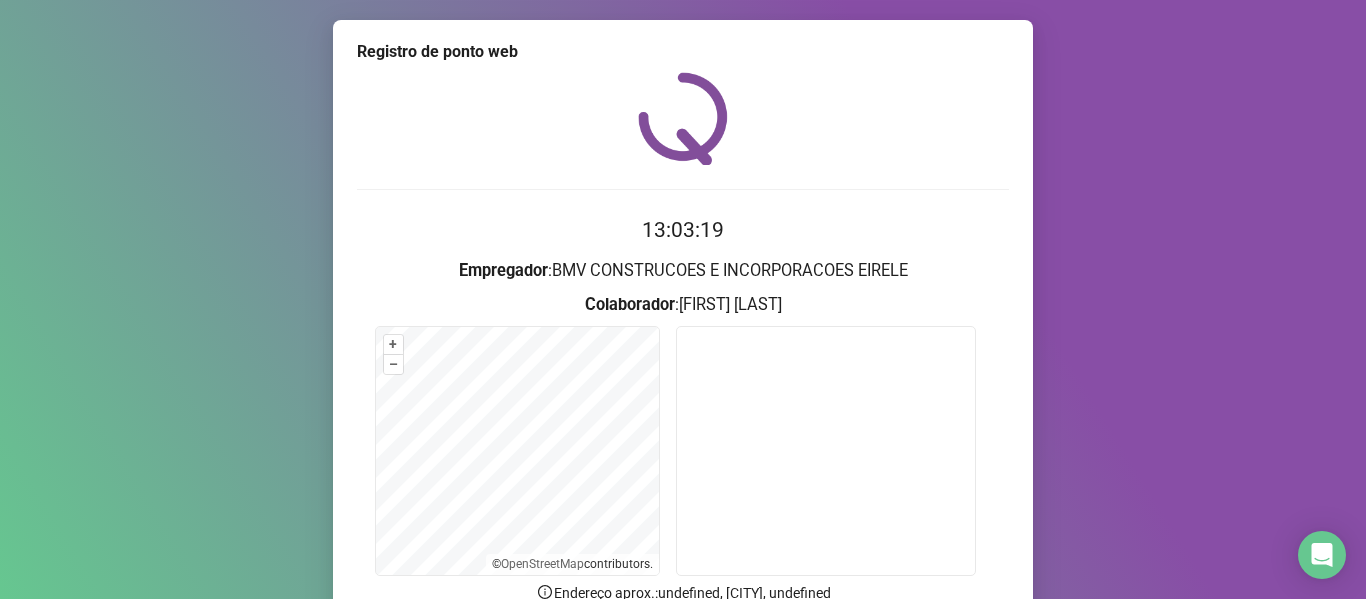 scroll, scrollTop: 100, scrollLeft: 0, axis: vertical 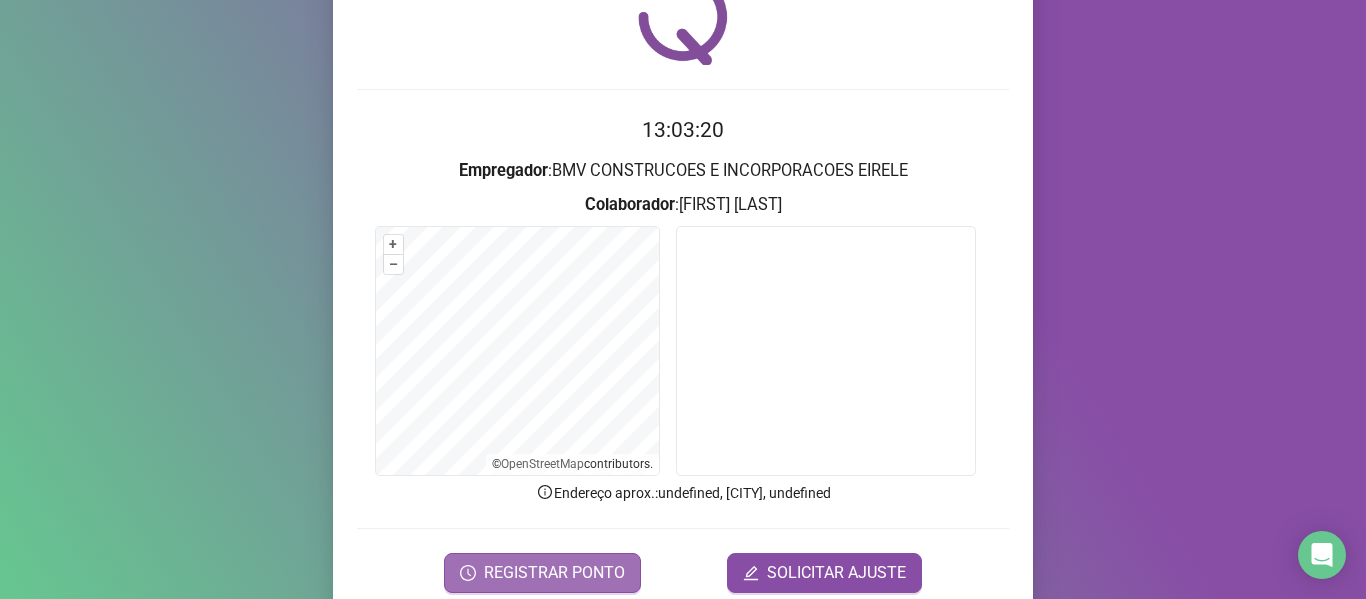 click on "REGISTRAR PONTO" at bounding box center [554, 573] 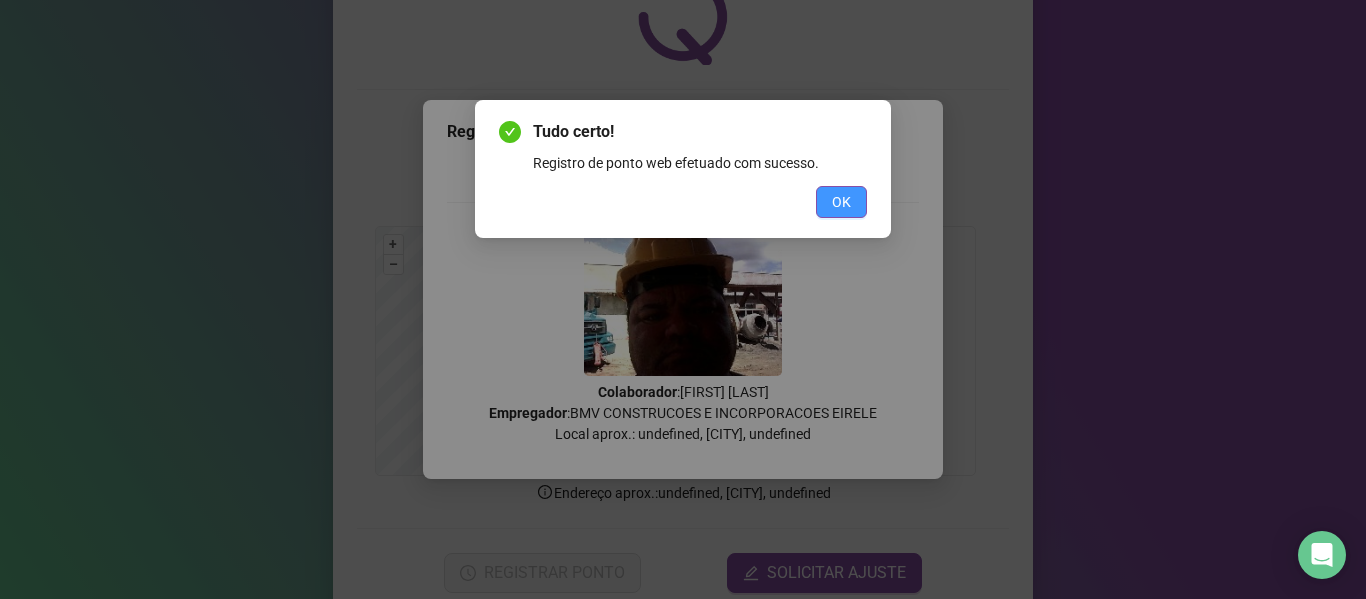 click on "OK" at bounding box center (841, 202) 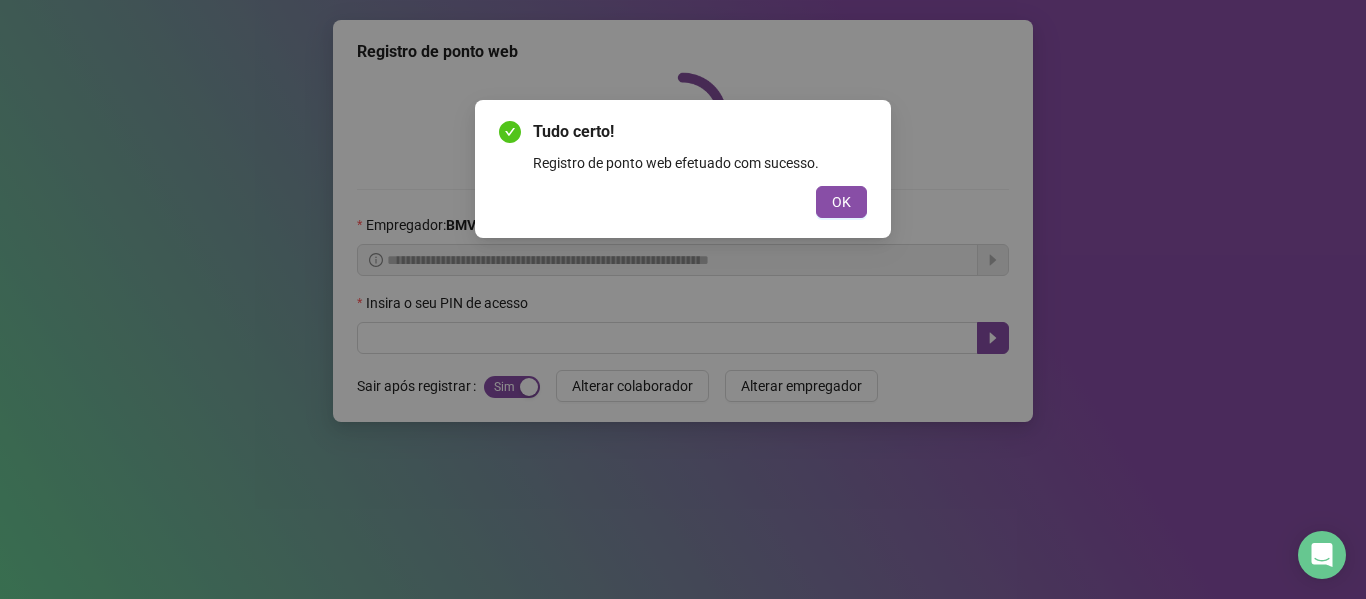 scroll, scrollTop: 0, scrollLeft: 0, axis: both 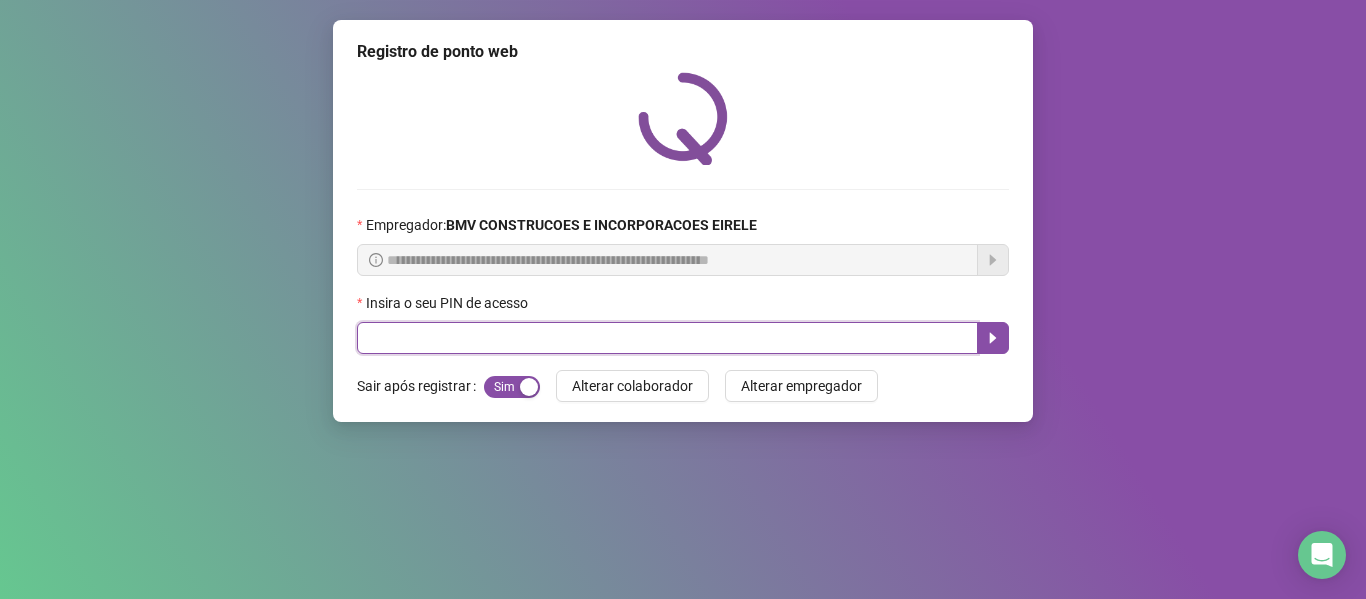 click at bounding box center (667, 338) 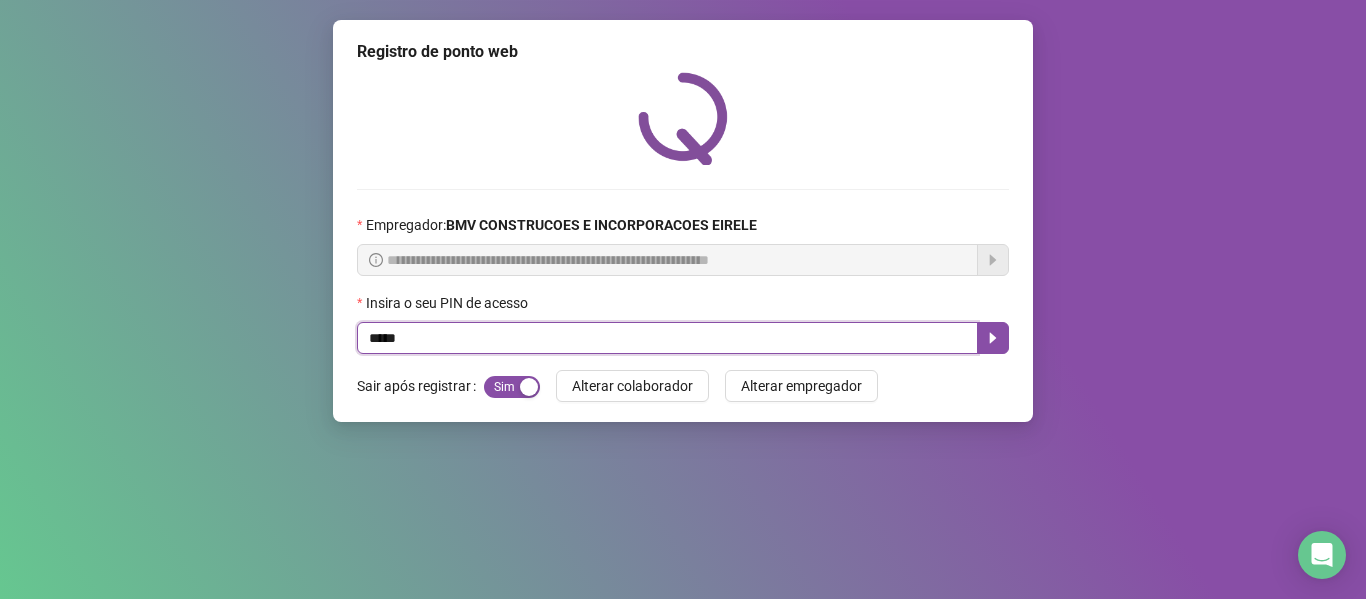 type on "*****" 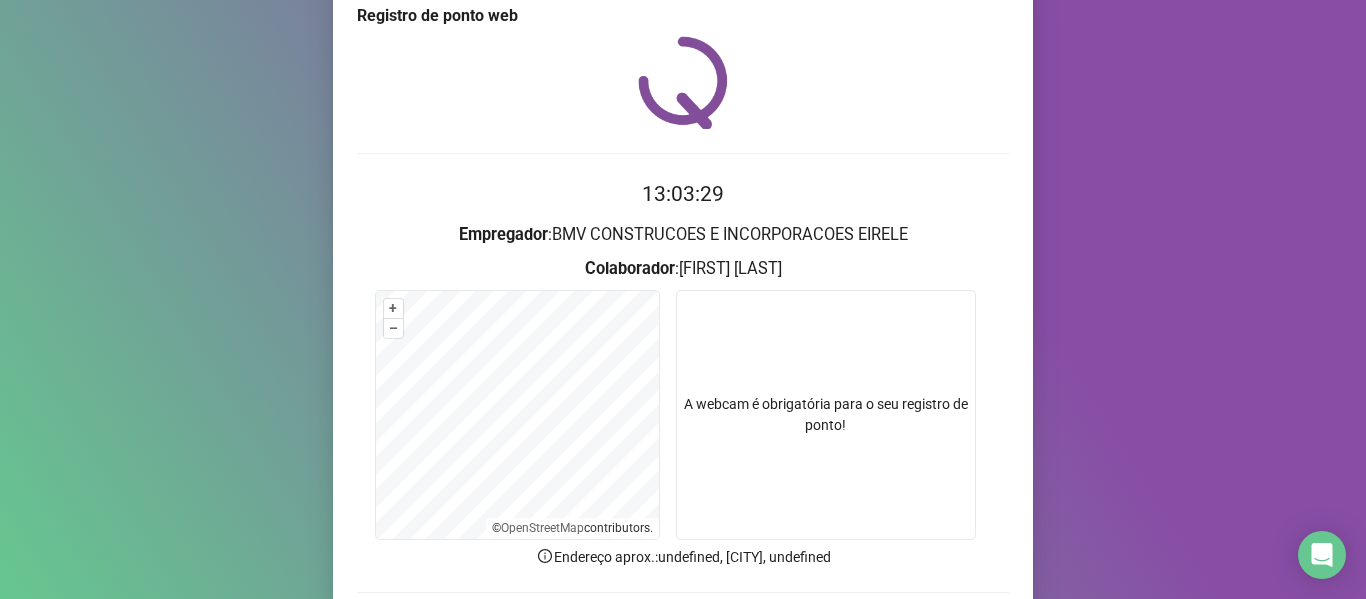 scroll, scrollTop: 182, scrollLeft: 0, axis: vertical 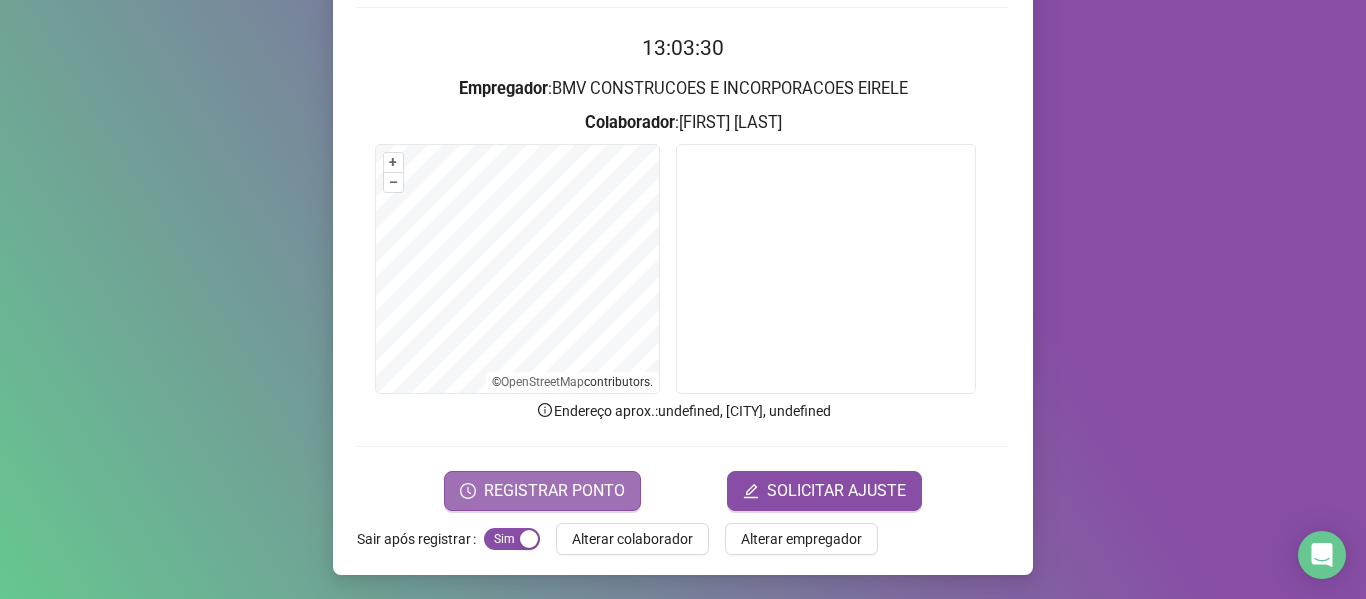 click on "REGISTRAR PONTO" at bounding box center (542, 491) 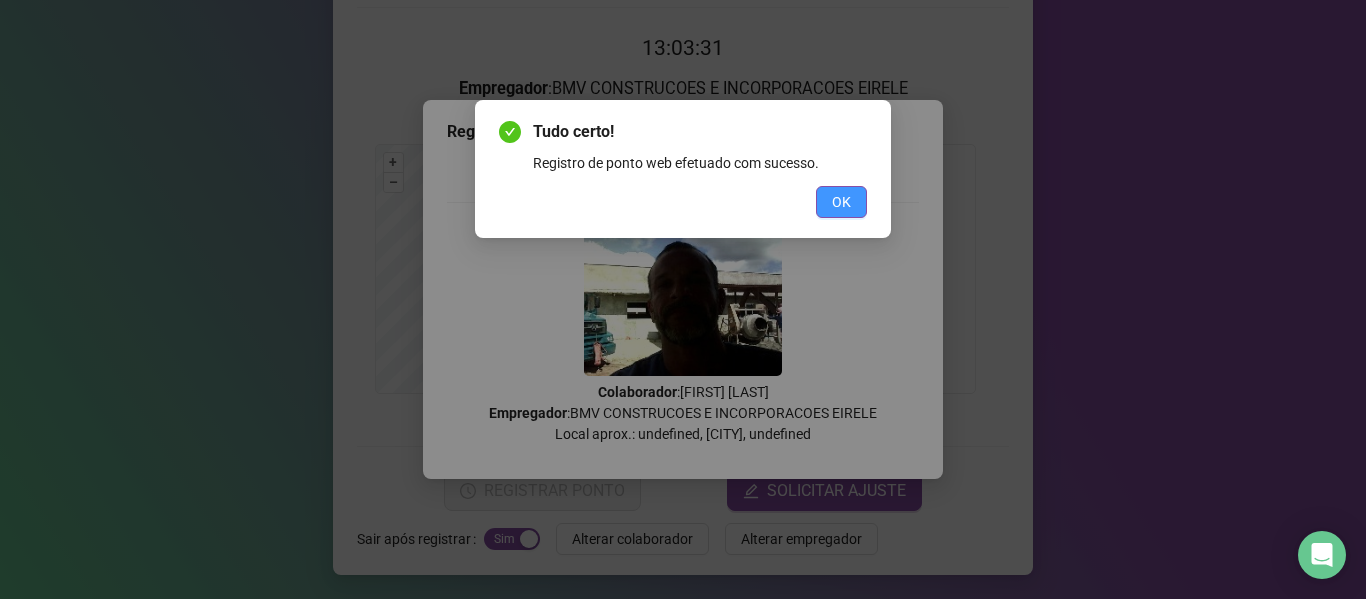 click on "OK" at bounding box center (841, 202) 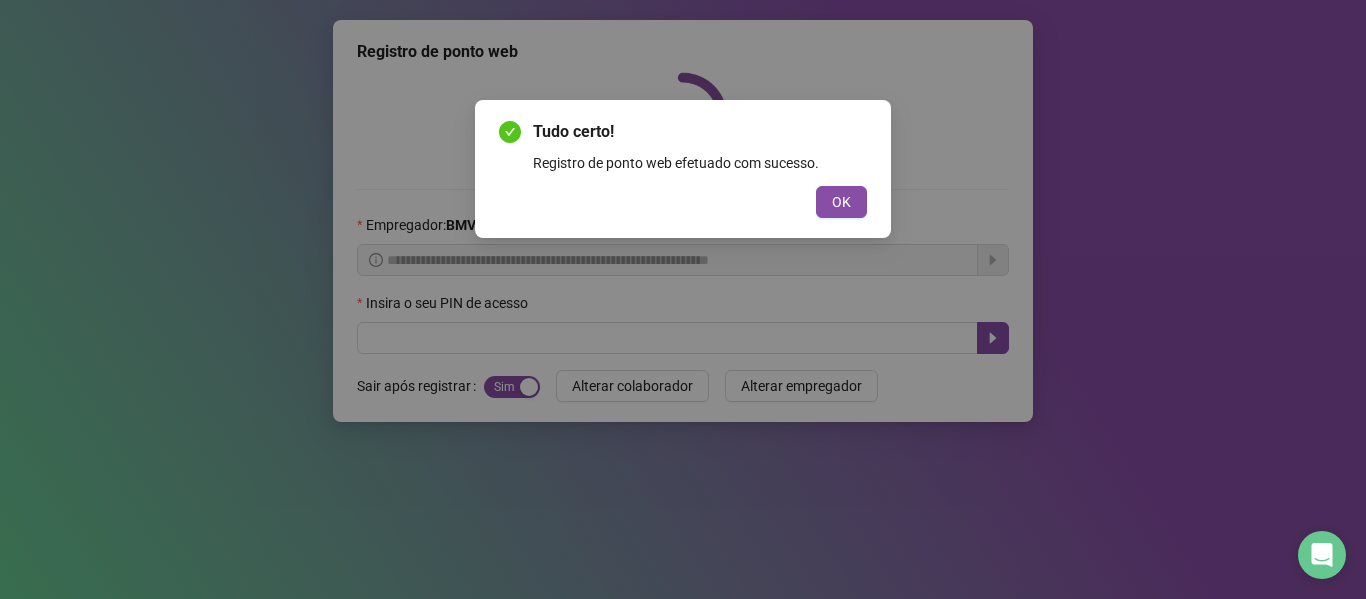scroll, scrollTop: 0, scrollLeft: 0, axis: both 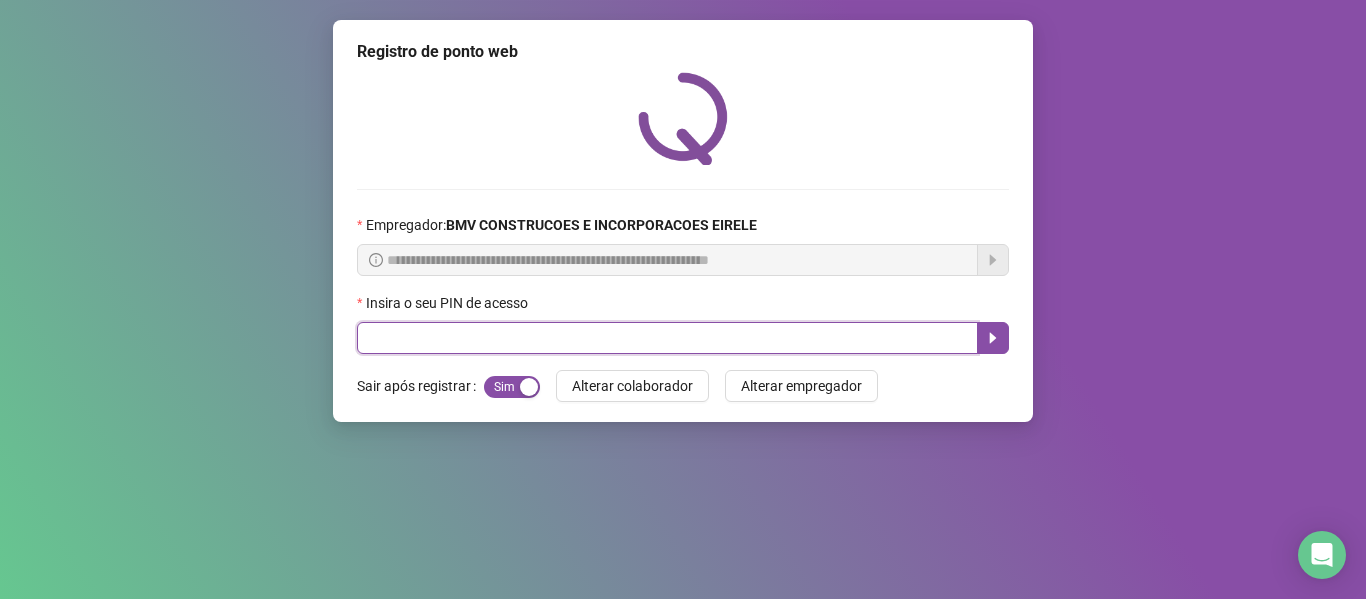 click at bounding box center [667, 338] 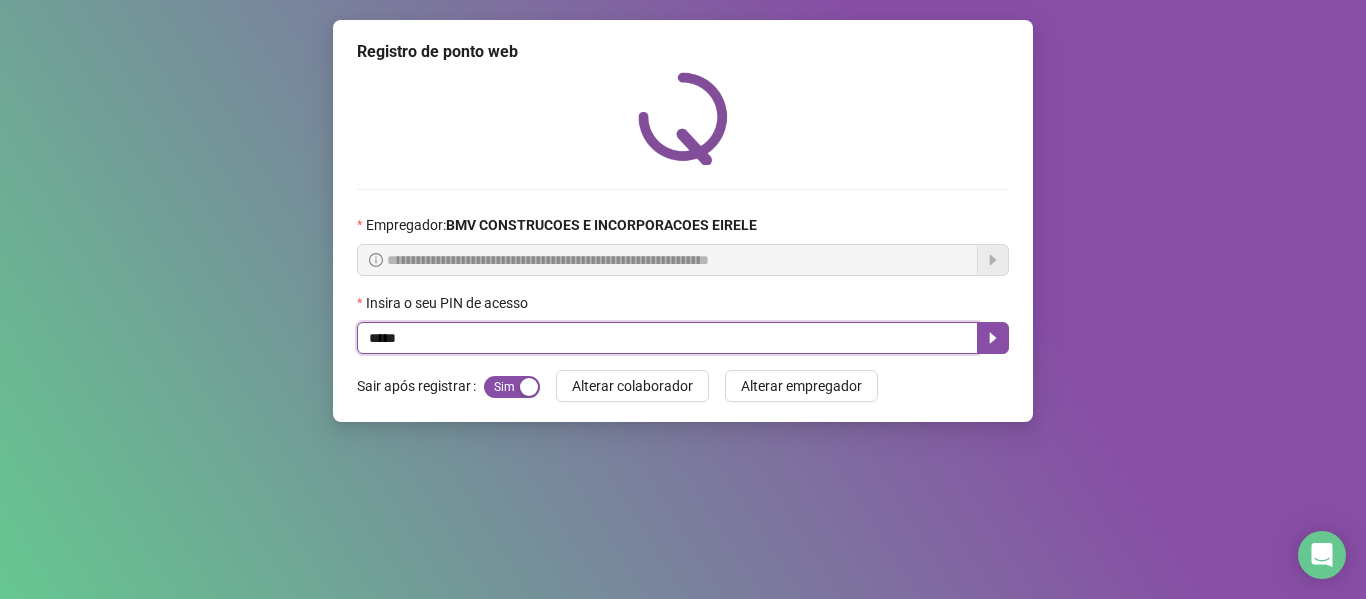 type on "*****" 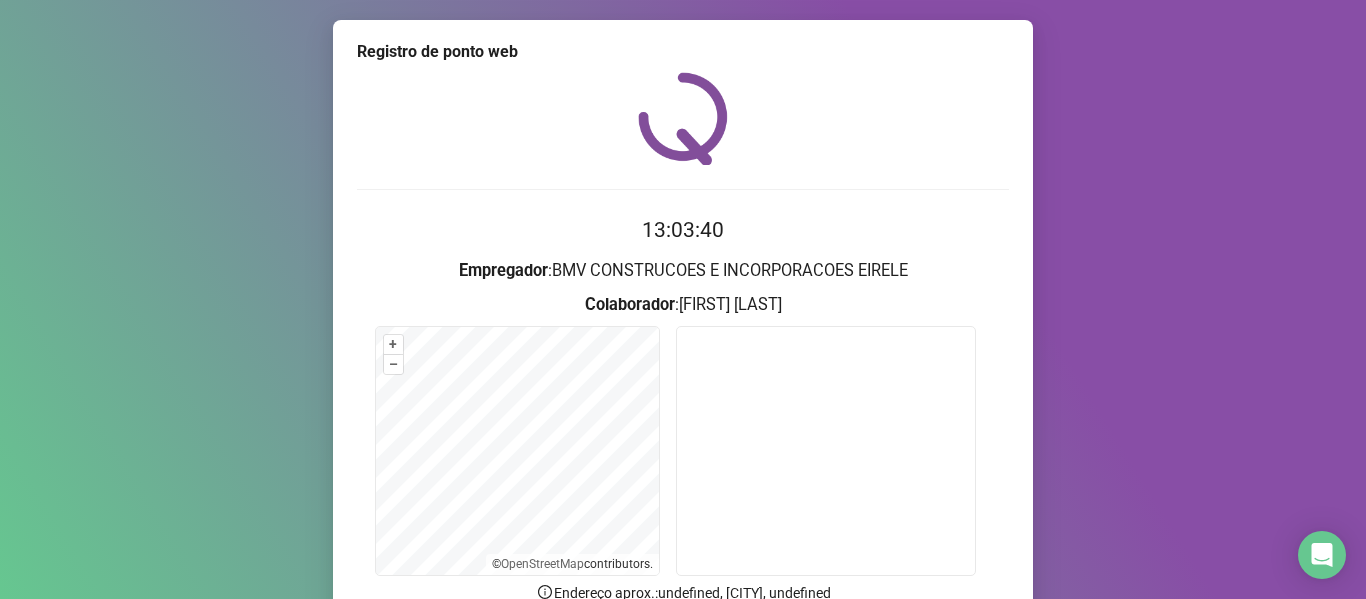 scroll, scrollTop: 100, scrollLeft: 0, axis: vertical 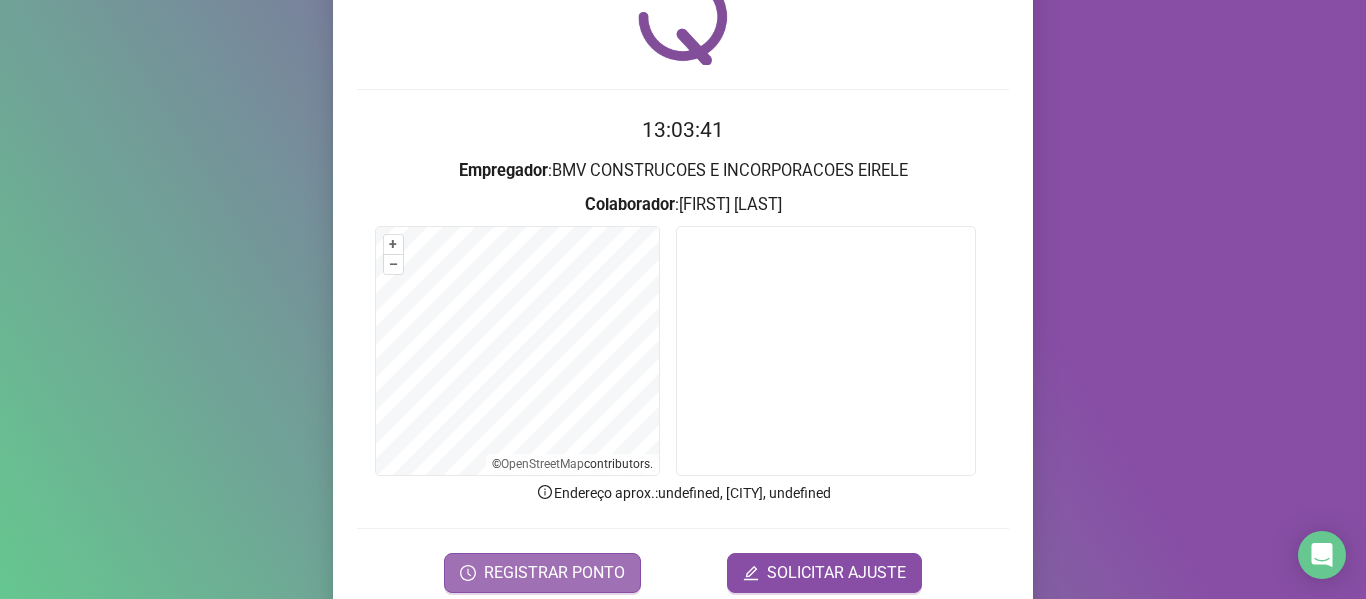 click on "REGISTRAR PONTO" at bounding box center (542, 573) 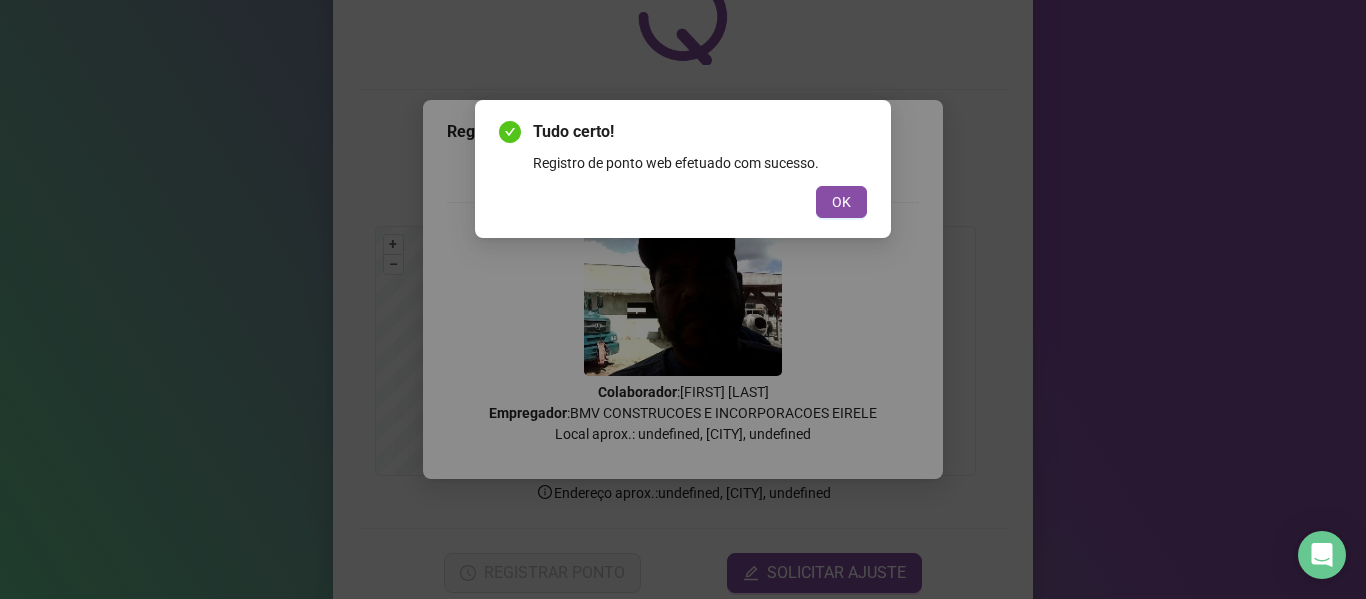drag, startPoint x: 827, startPoint y: 202, endPoint x: 911, endPoint y: 291, distance: 122.380554 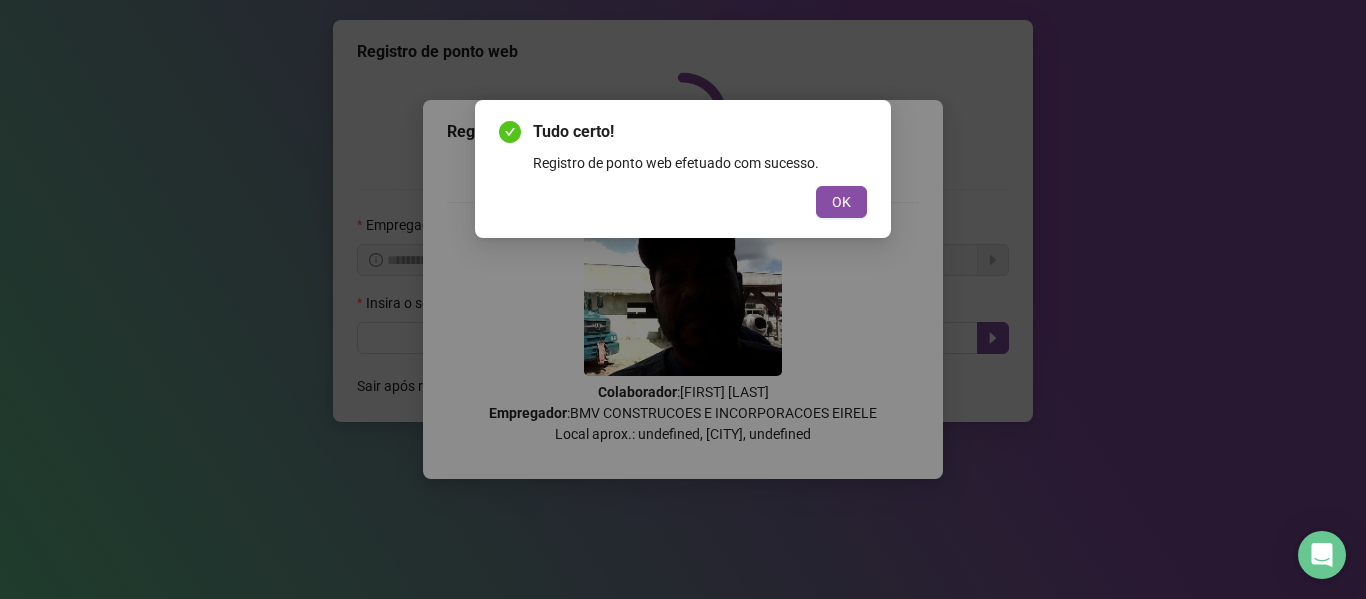 scroll, scrollTop: 0, scrollLeft: 0, axis: both 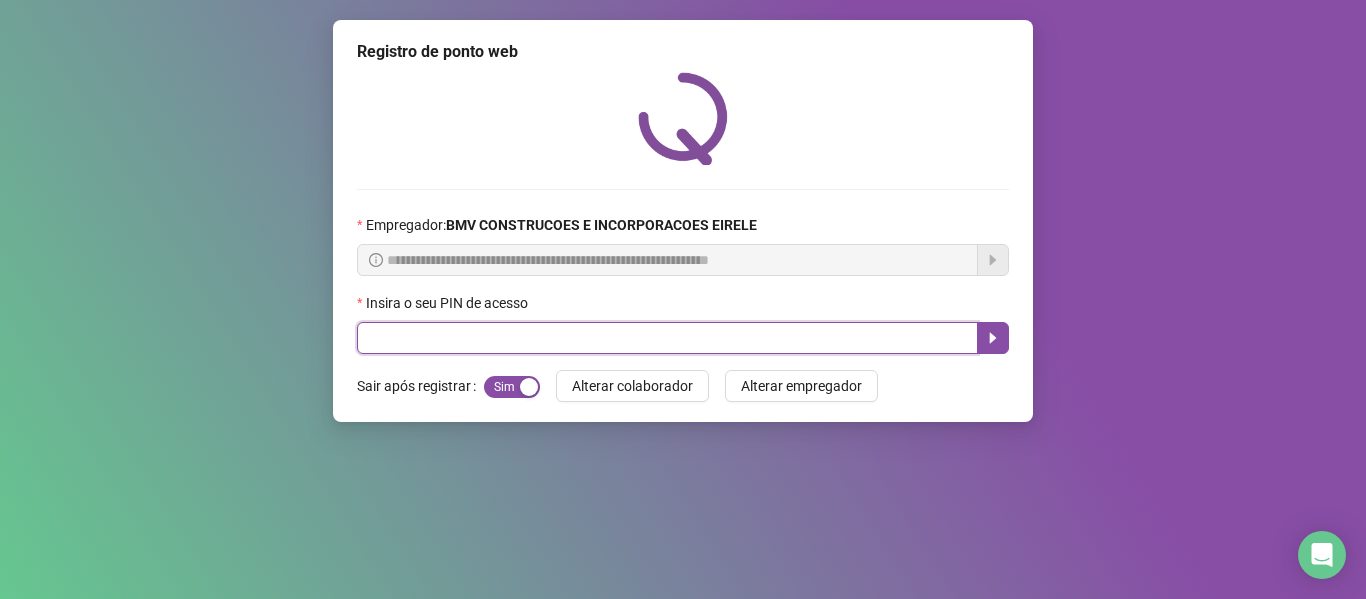 click at bounding box center (667, 338) 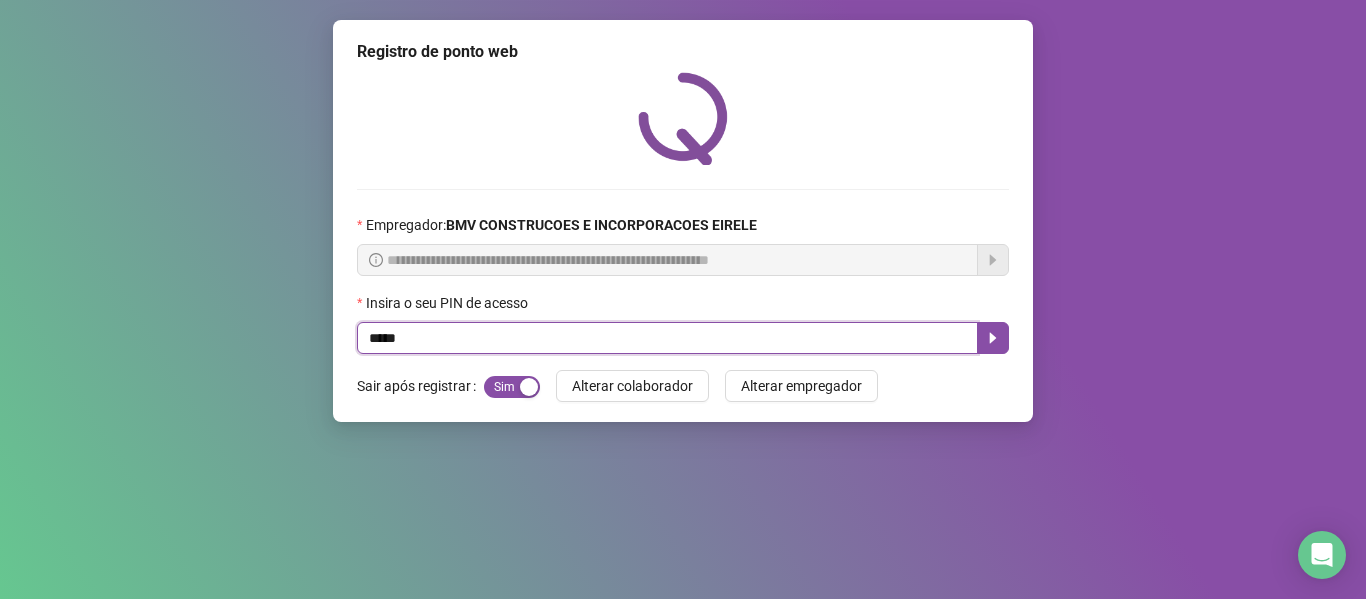 type on "*****" 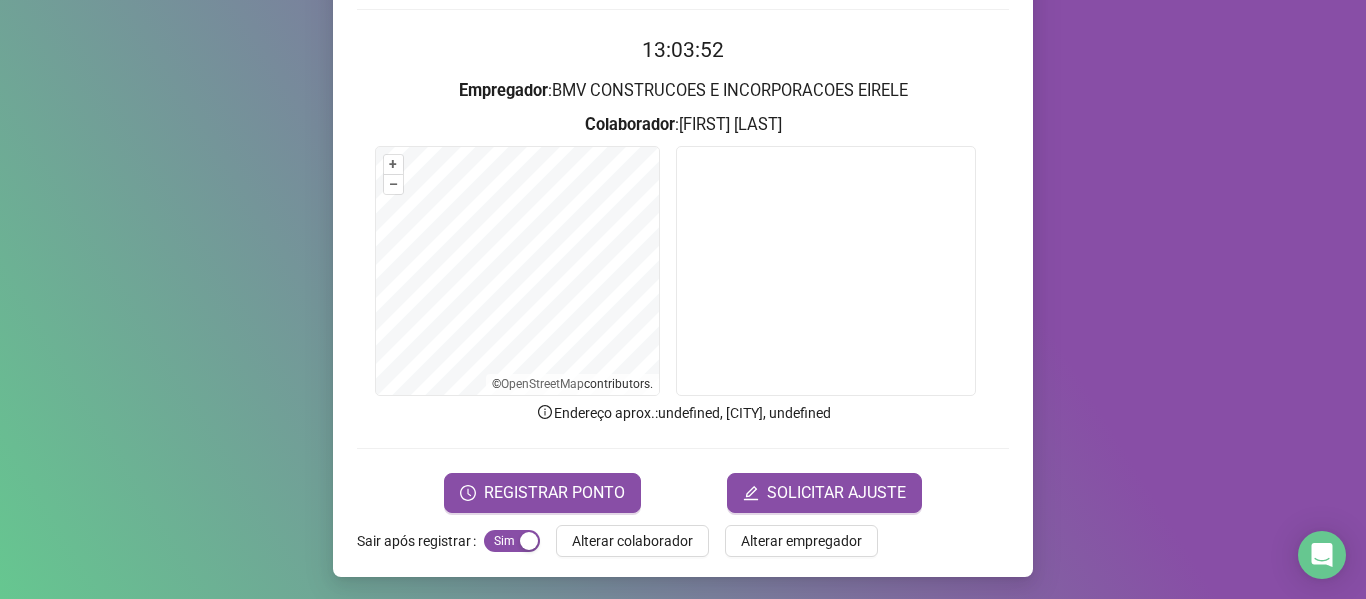 scroll, scrollTop: 182, scrollLeft: 0, axis: vertical 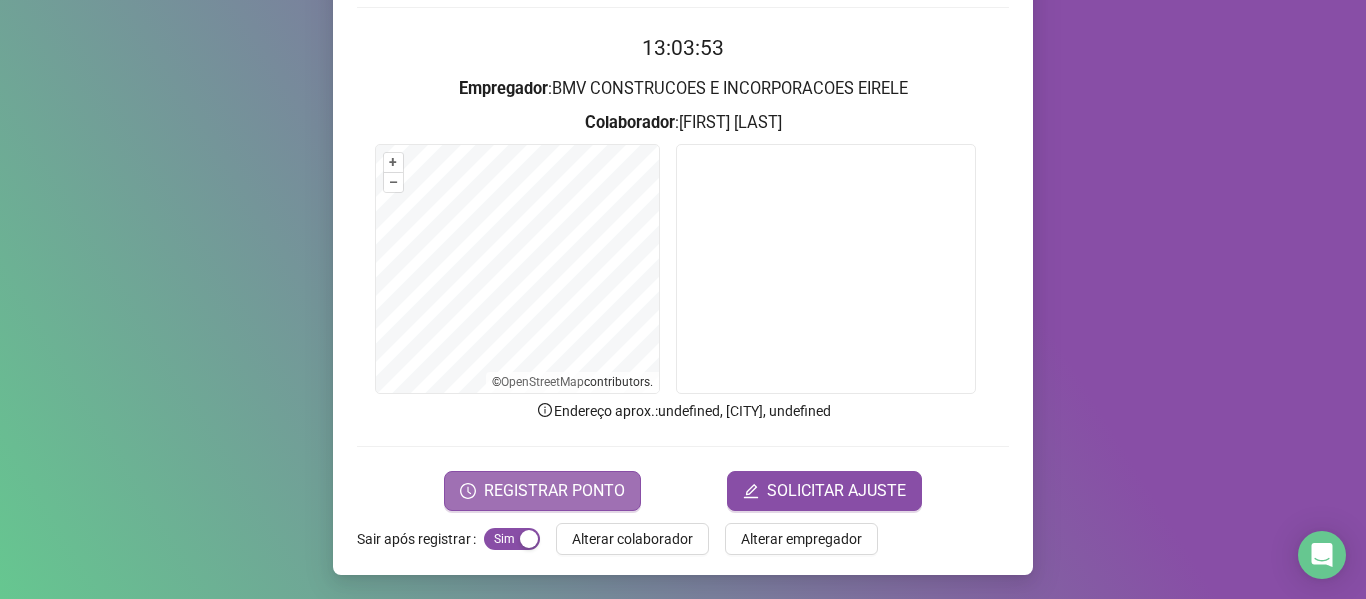 click on "REGISTRAR PONTO" at bounding box center (554, 491) 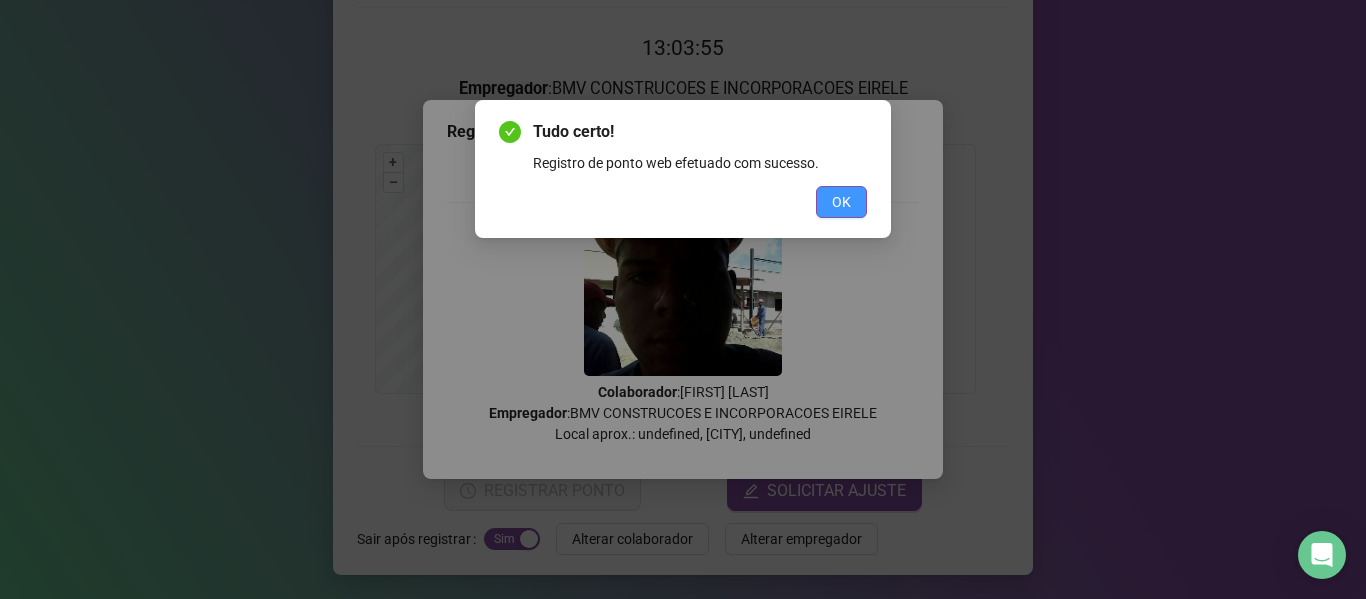 click on "OK" at bounding box center (841, 202) 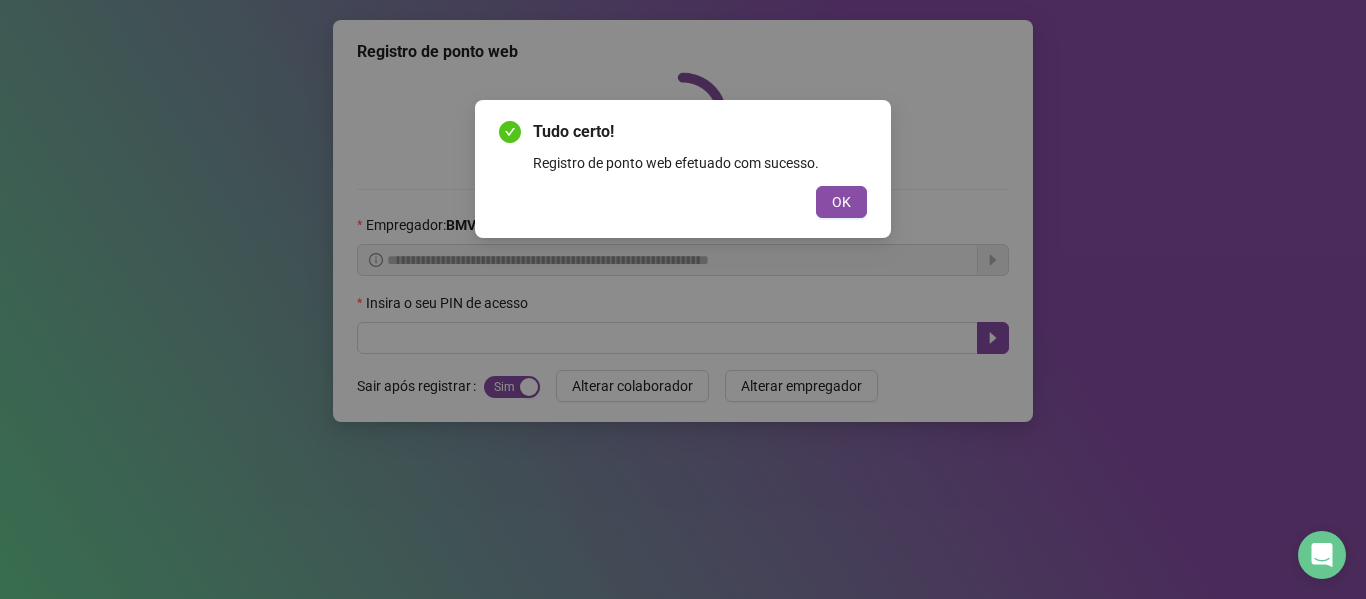scroll, scrollTop: 0, scrollLeft: 0, axis: both 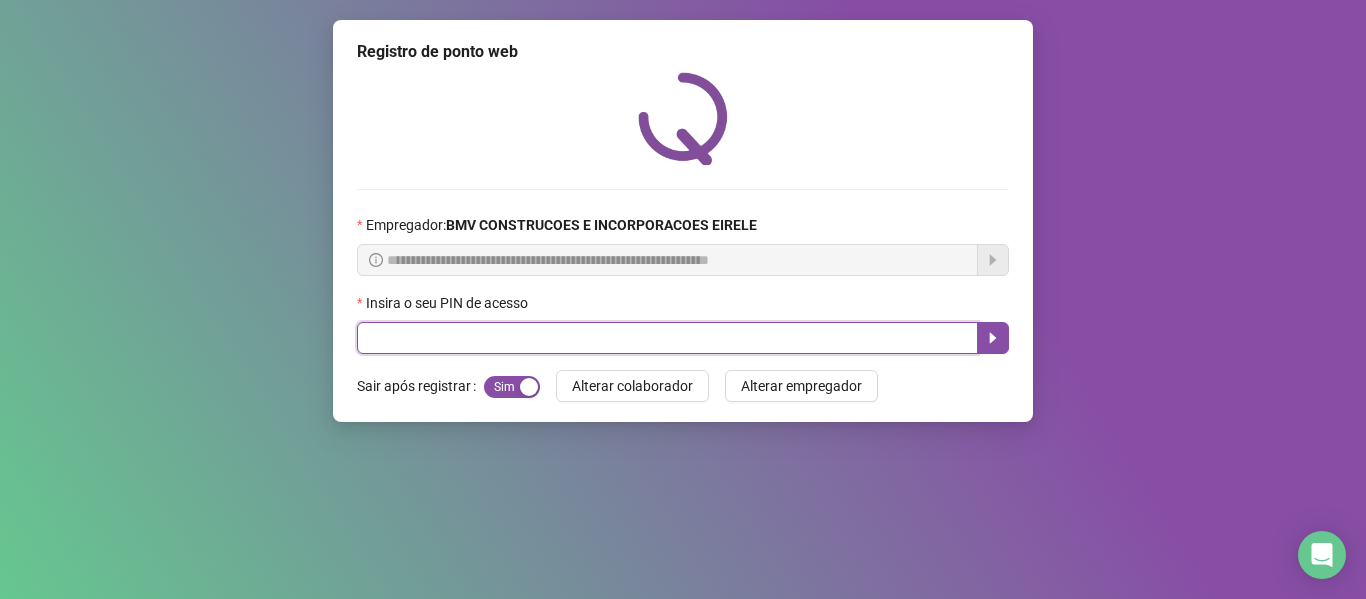 click at bounding box center [667, 338] 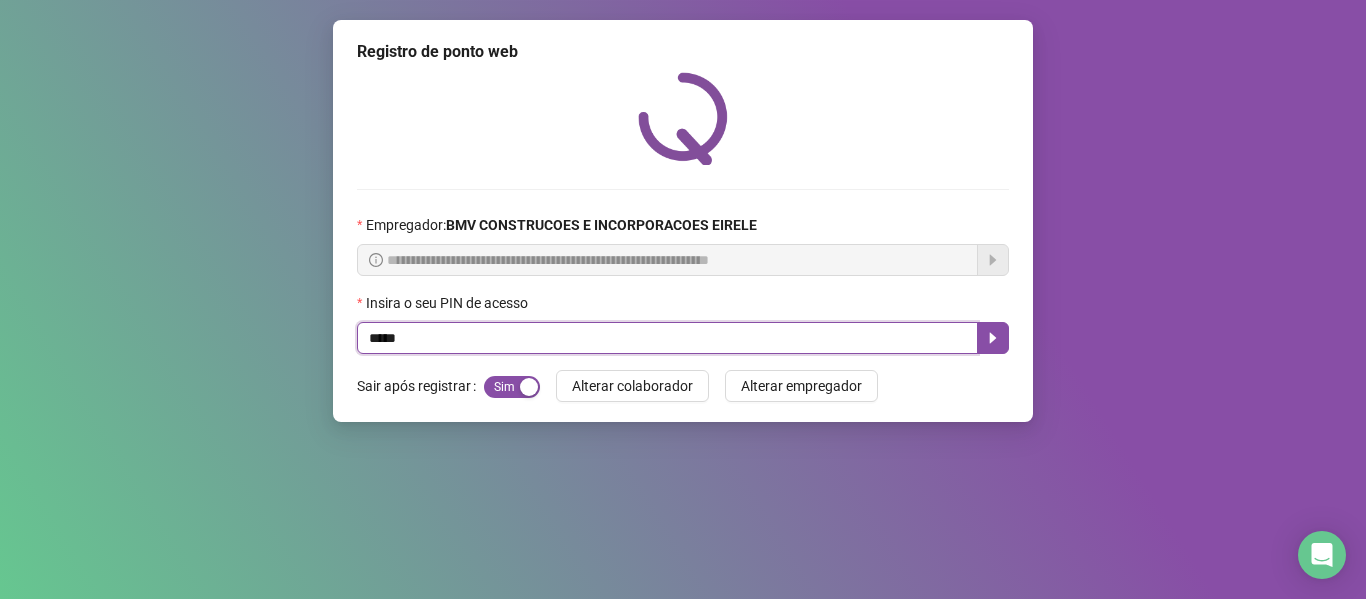 type on "*****" 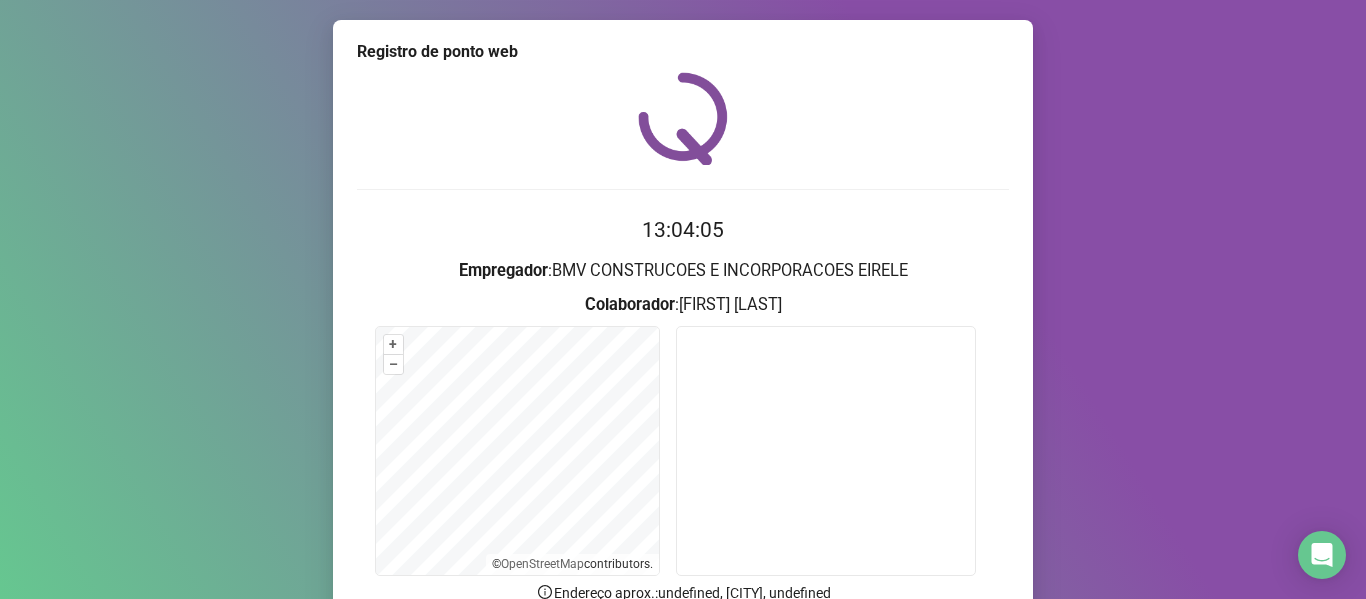 scroll, scrollTop: 182, scrollLeft: 0, axis: vertical 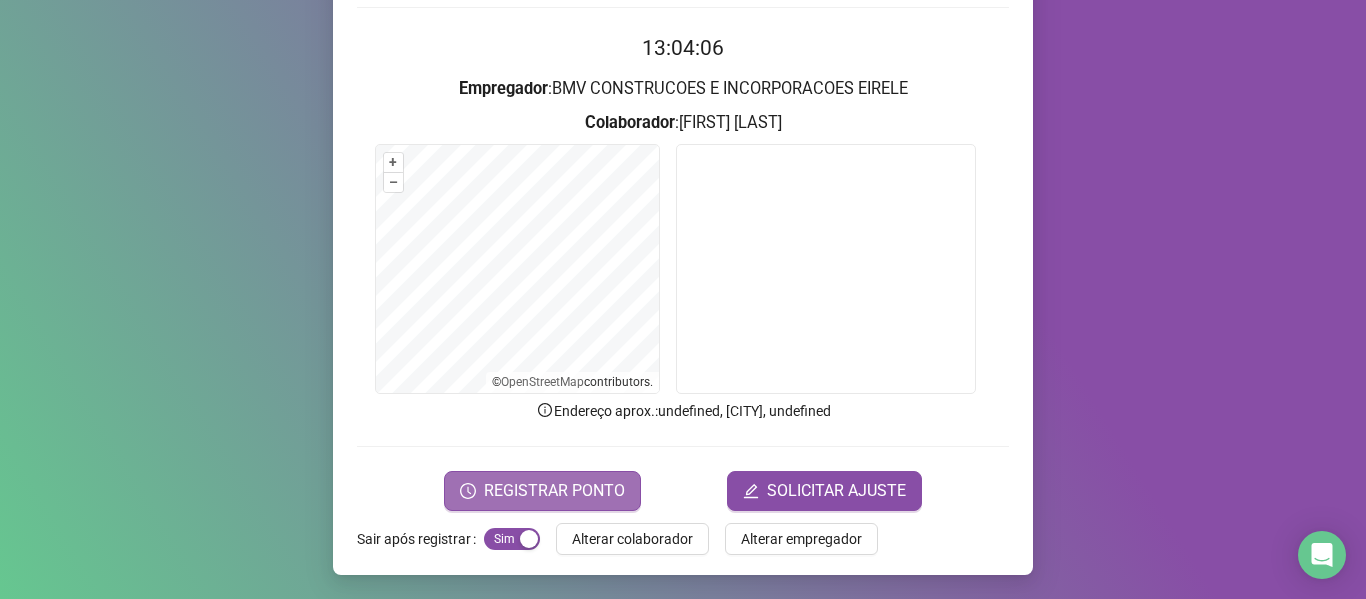 click on "REGISTRAR PONTO" at bounding box center [542, 491] 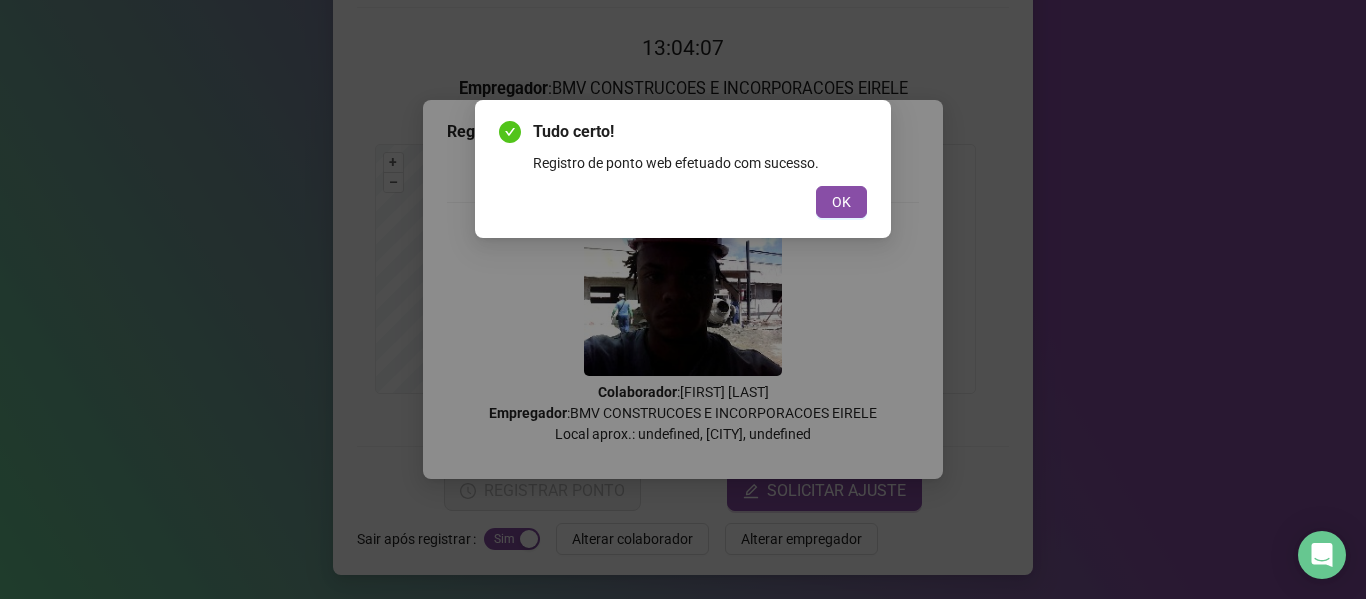 click on "OK" at bounding box center (683, 202) 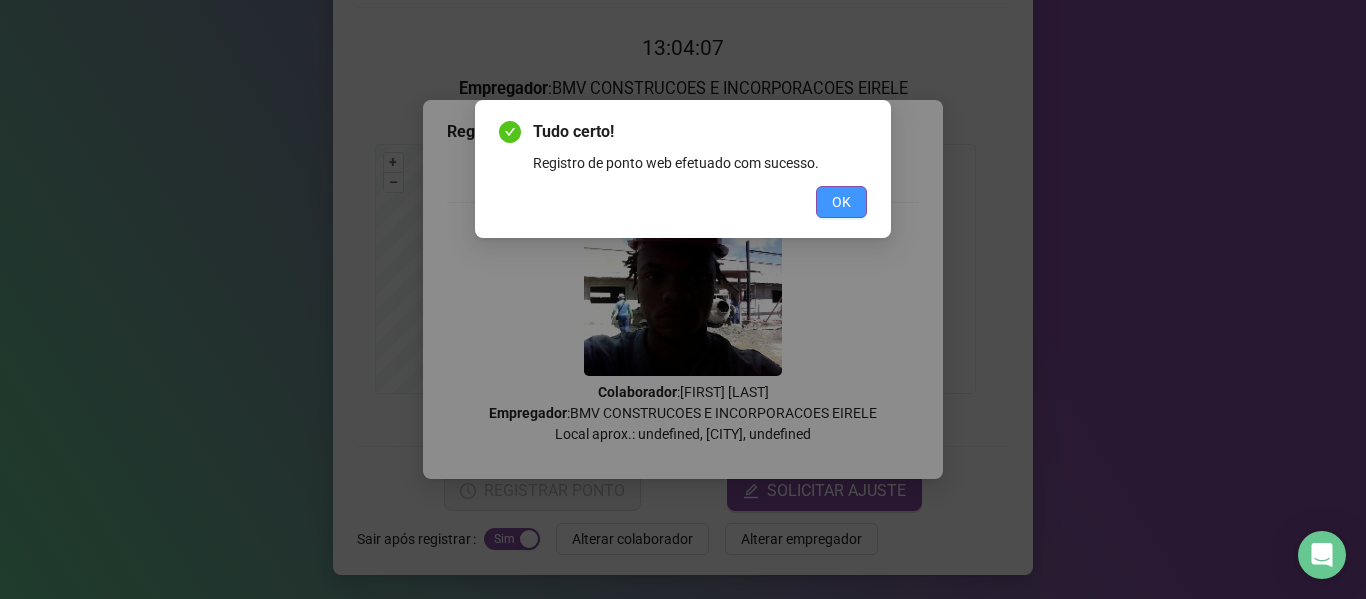 click on "OK" at bounding box center [841, 202] 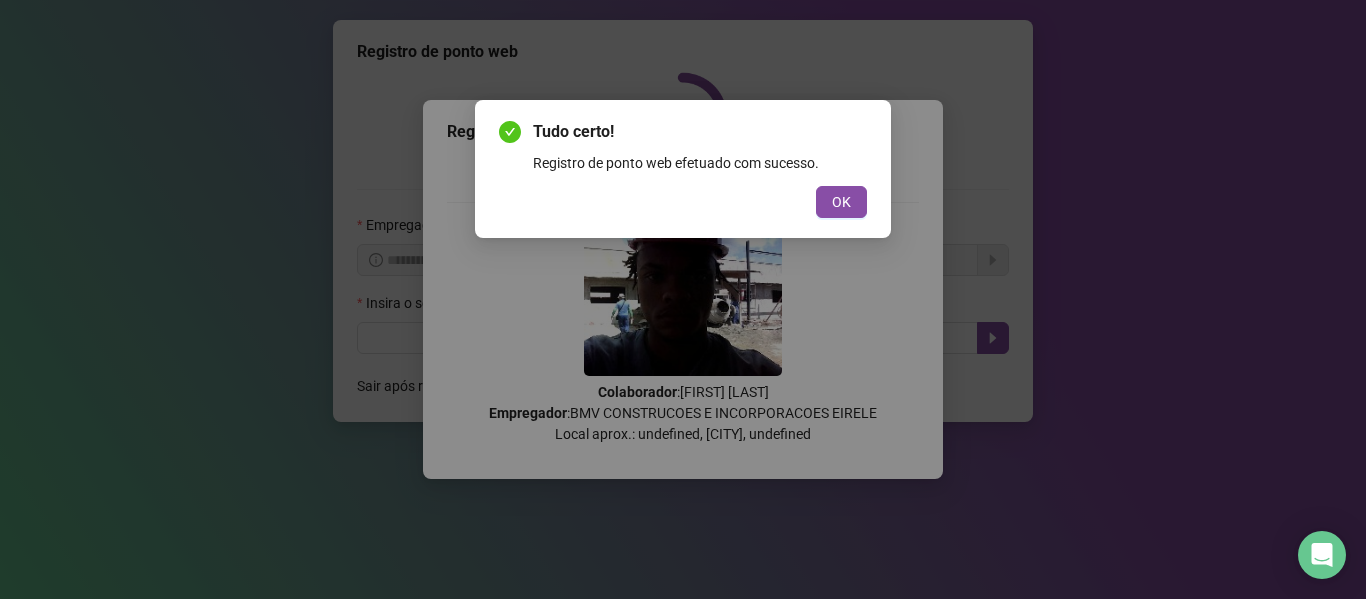 scroll, scrollTop: 0, scrollLeft: 0, axis: both 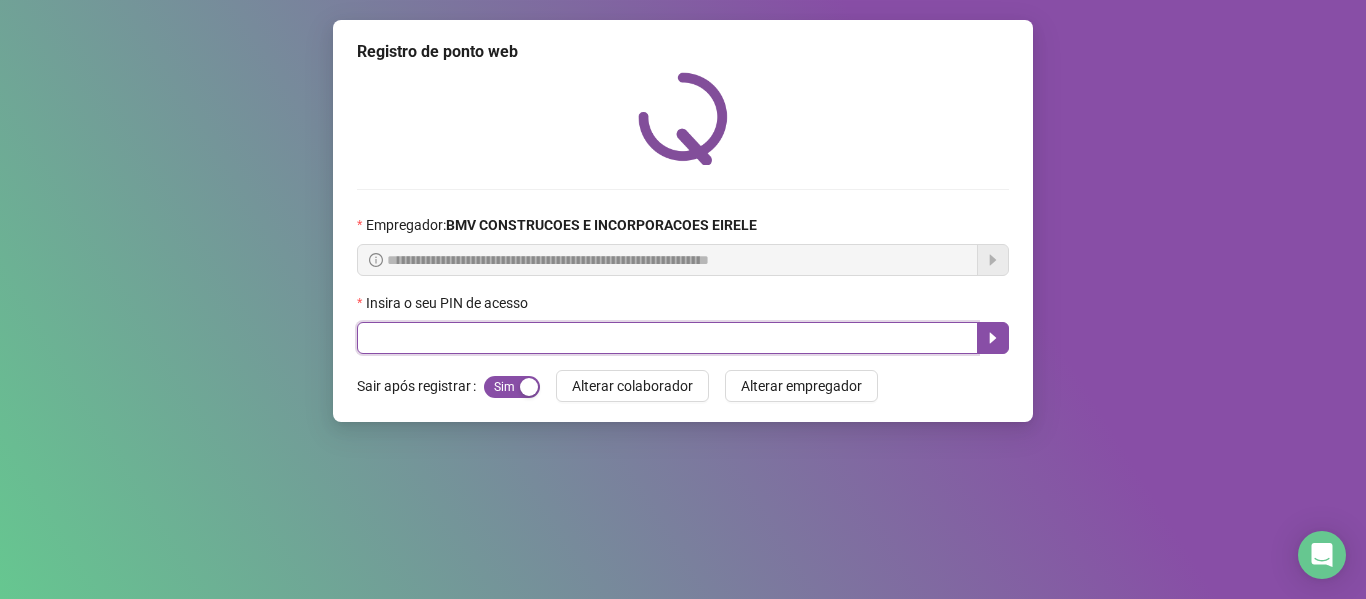 click at bounding box center [667, 338] 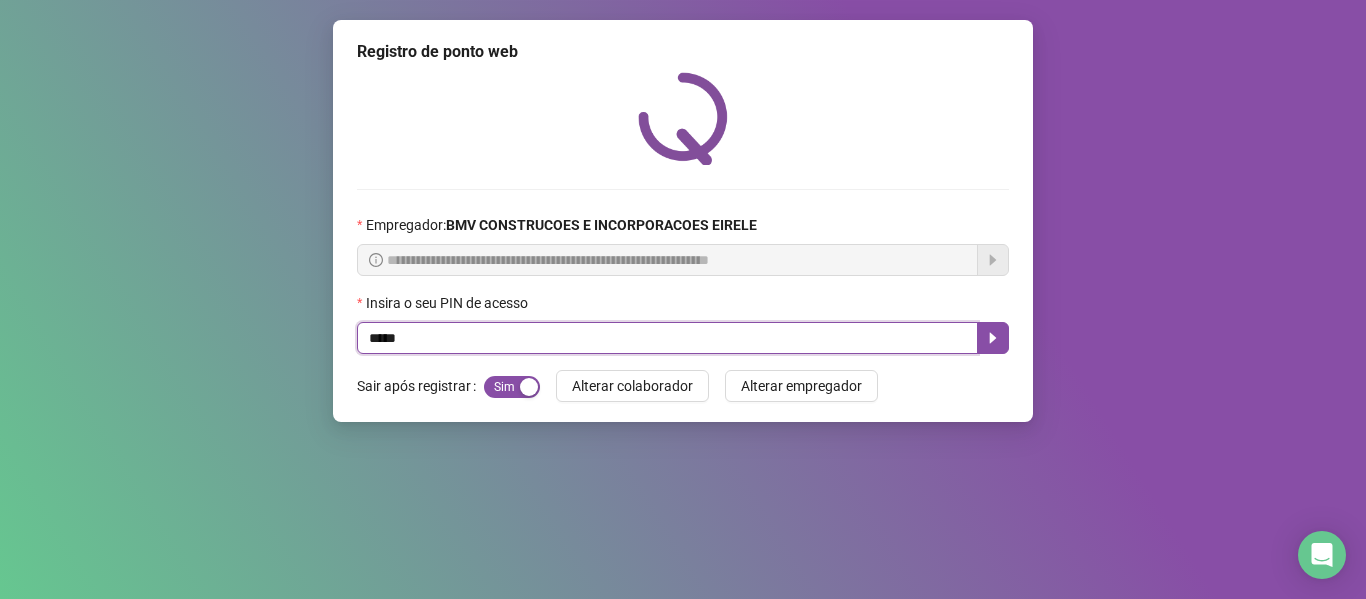 type on "*****" 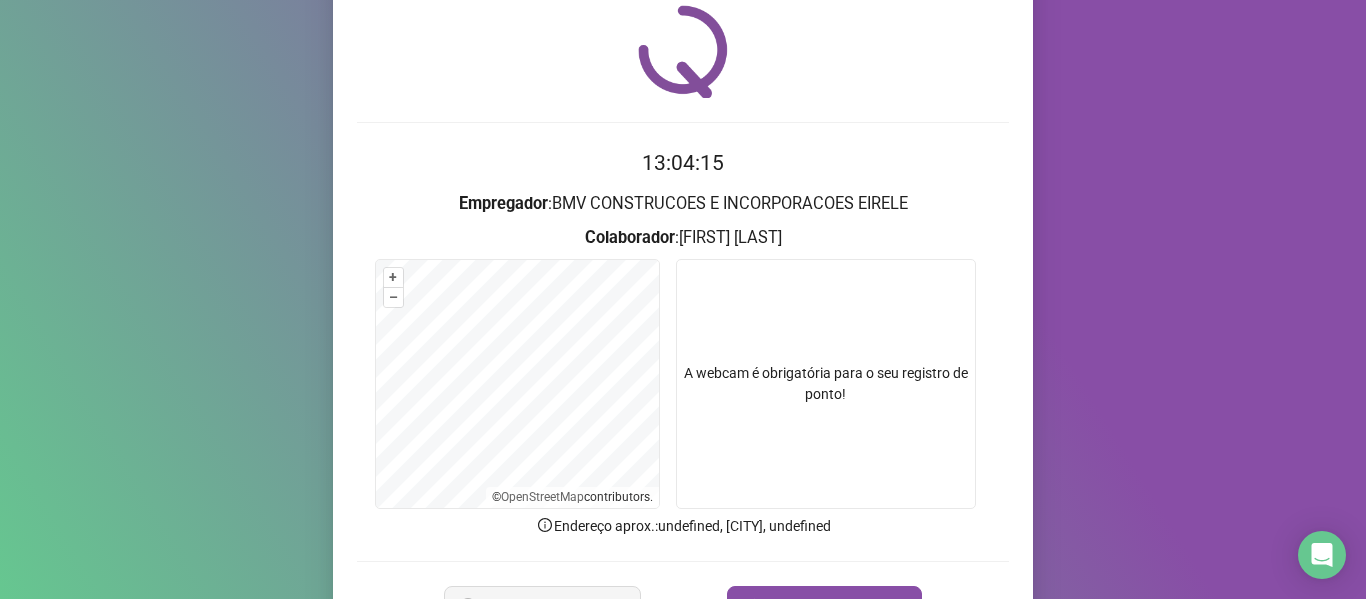 scroll, scrollTop: 100, scrollLeft: 0, axis: vertical 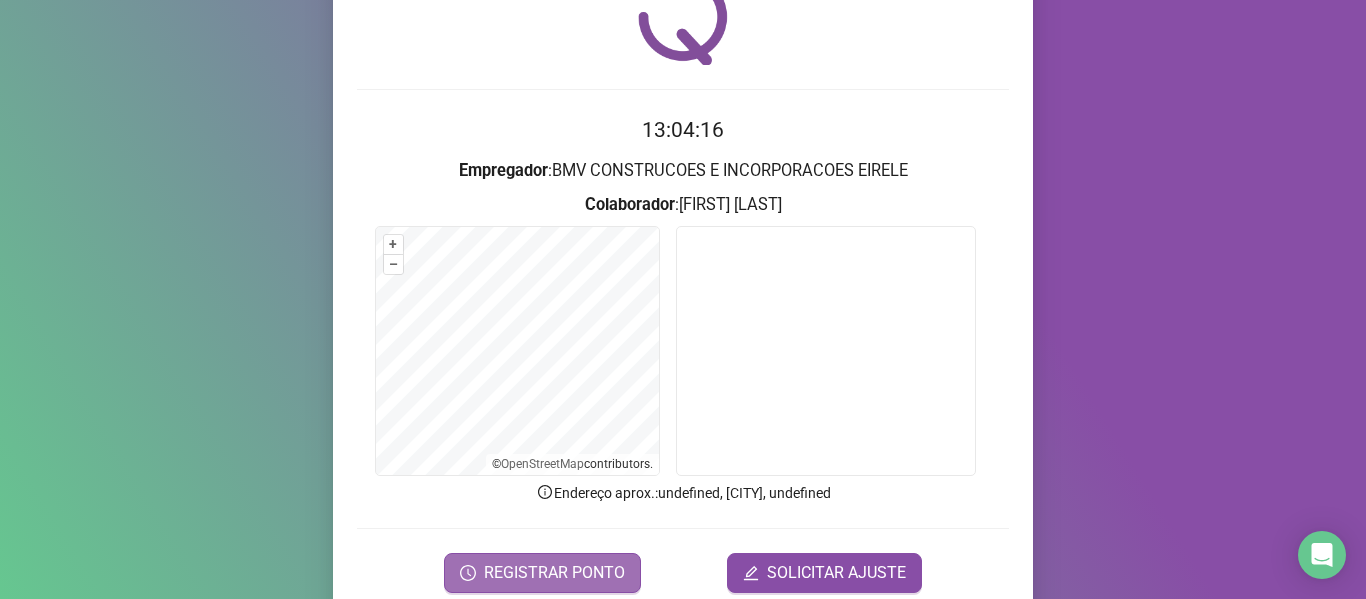 click on "REGISTRAR PONTO" at bounding box center [554, 573] 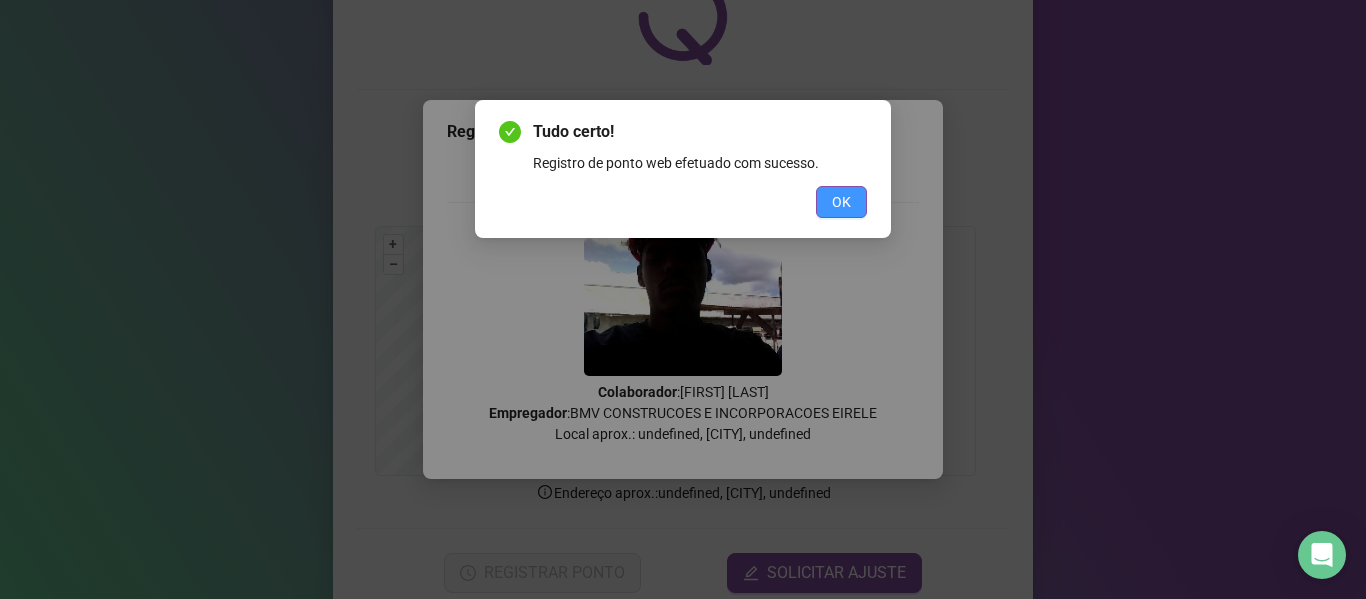 click on "OK" at bounding box center (841, 202) 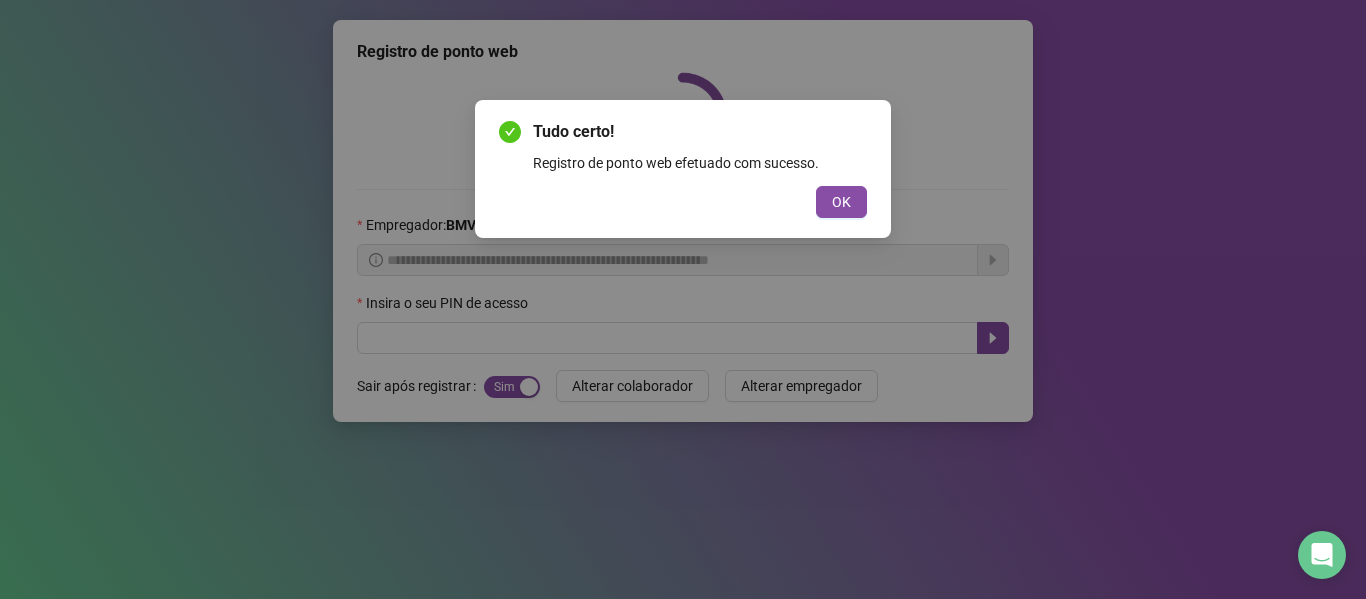 scroll, scrollTop: 0, scrollLeft: 0, axis: both 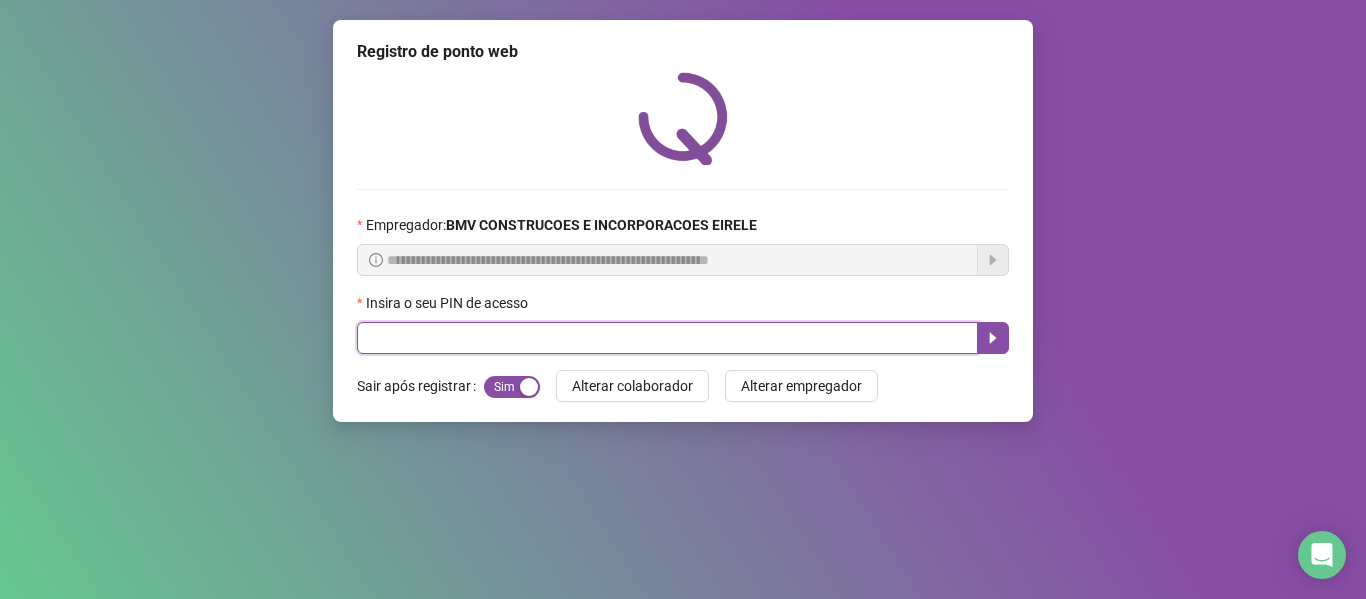 click at bounding box center [667, 338] 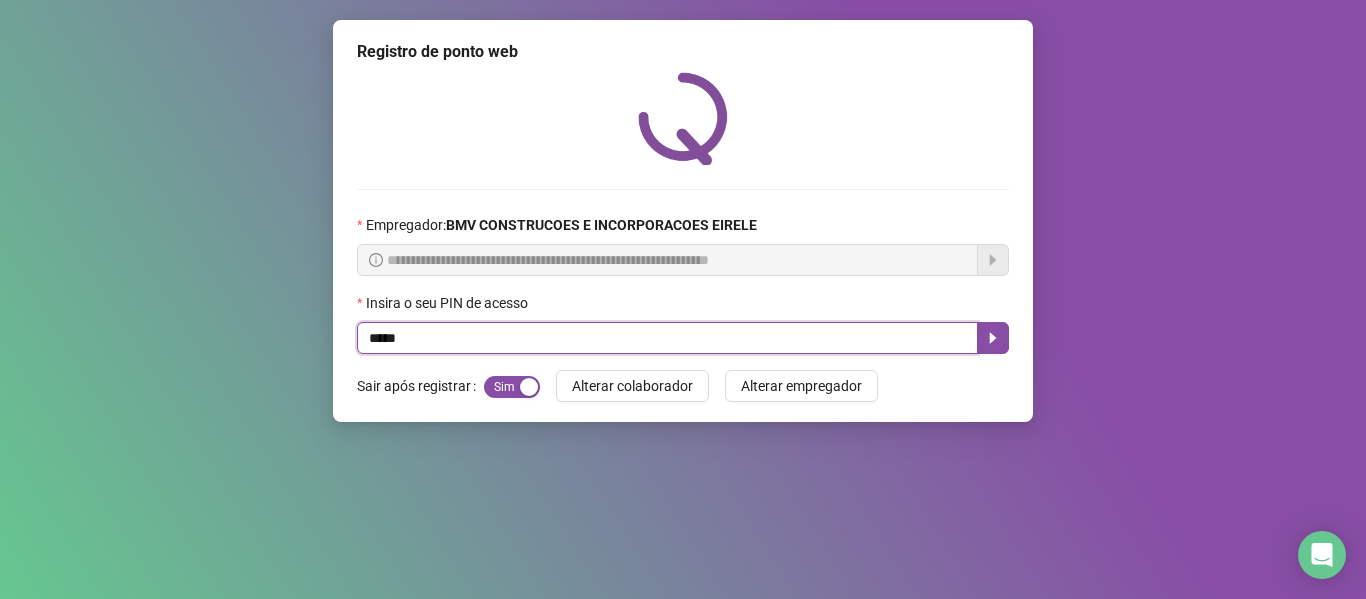 type on "*****" 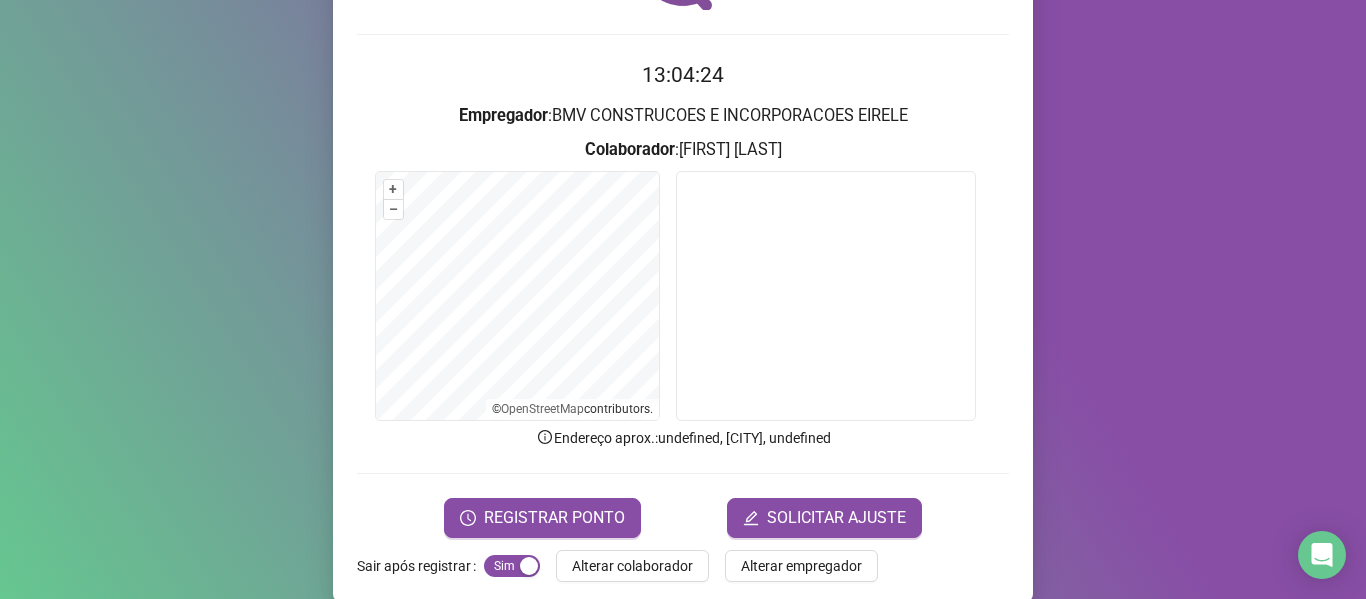 scroll, scrollTop: 182, scrollLeft: 0, axis: vertical 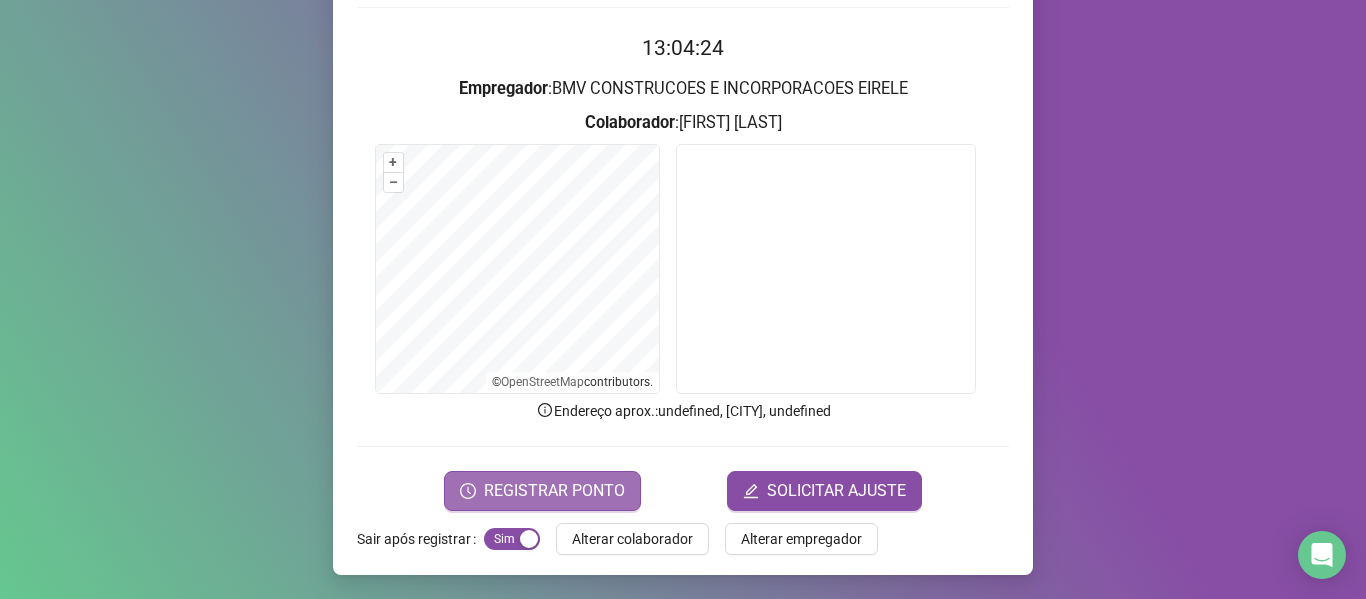 click on "REGISTRAR PONTO" at bounding box center [554, 491] 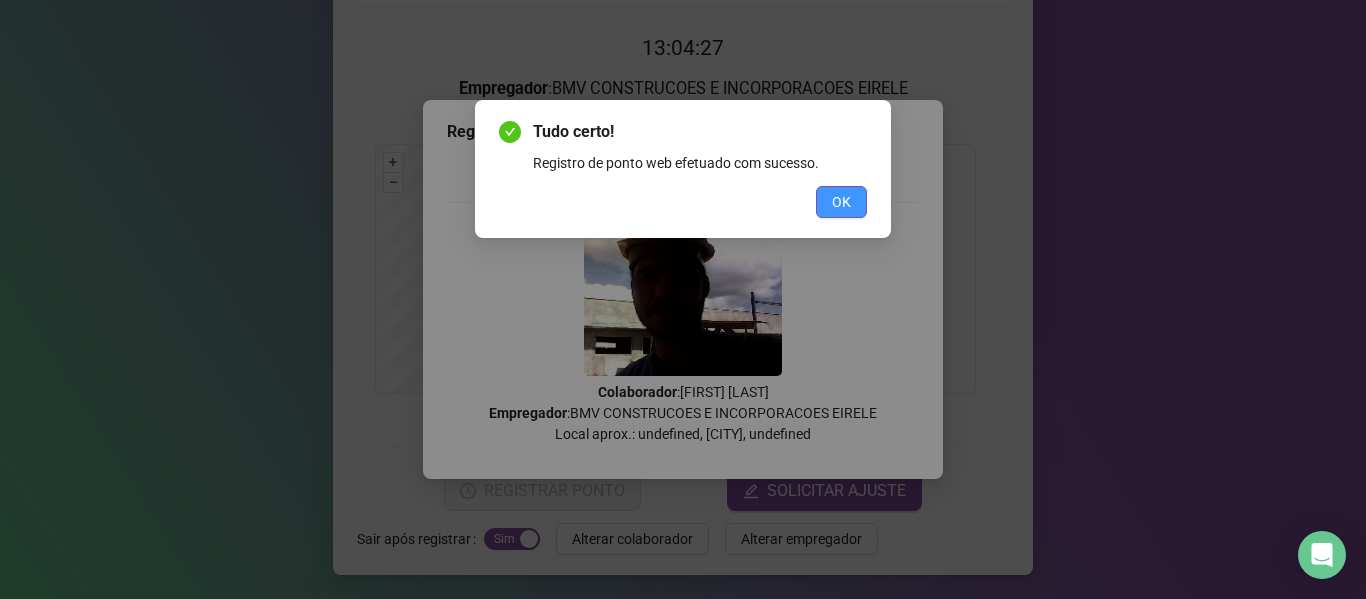 click on "OK" at bounding box center (841, 202) 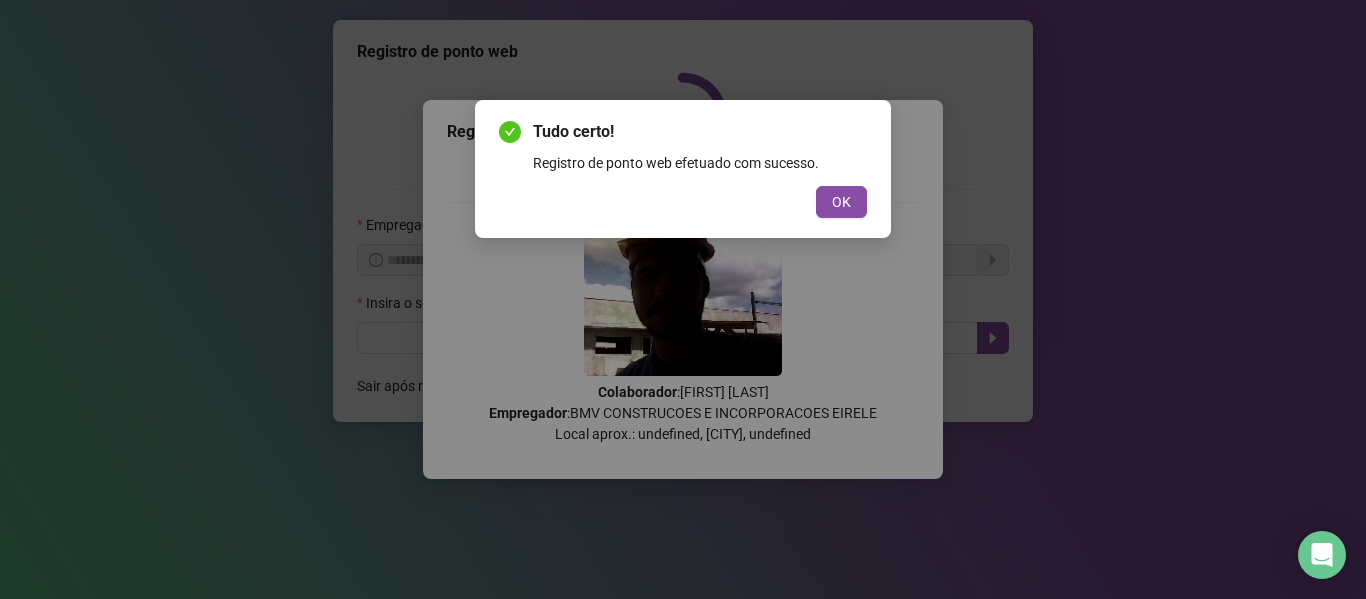 scroll, scrollTop: 0, scrollLeft: 0, axis: both 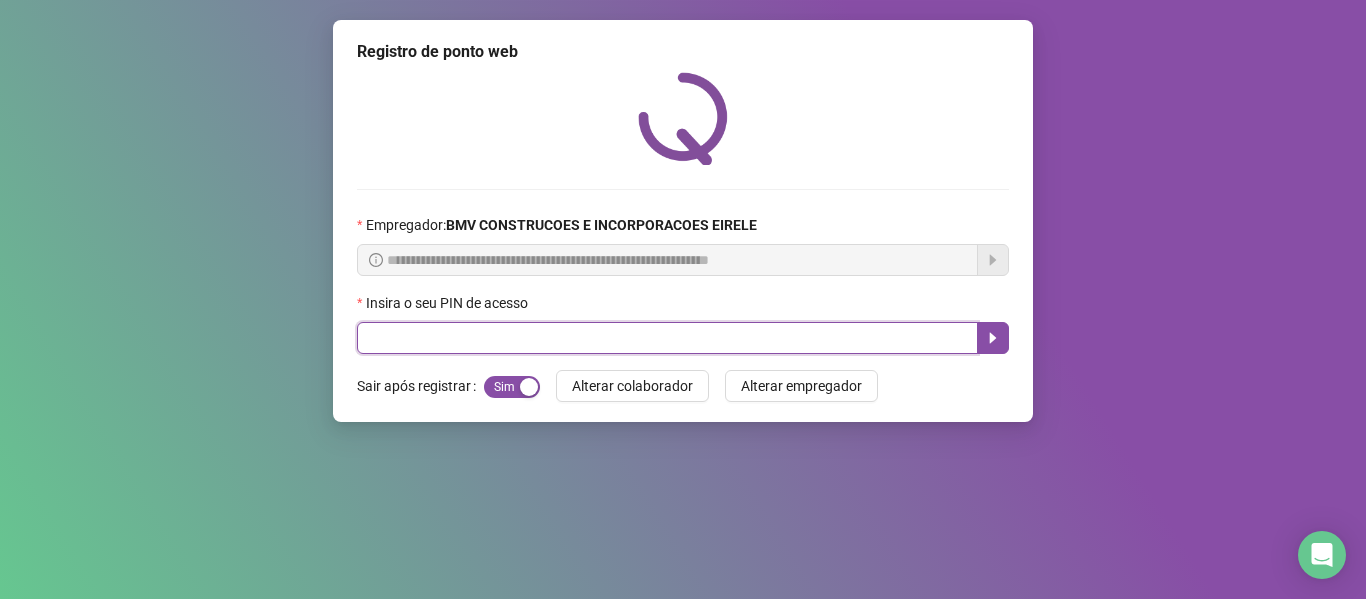 click at bounding box center [667, 338] 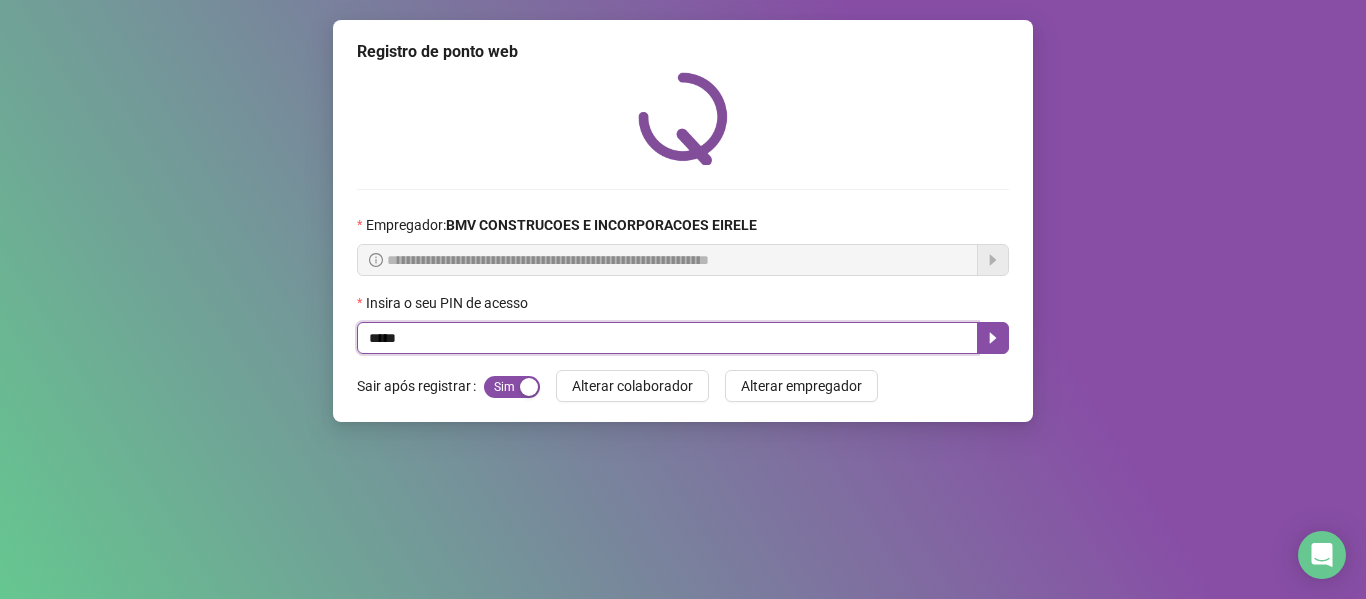 type on "*****" 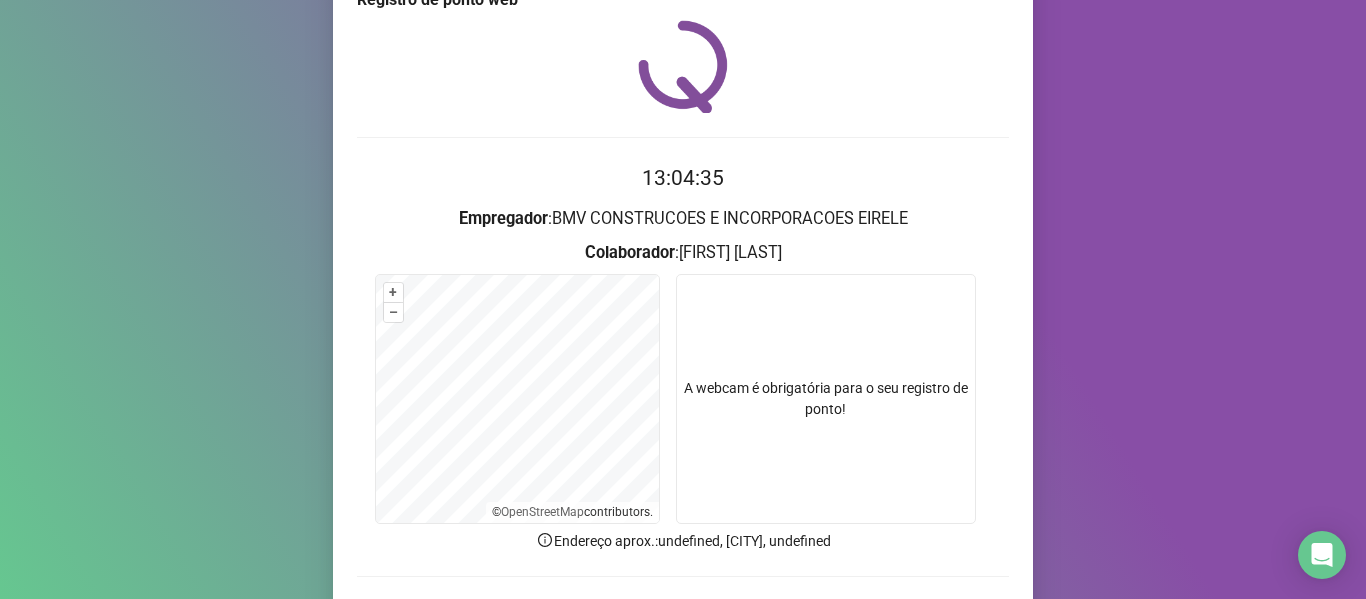 scroll, scrollTop: 100, scrollLeft: 0, axis: vertical 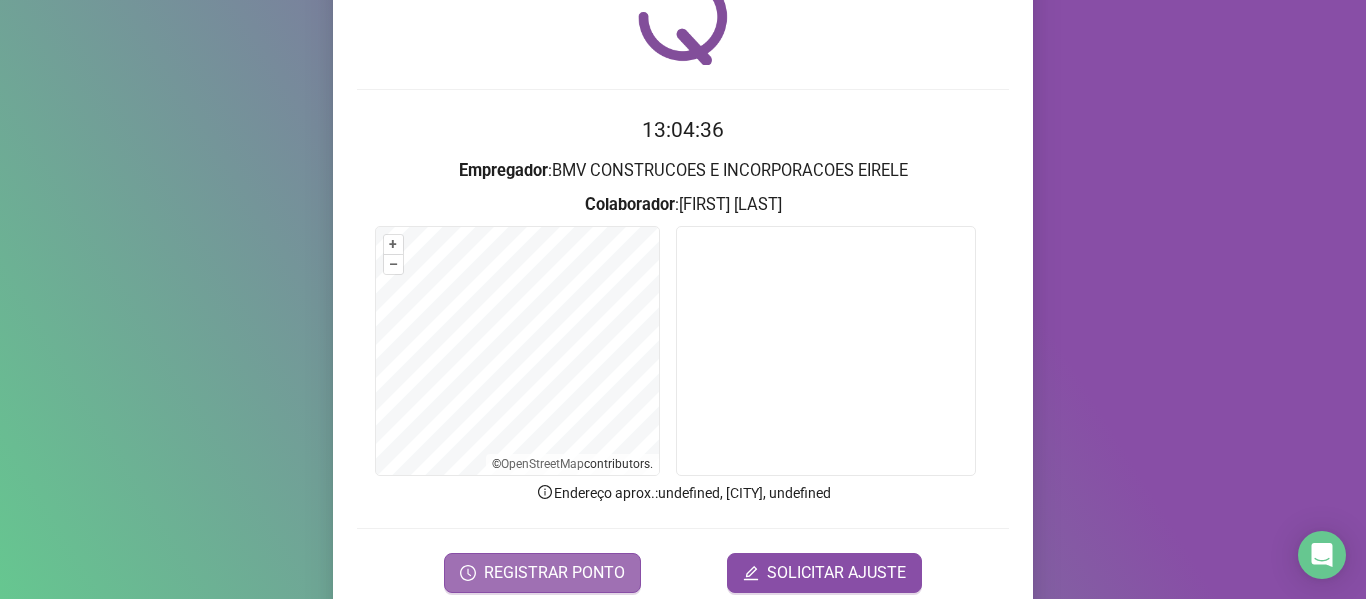click on "REGISTRAR PONTO" at bounding box center [554, 573] 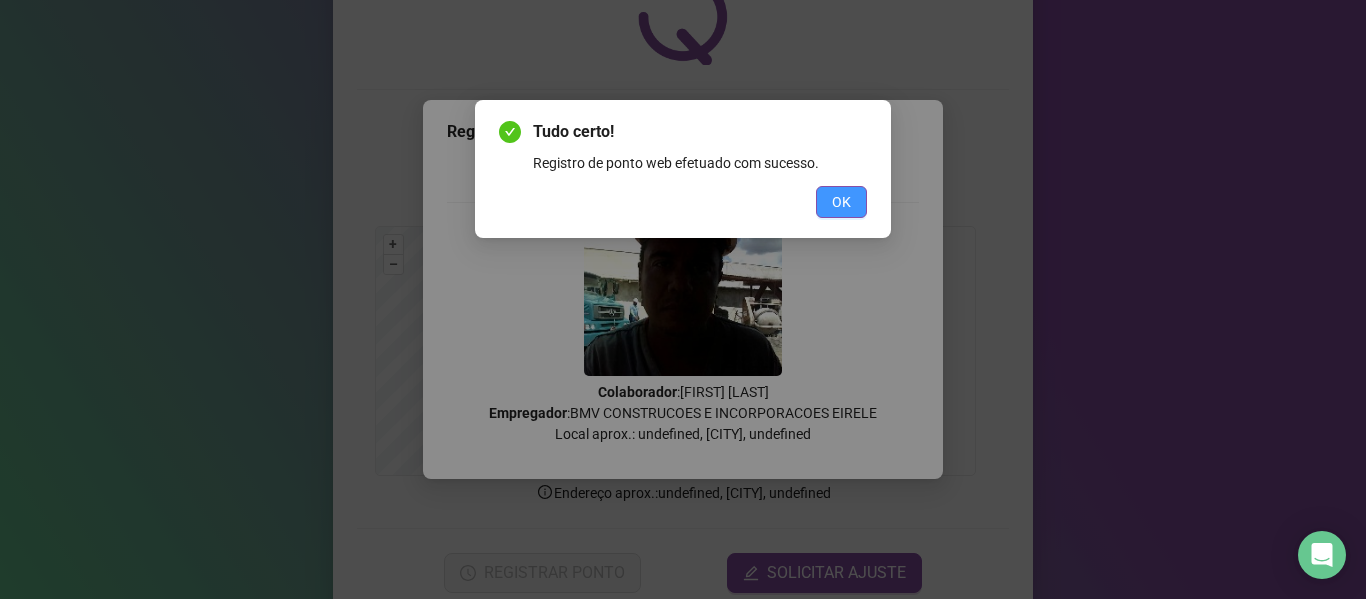 click on "OK" at bounding box center (841, 202) 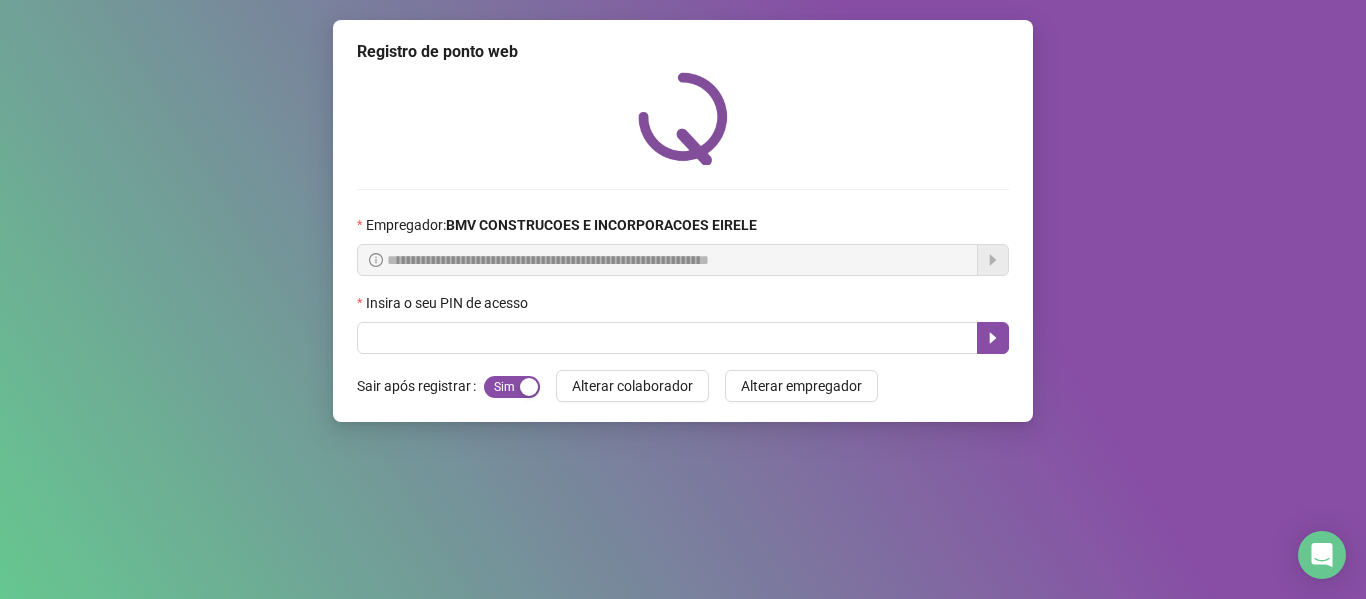 scroll, scrollTop: 0, scrollLeft: 0, axis: both 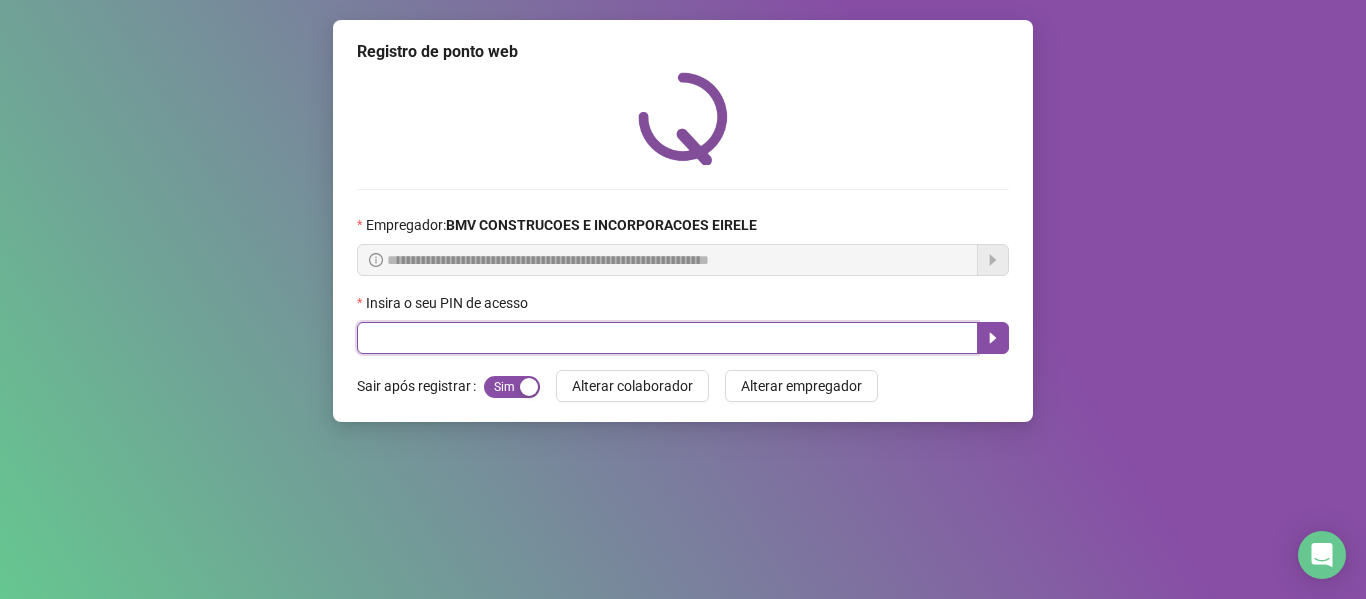 click at bounding box center (667, 338) 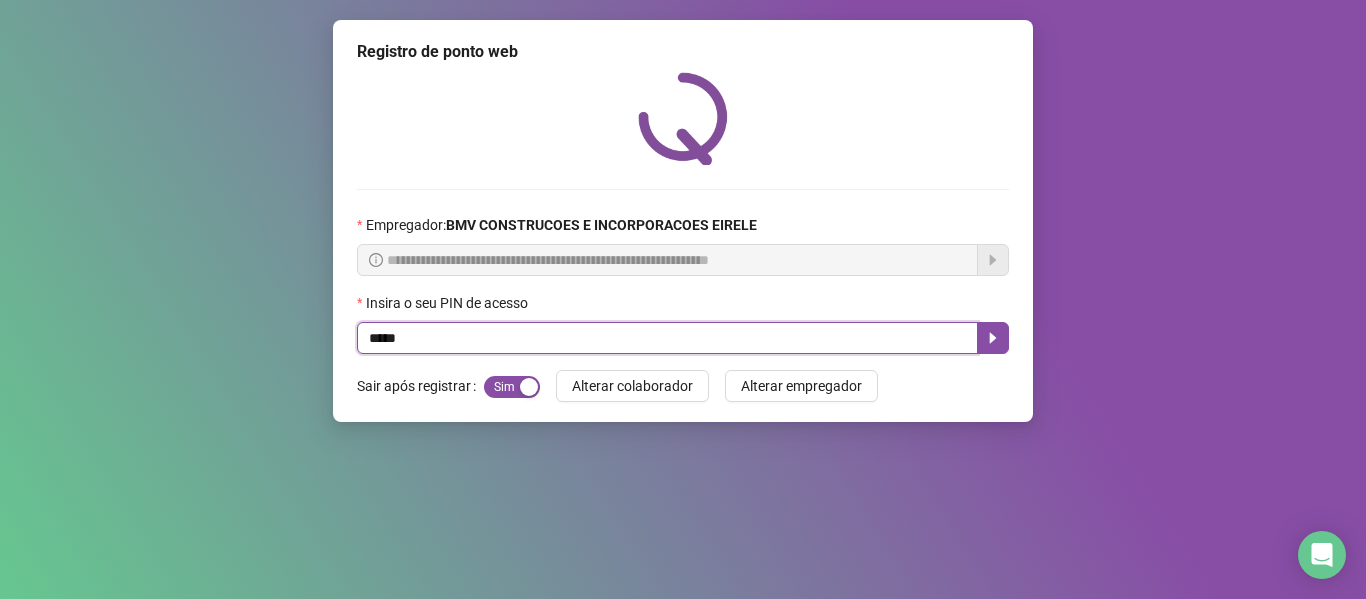 type on "*****" 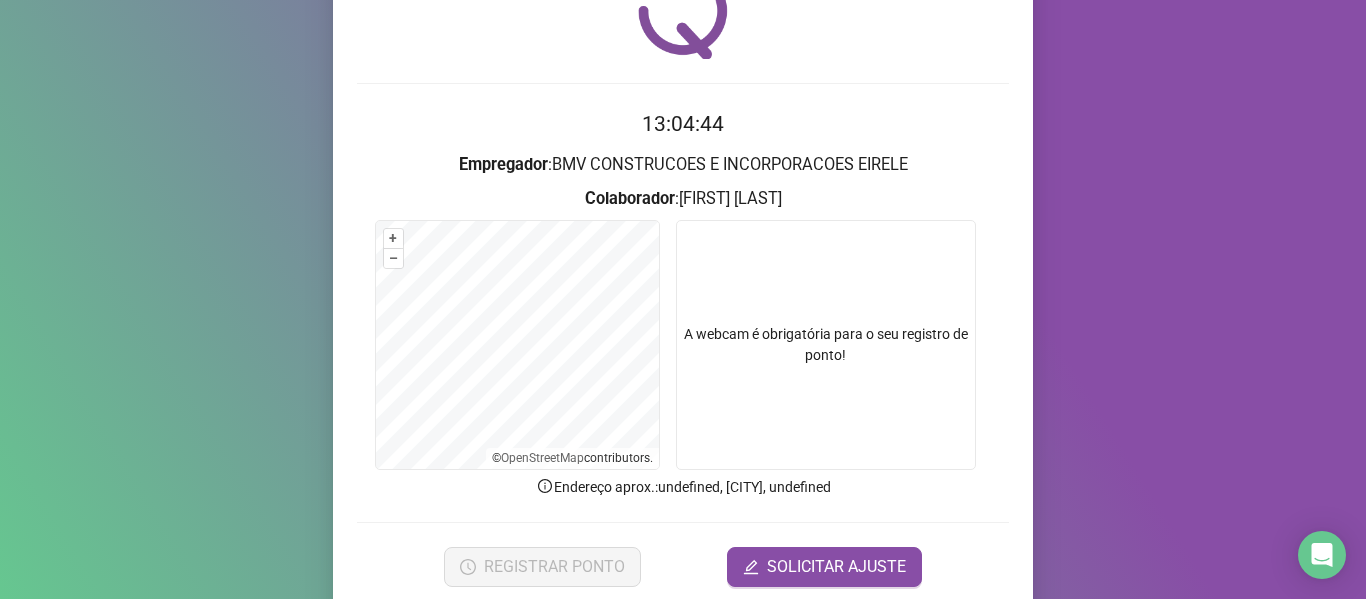 scroll, scrollTop: 182, scrollLeft: 0, axis: vertical 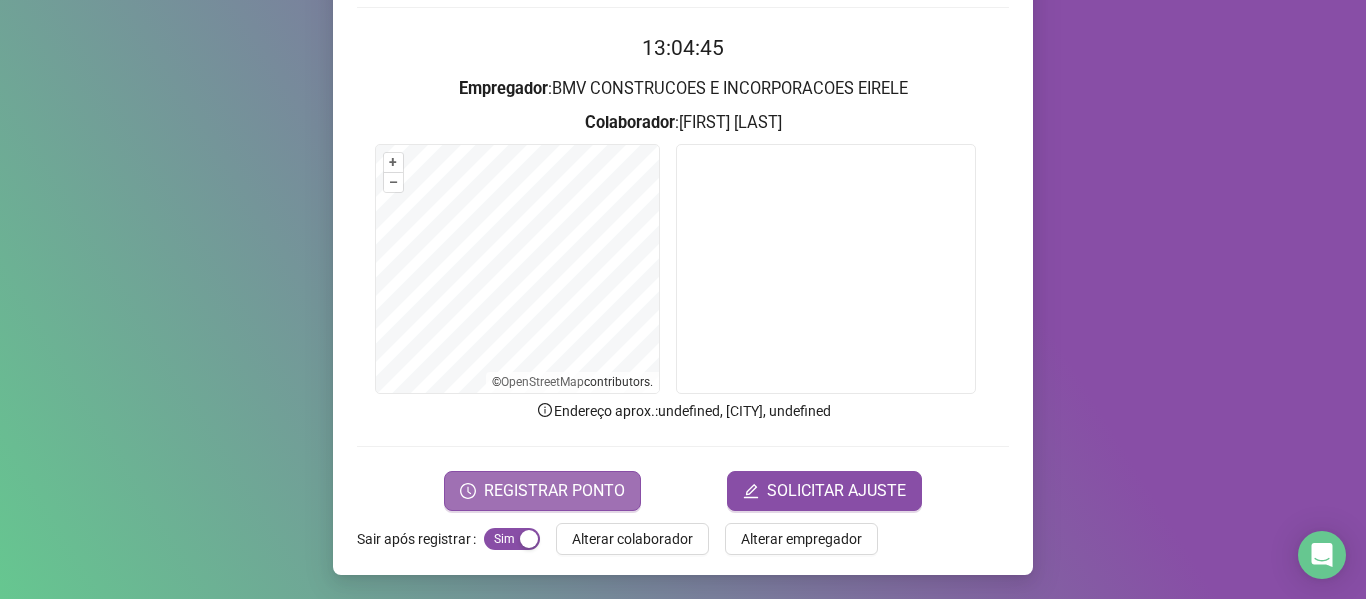 click on "REGISTRAR PONTO" at bounding box center (554, 491) 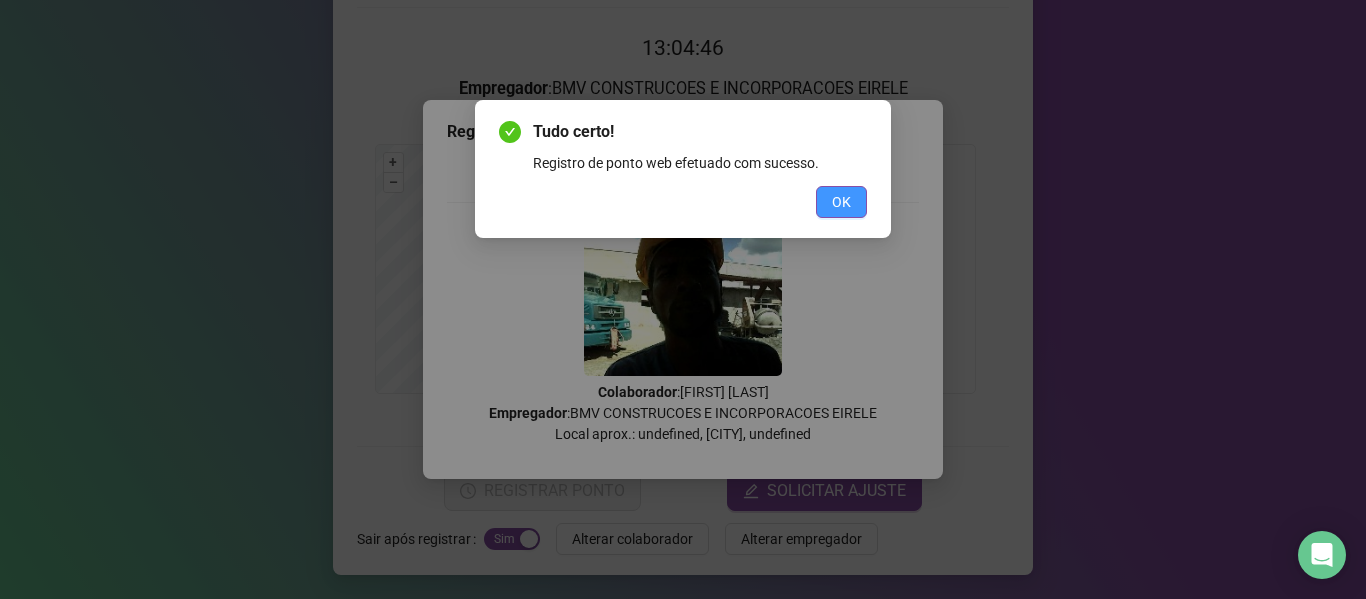 click on "OK" at bounding box center [841, 202] 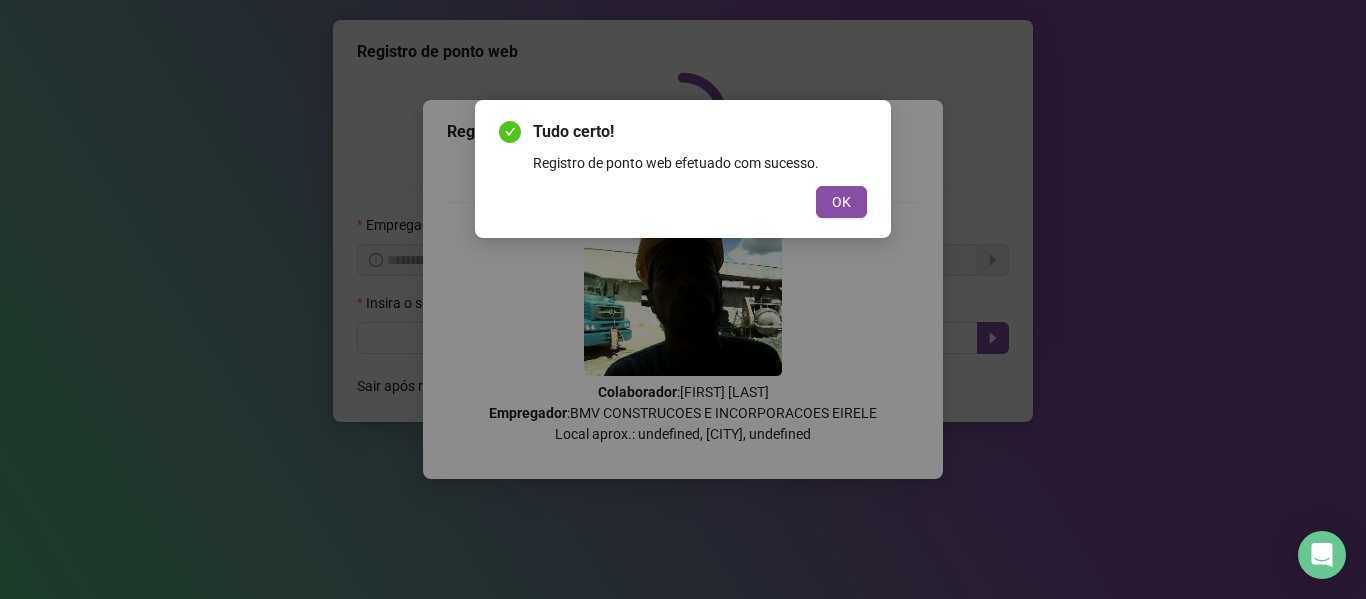 scroll, scrollTop: 0, scrollLeft: 0, axis: both 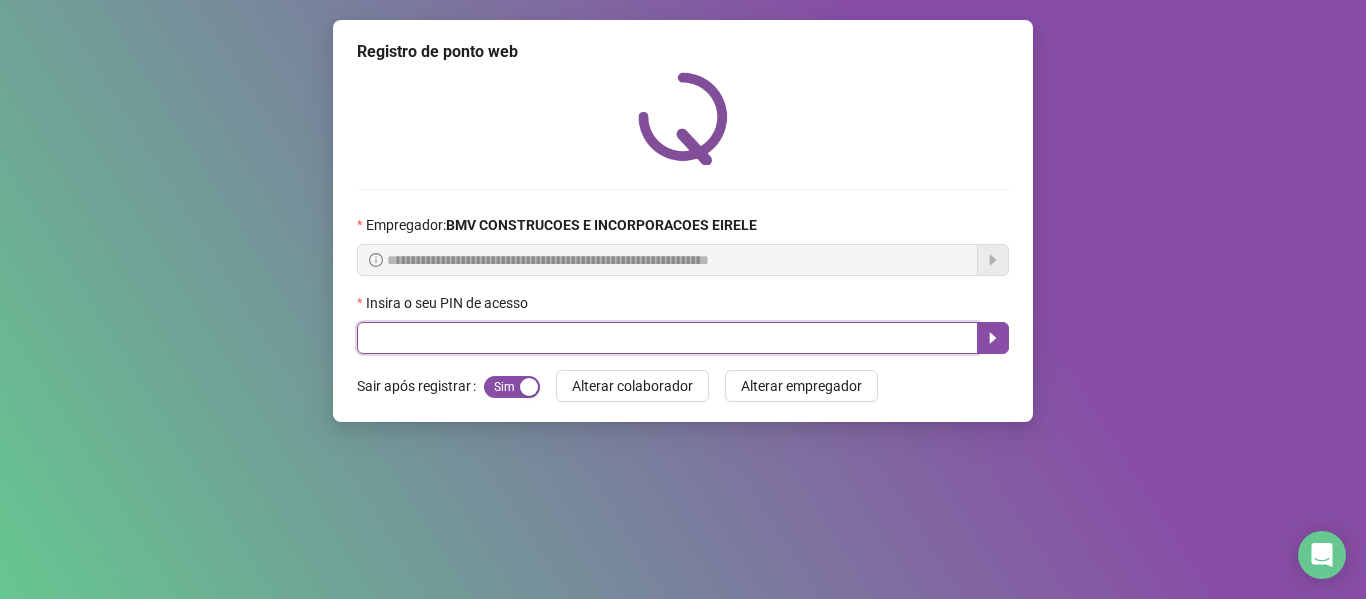 click at bounding box center [667, 338] 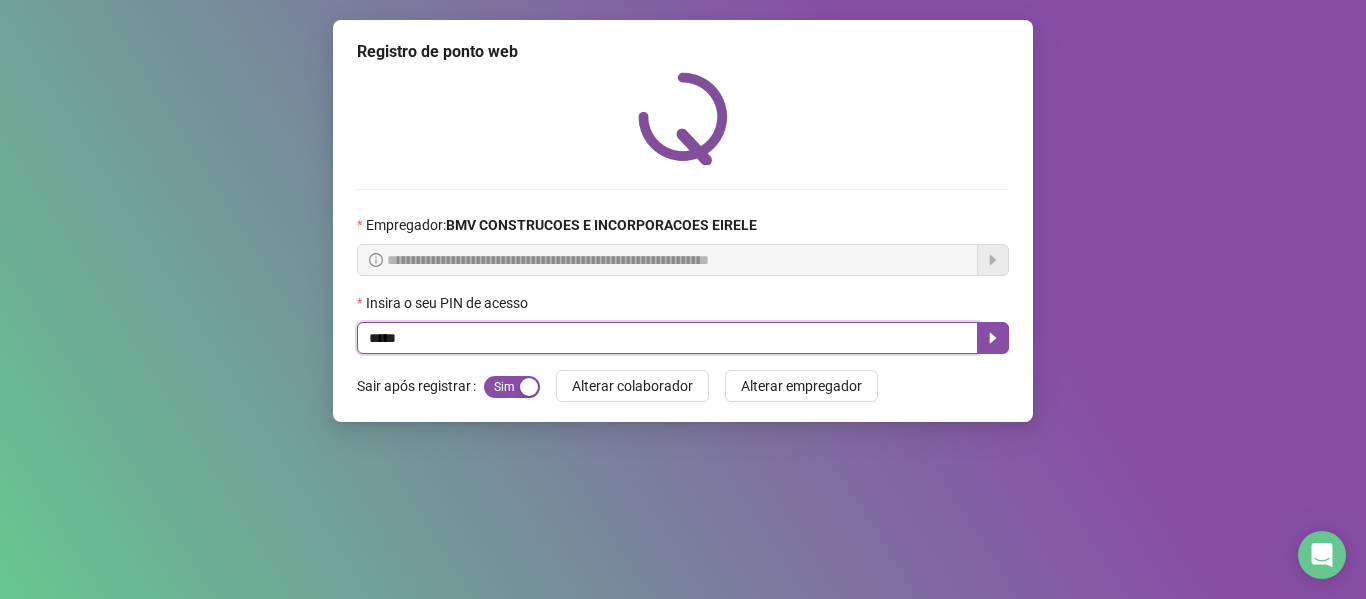 type on "*****" 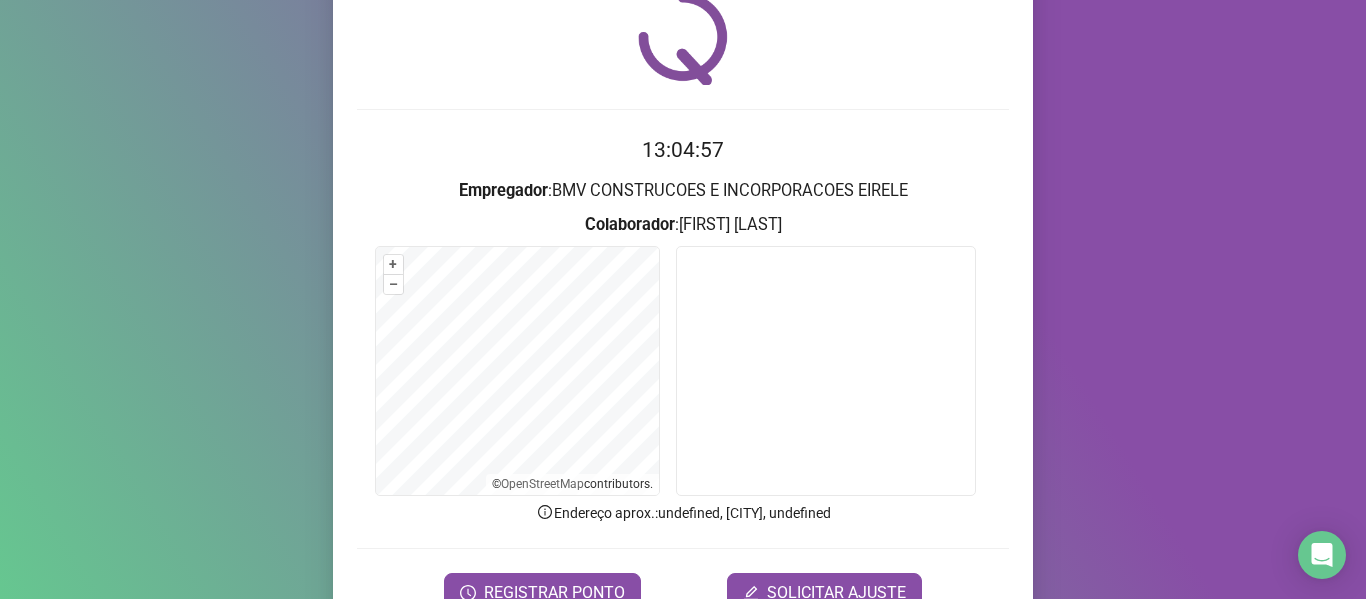 scroll, scrollTop: 182, scrollLeft: 0, axis: vertical 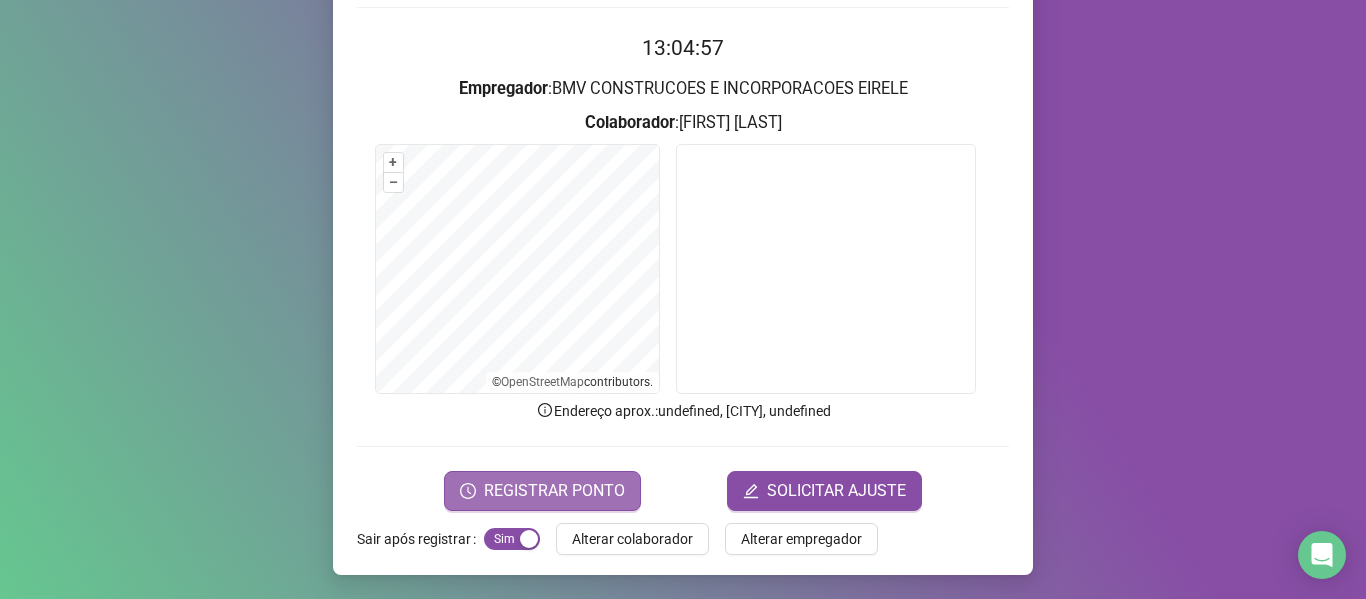 click on "REGISTRAR PONTO" at bounding box center [554, 491] 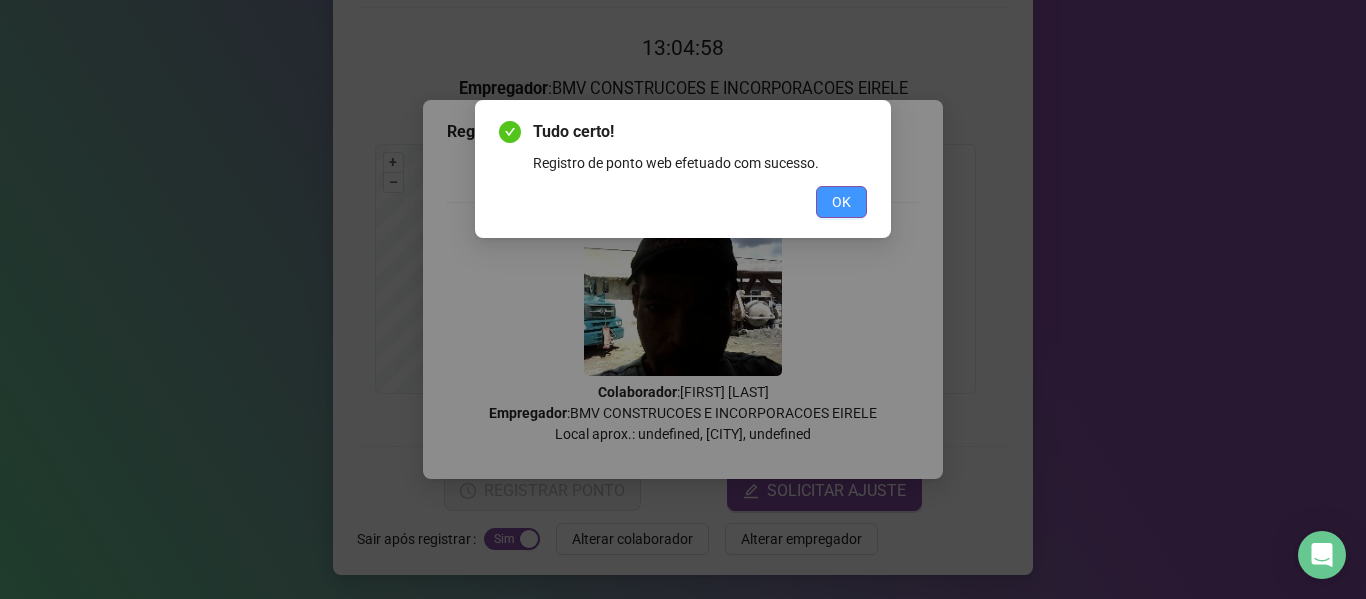 click on "OK" at bounding box center (841, 202) 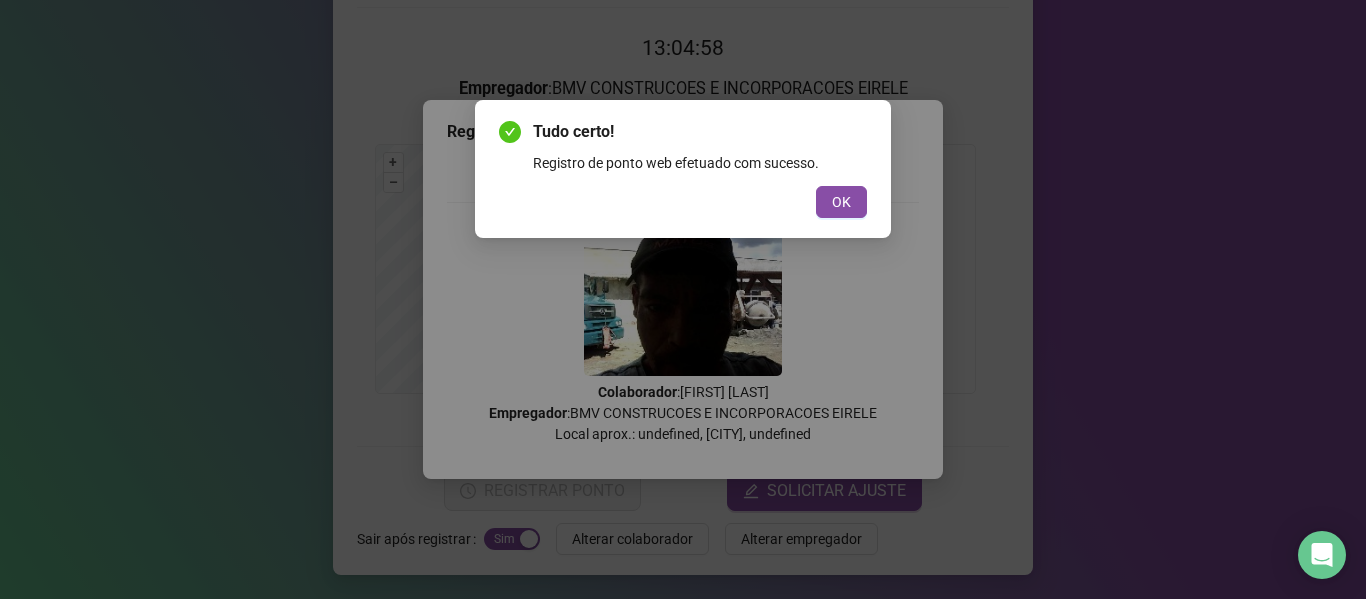 scroll, scrollTop: 0, scrollLeft: 0, axis: both 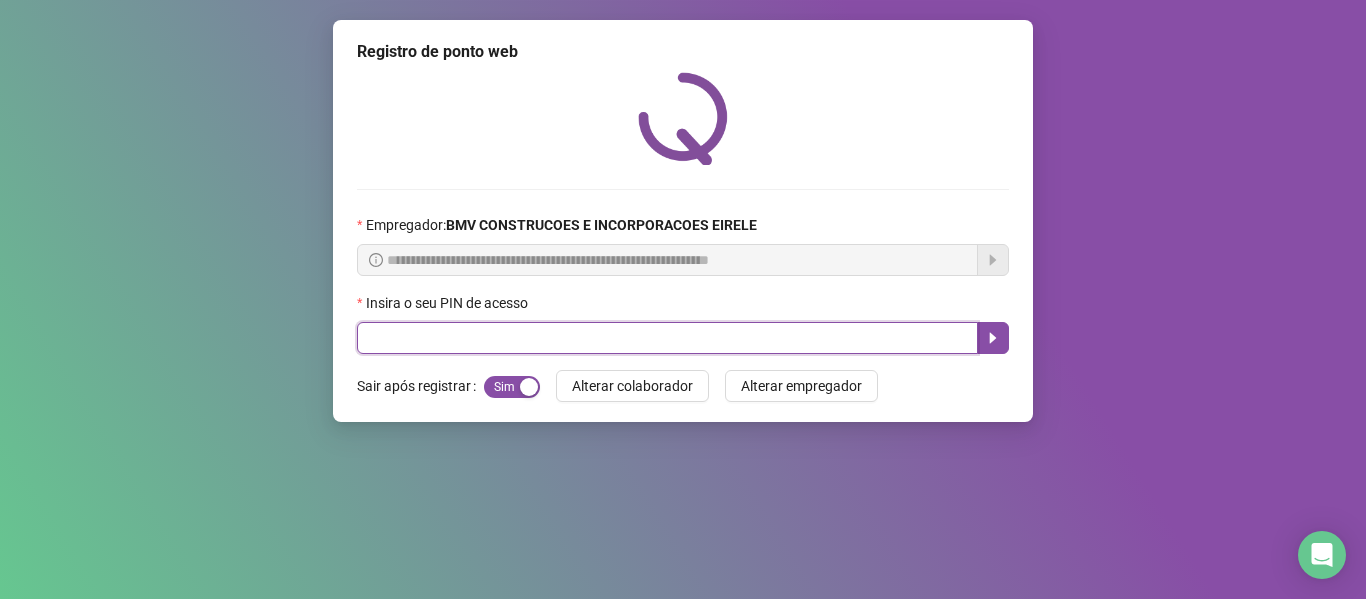 click at bounding box center (667, 338) 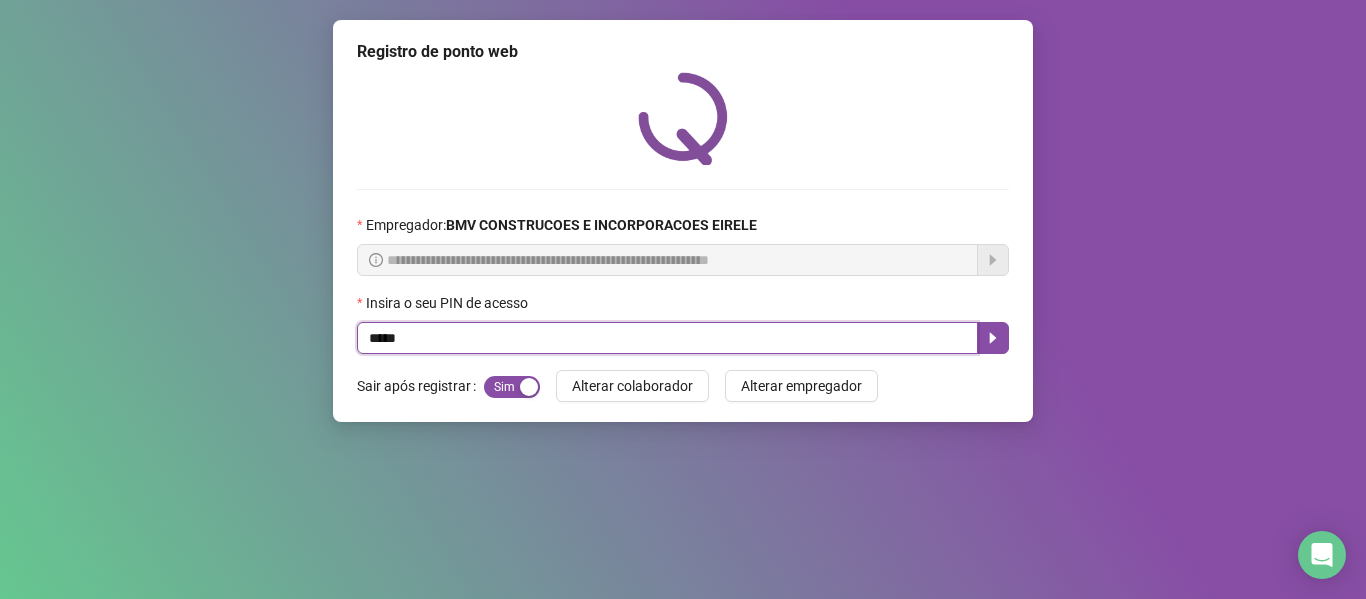 type on "*****" 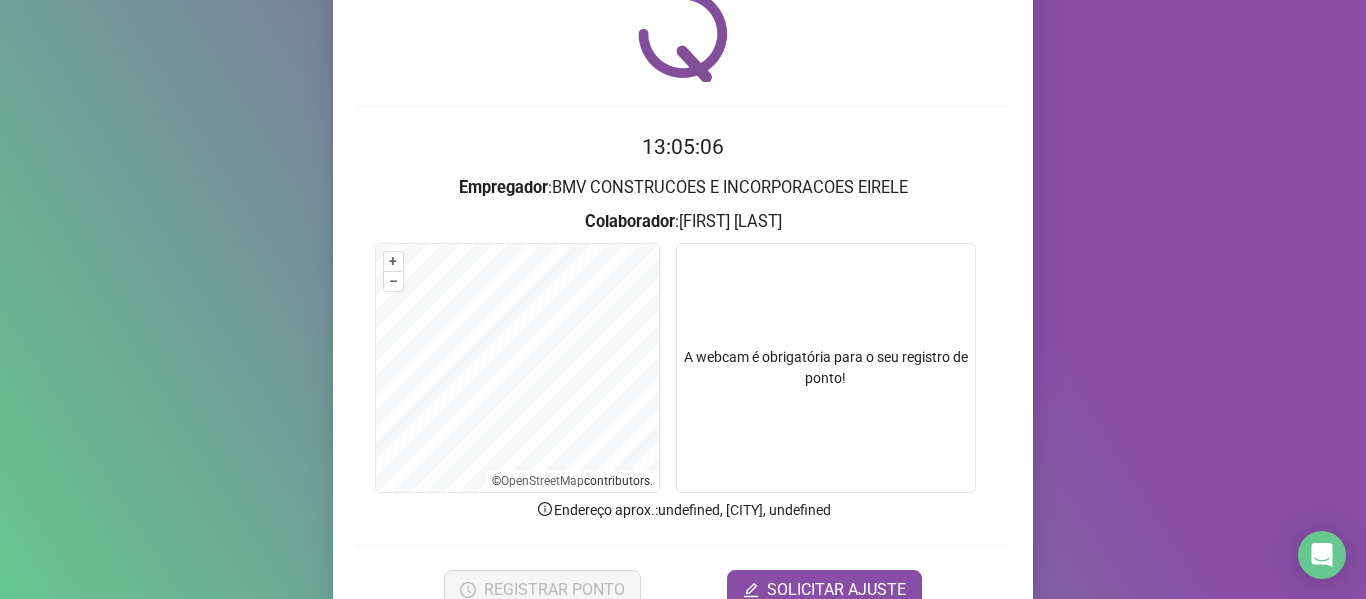 scroll, scrollTop: 100, scrollLeft: 0, axis: vertical 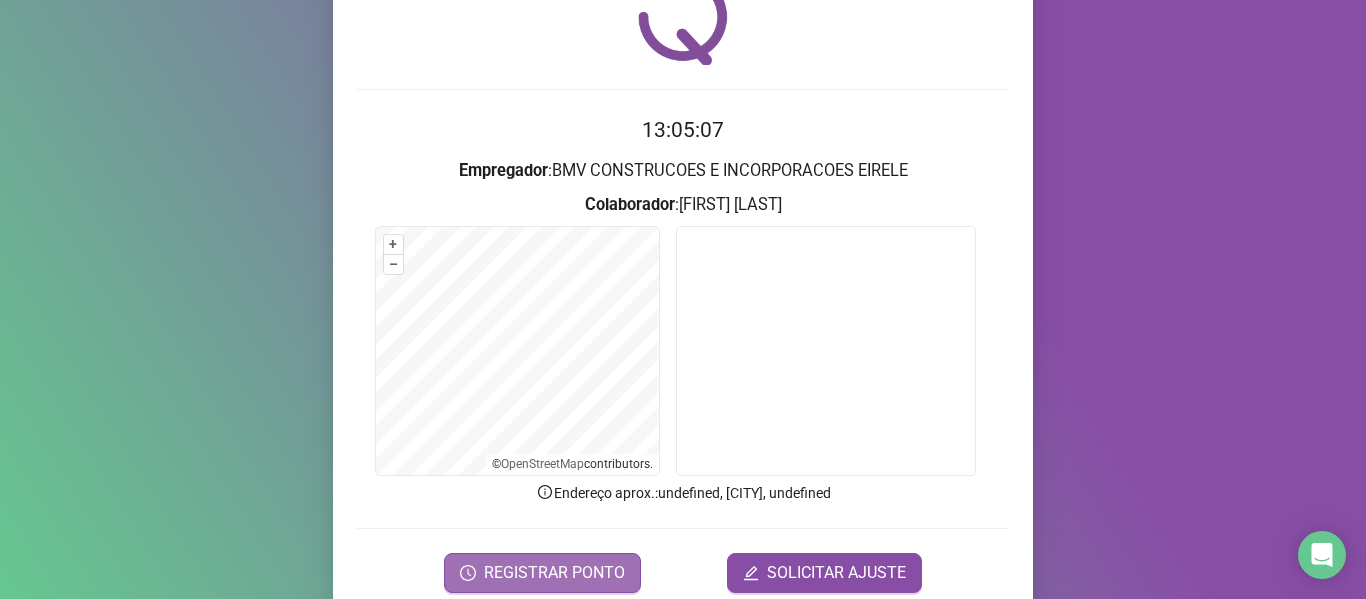click on "REGISTRAR PONTO" at bounding box center [554, 573] 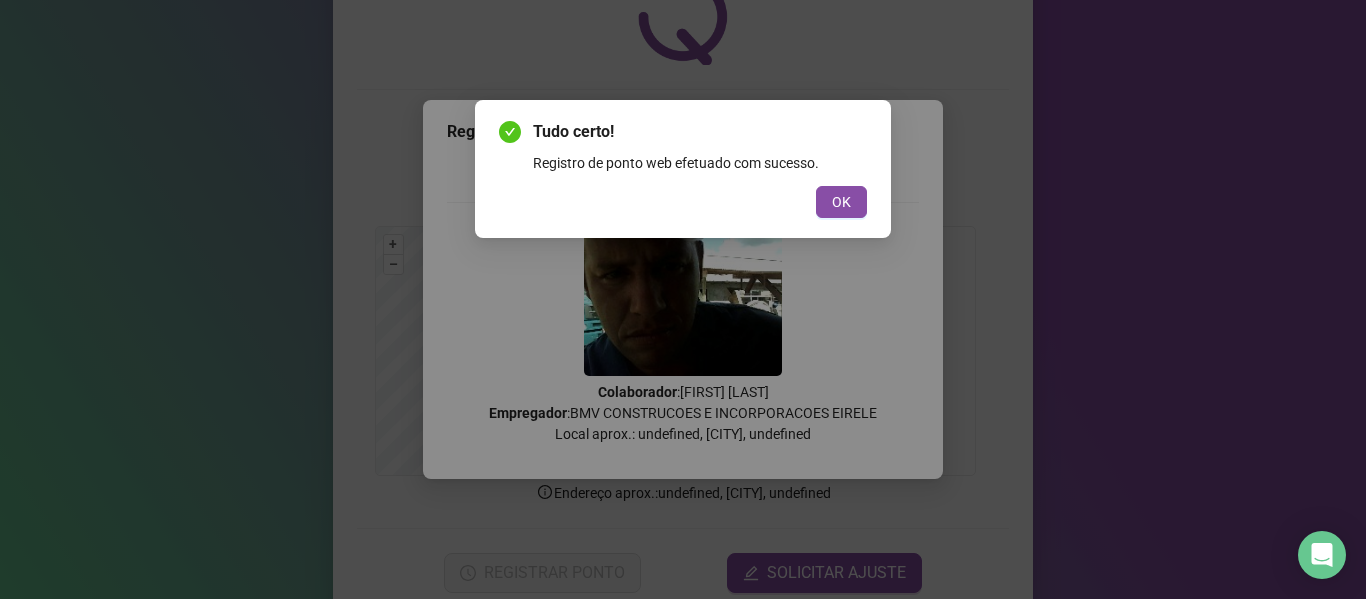 click on "OK" at bounding box center [841, 202] 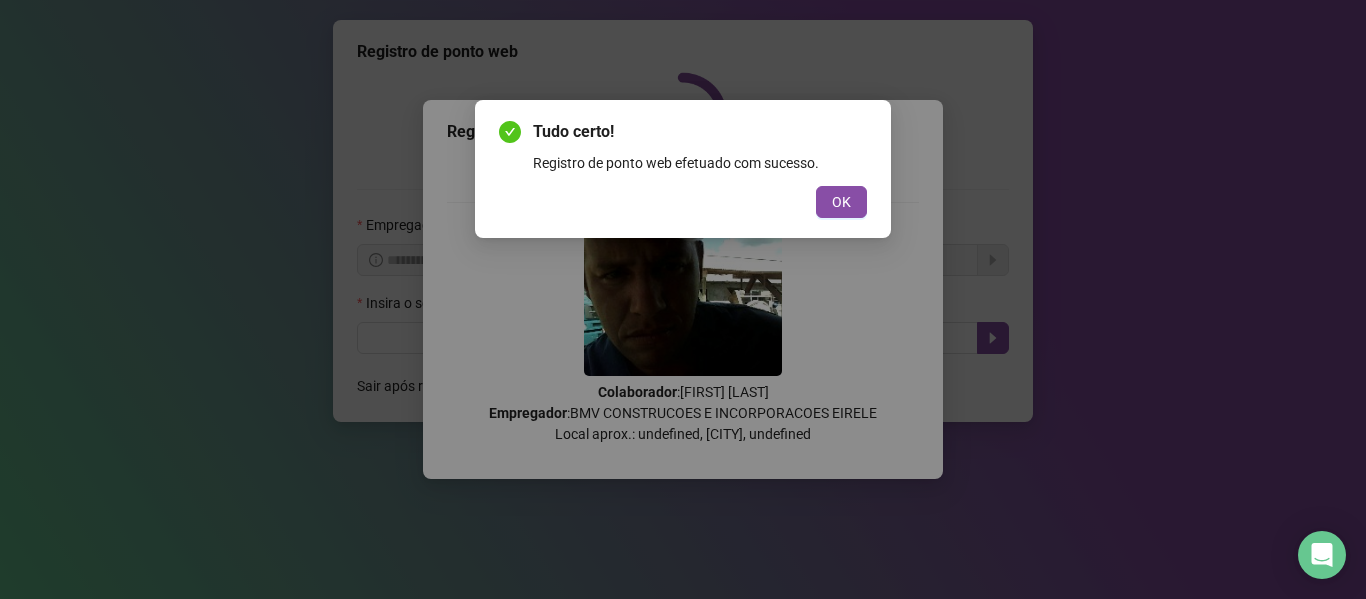 scroll, scrollTop: 0, scrollLeft: 0, axis: both 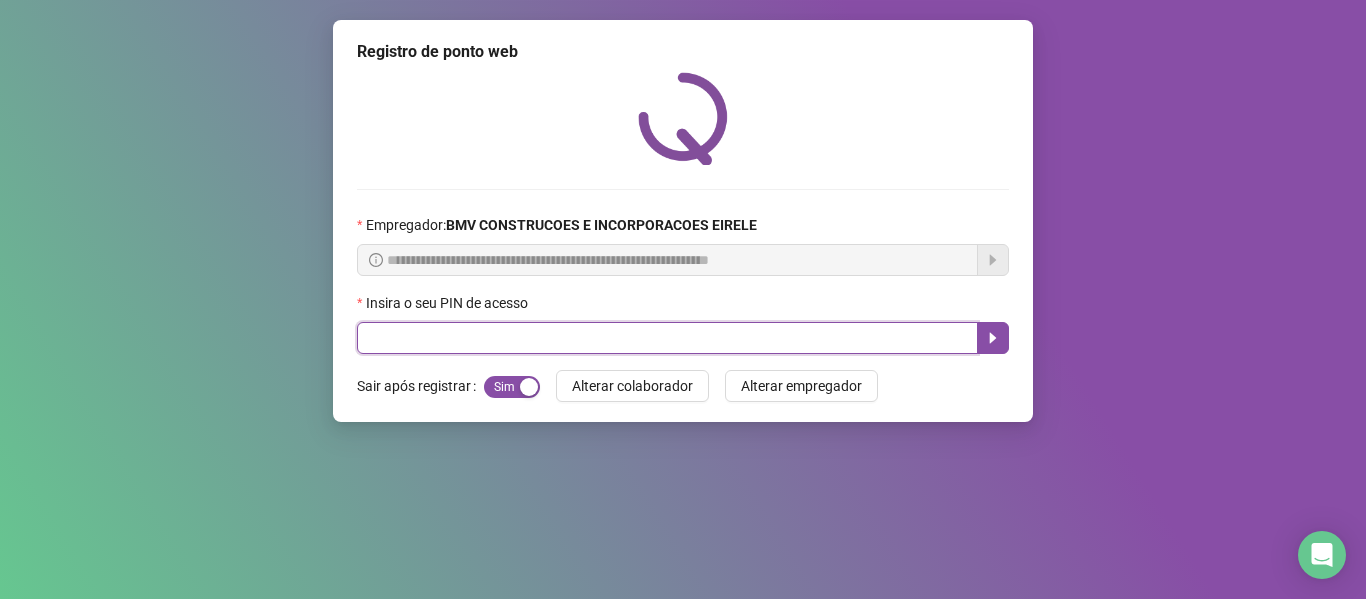 click at bounding box center [667, 338] 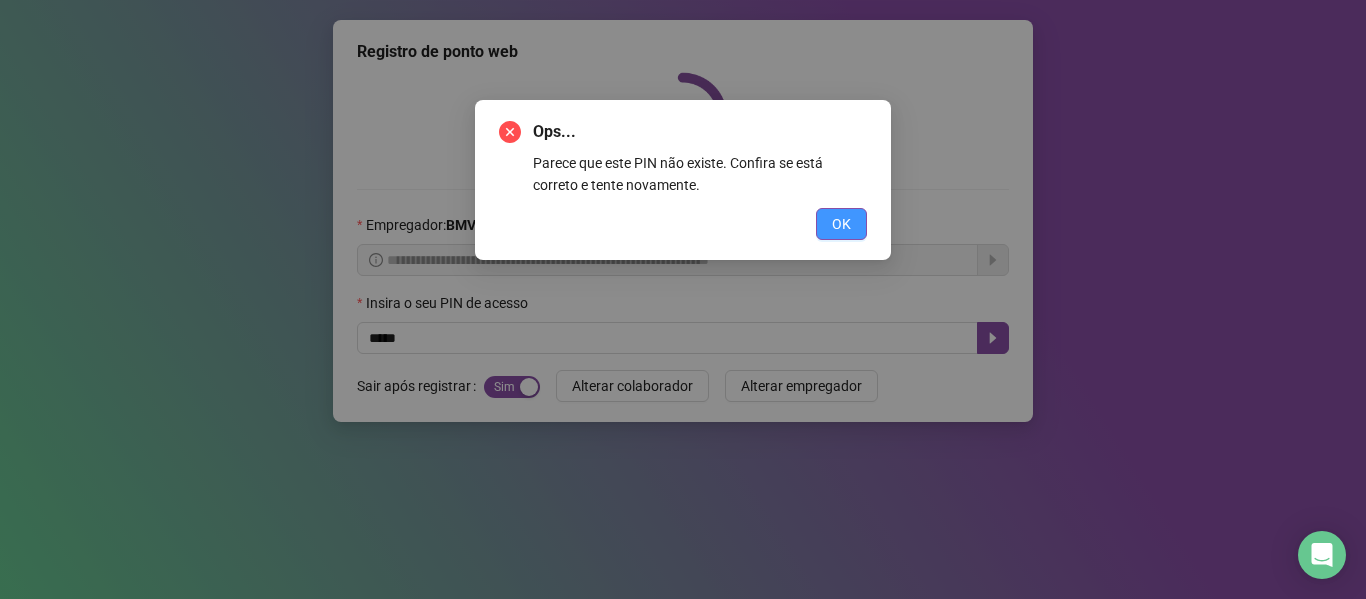 click on "OK" at bounding box center [841, 224] 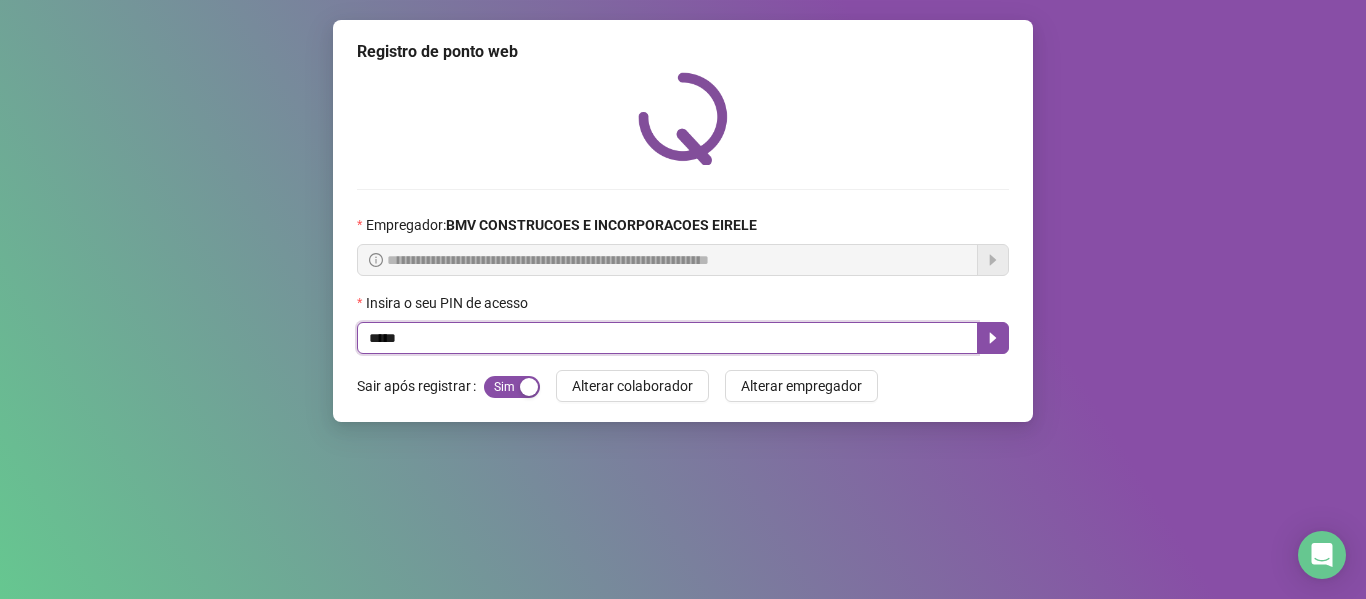 click on "*****" at bounding box center [667, 338] 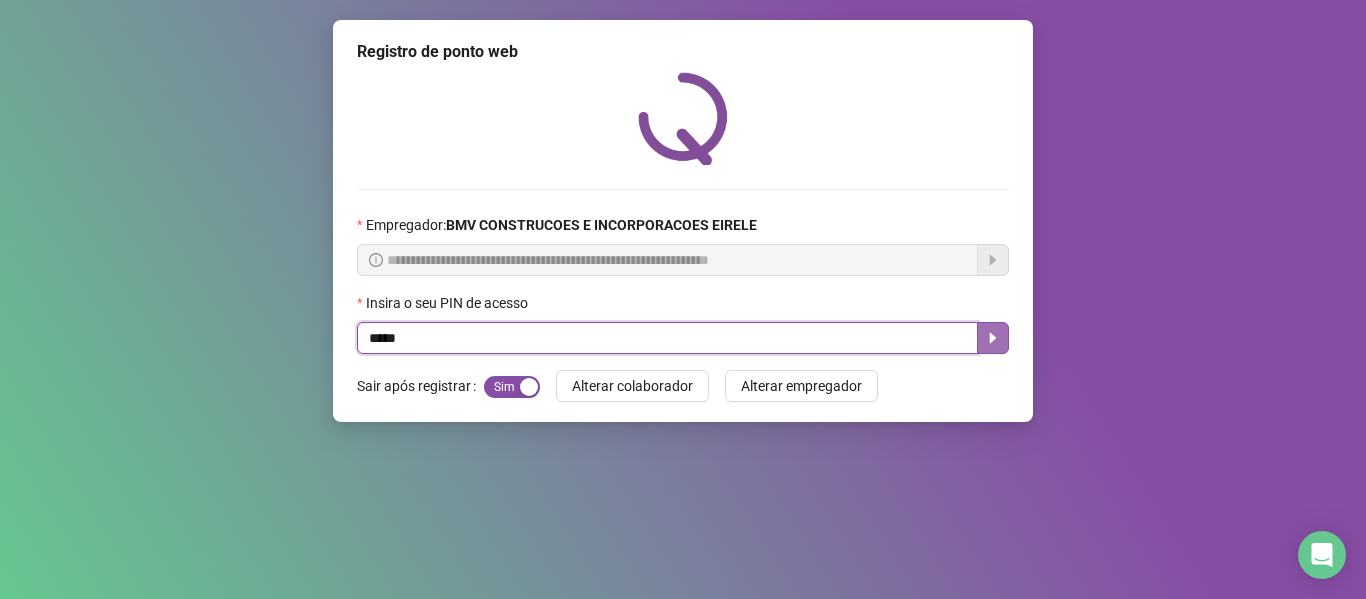 click at bounding box center (993, 338) 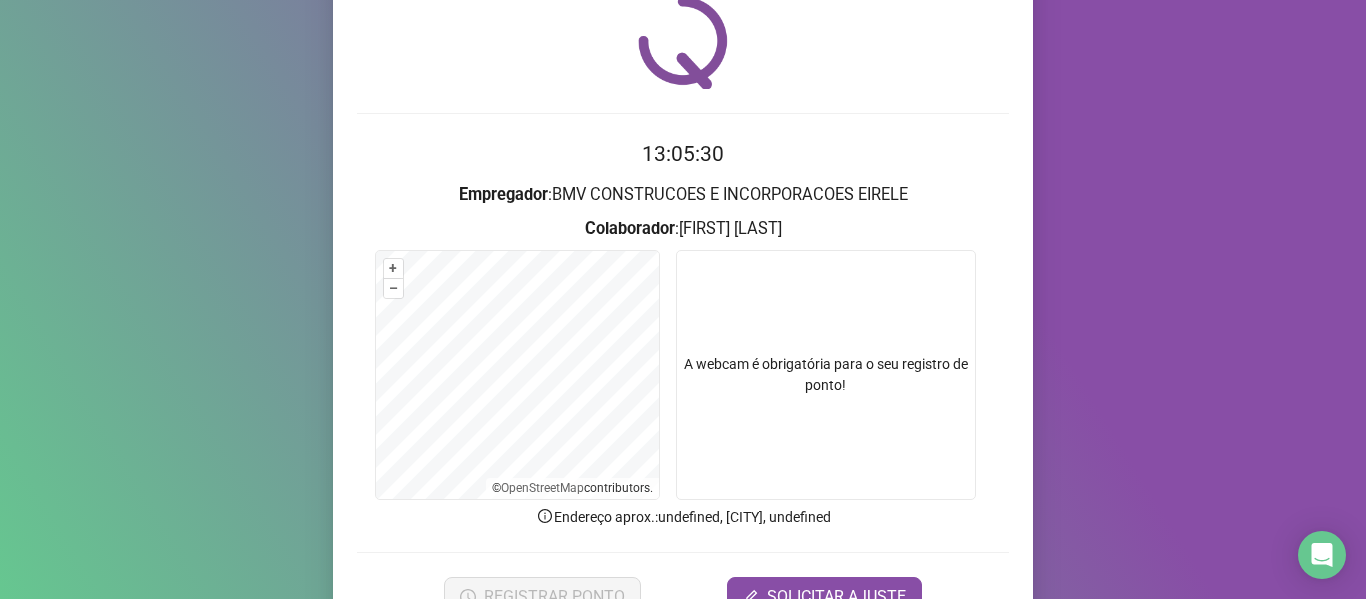 scroll, scrollTop: 182, scrollLeft: 0, axis: vertical 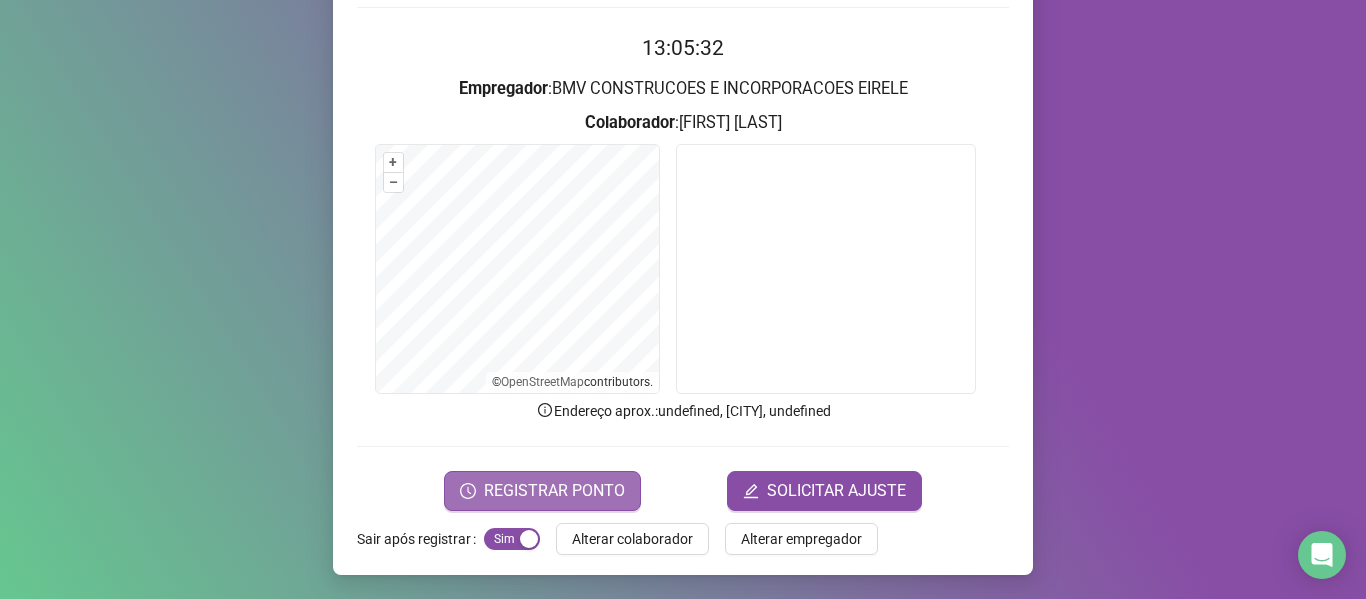 click on "REGISTRAR PONTO" at bounding box center (554, 491) 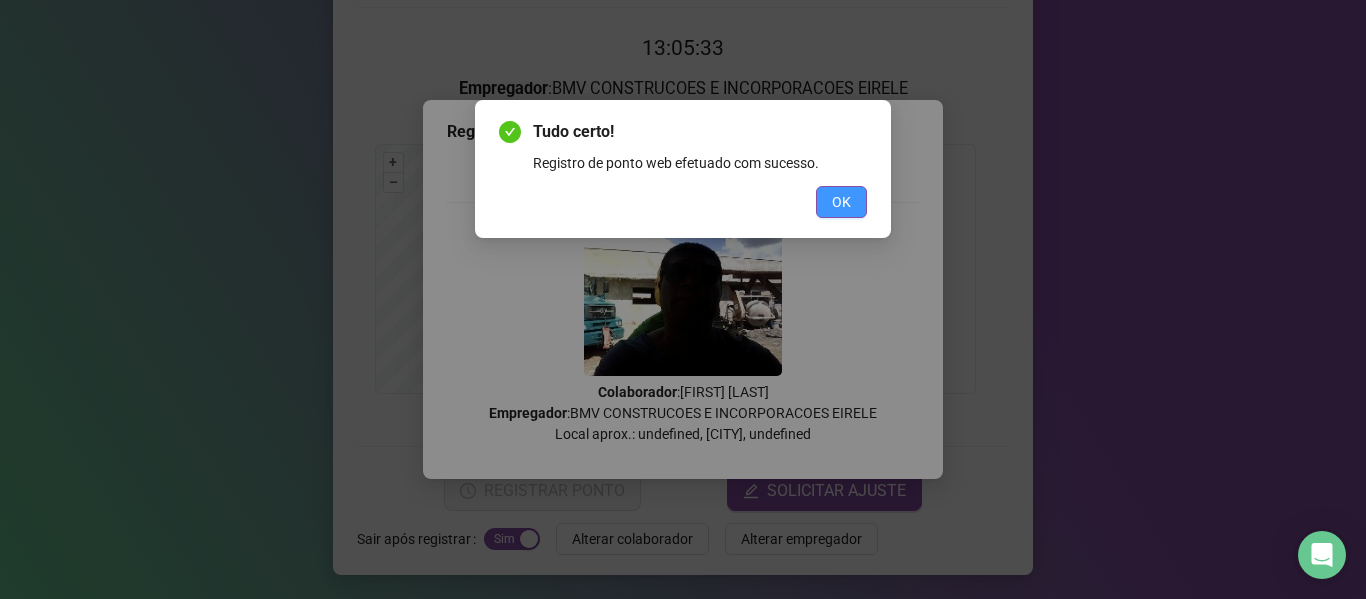 click on "OK" at bounding box center [841, 202] 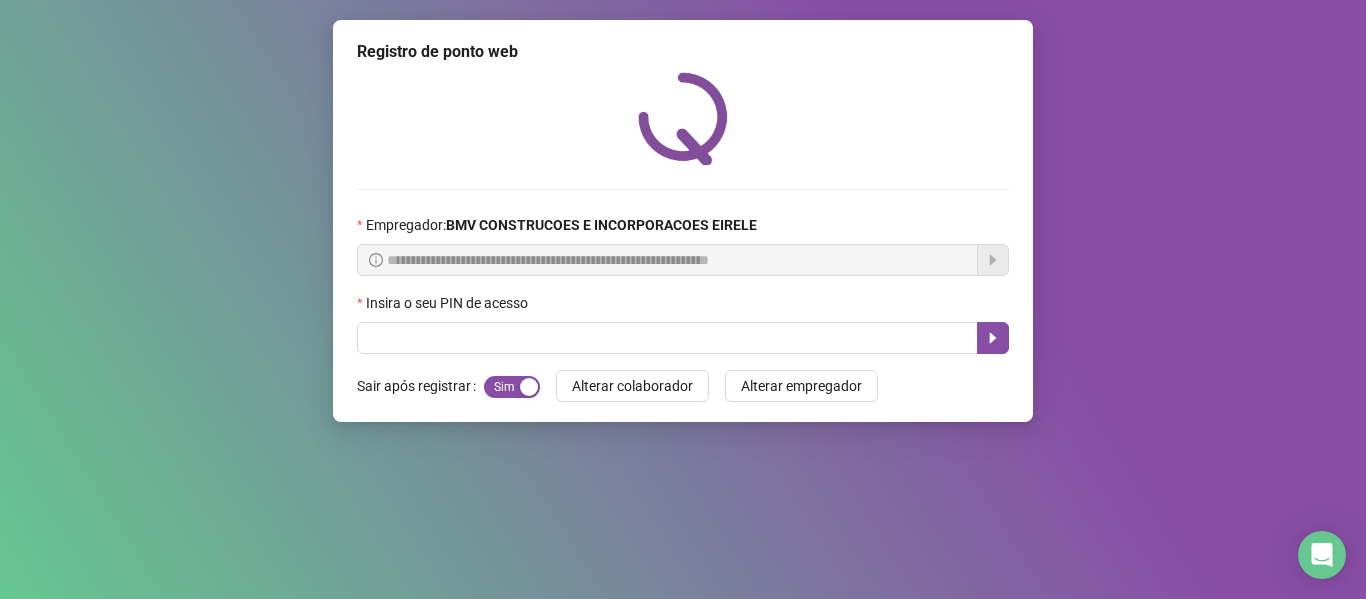 scroll, scrollTop: 0, scrollLeft: 0, axis: both 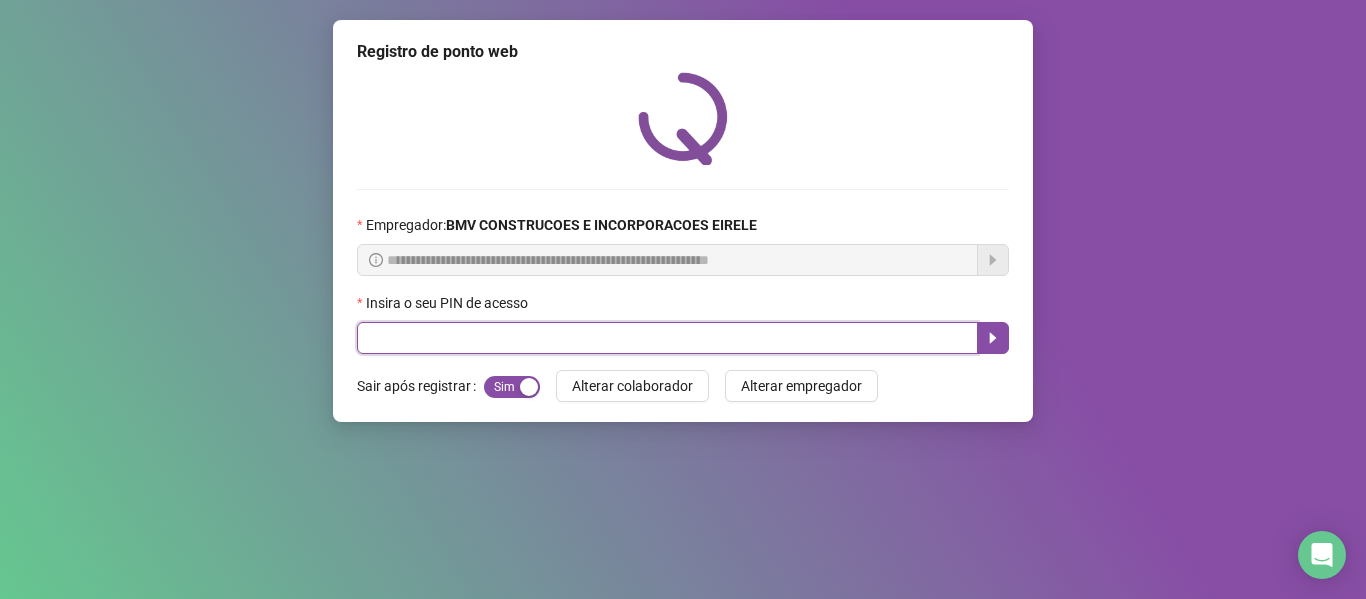 click at bounding box center [667, 338] 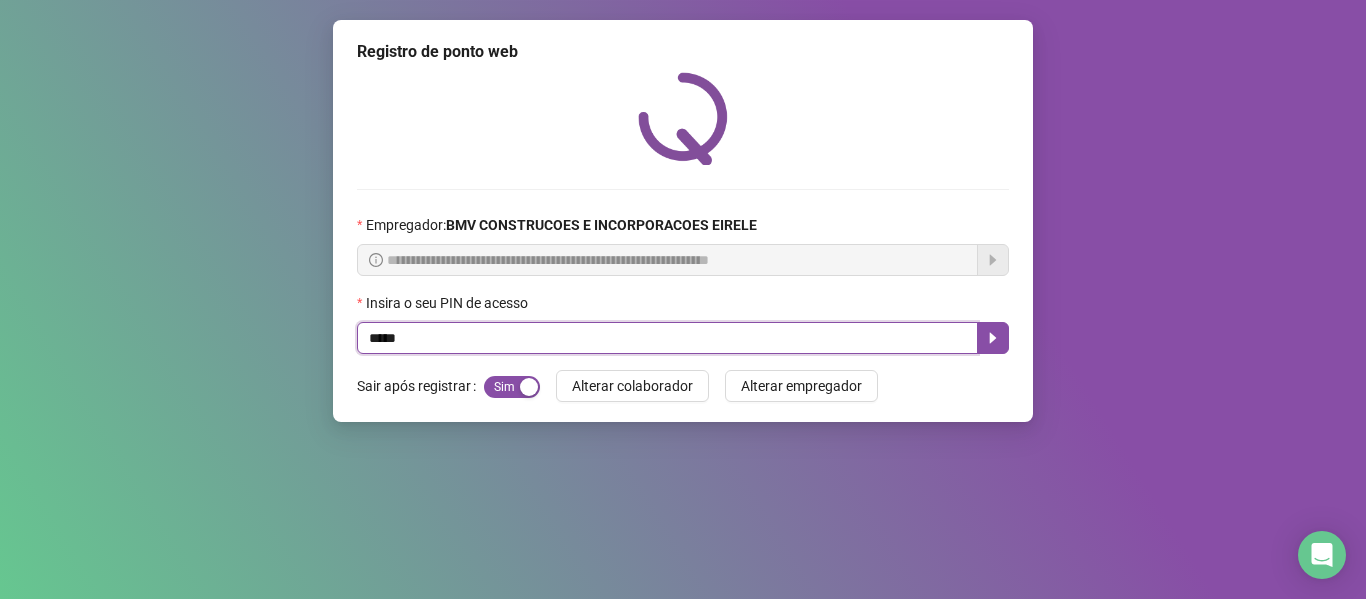 type on "*****" 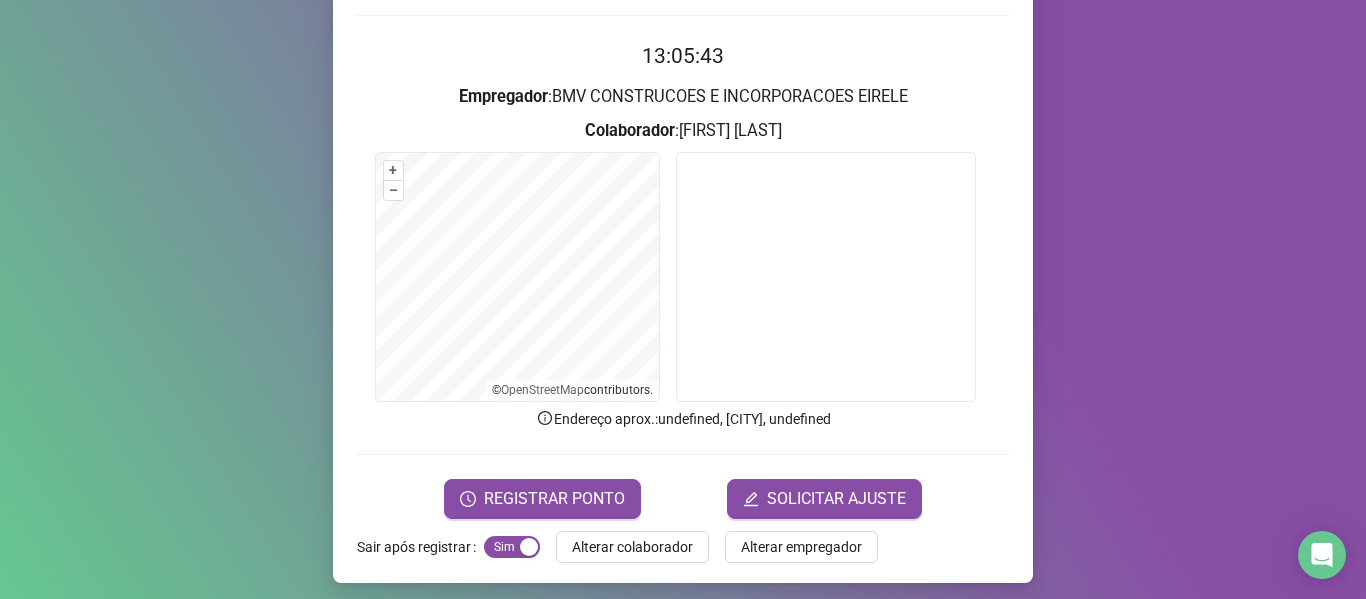 scroll, scrollTop: 182, scrollLeft: 0, axis: vertical 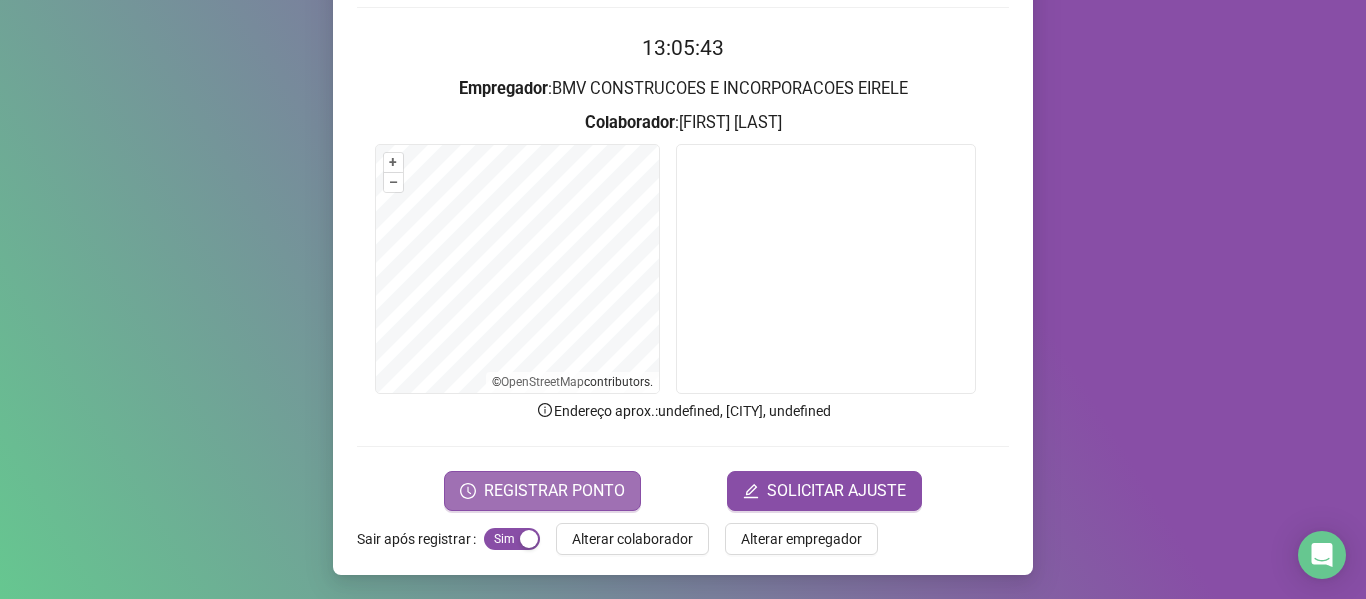 click on "REGISTRAR PONTO" at bounding box center [542, 491] 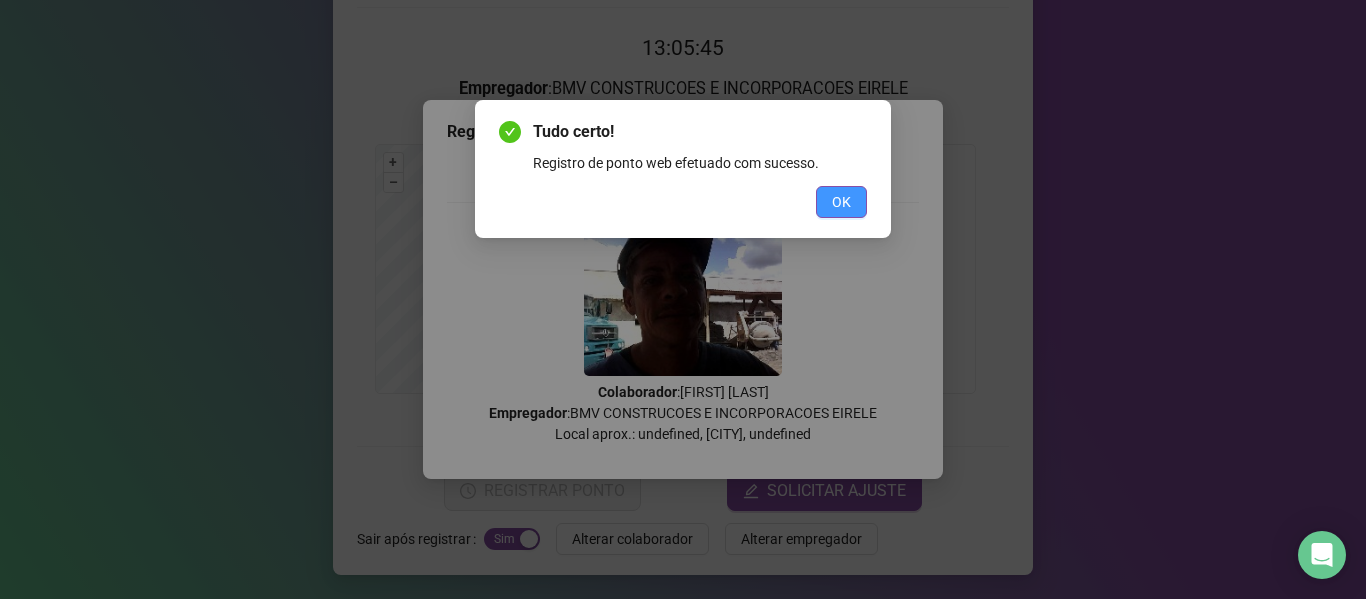 click on "OK" at bounding box center [841, 202] 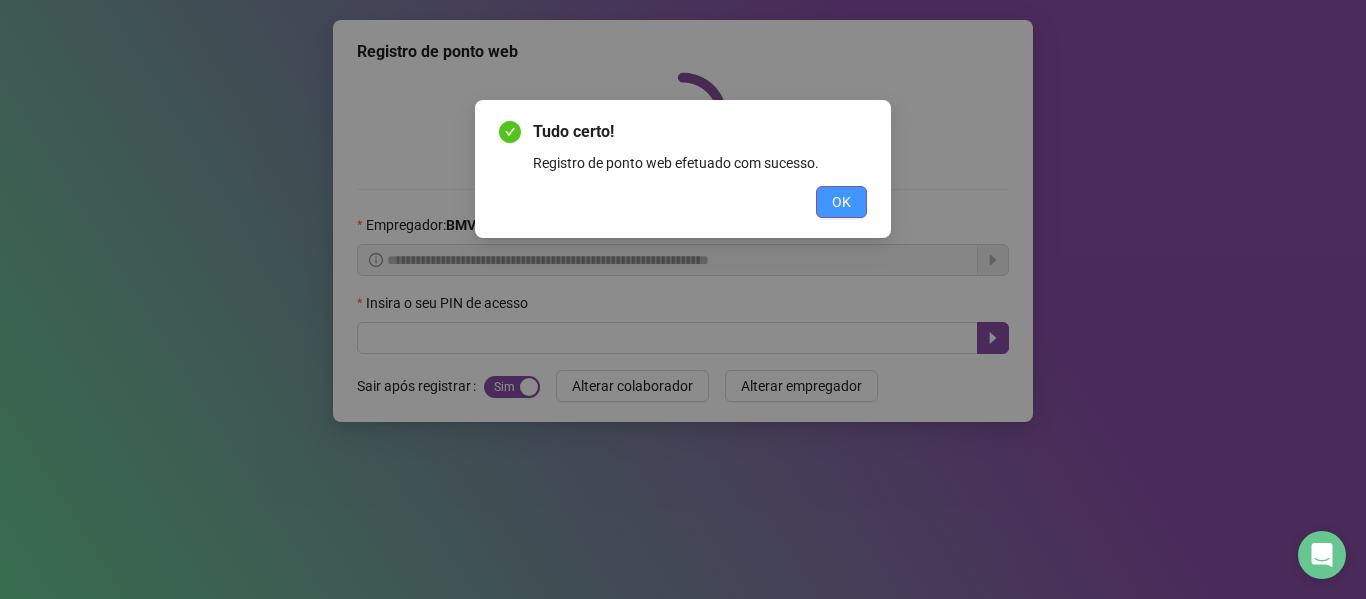 scroll, scrollTop: 0, scrollLeft: 0, axis: both 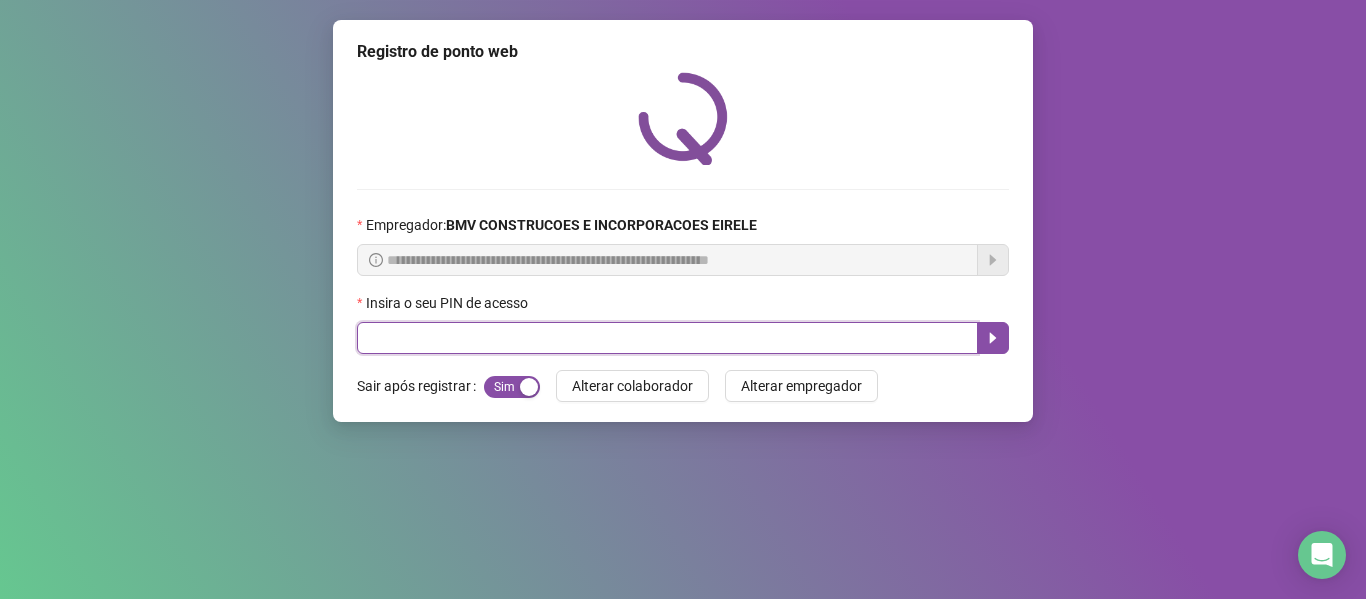 click at bounding box center [667, 338] 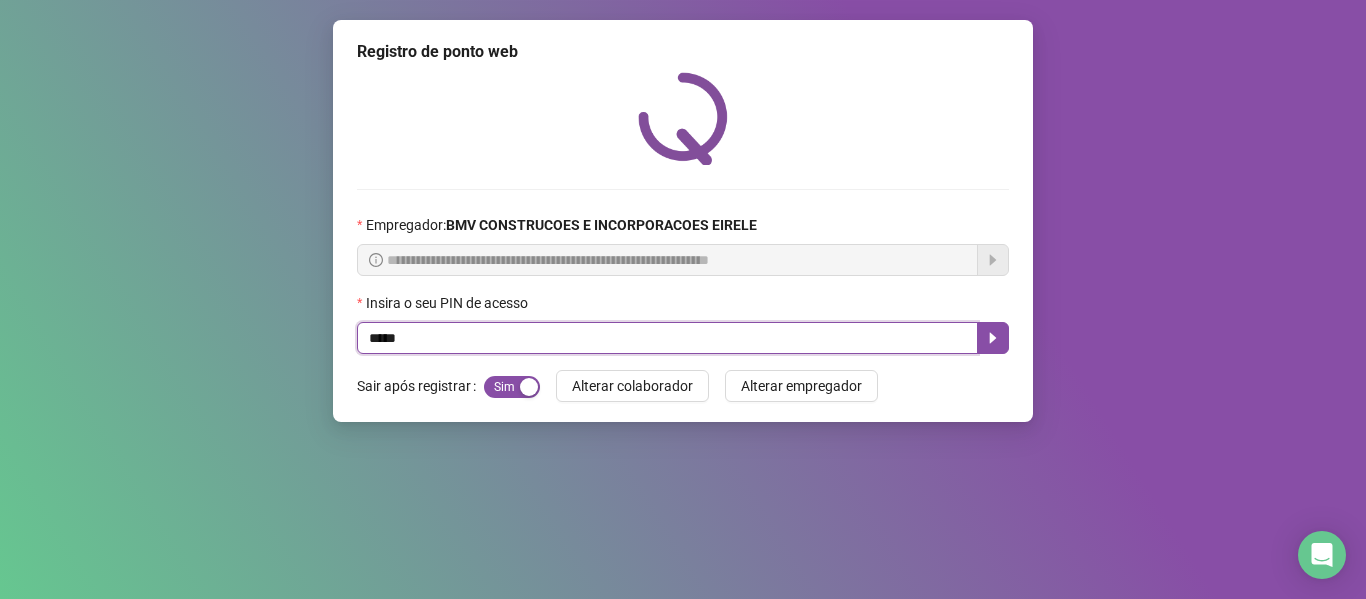 type on "*****" 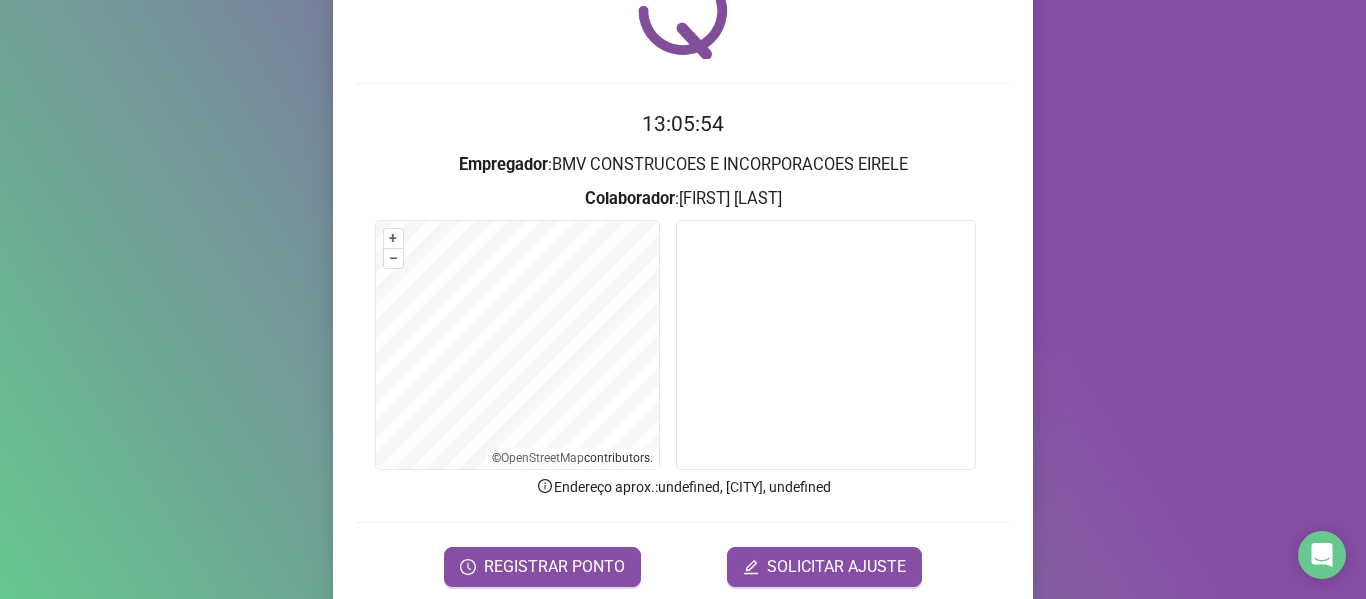 scroll, scrollTop: 182, scrollLeft: 0, axis: vertical 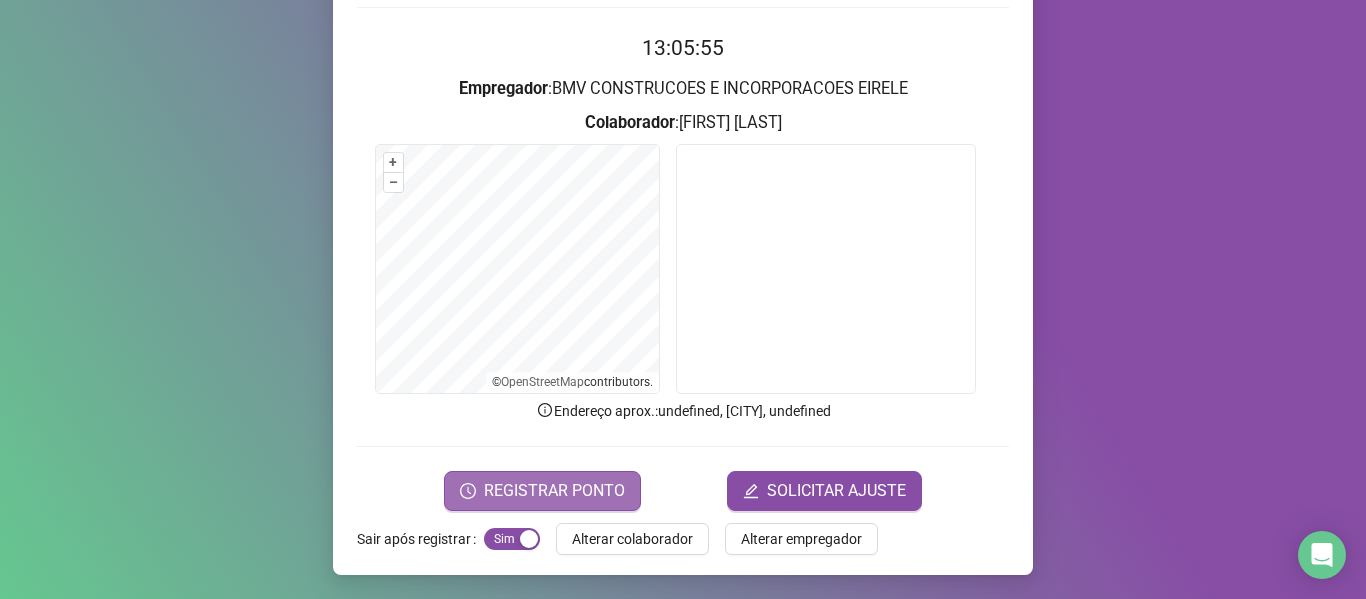 click on "REGISTRAR PONTO" at bounding box center [554, 491] 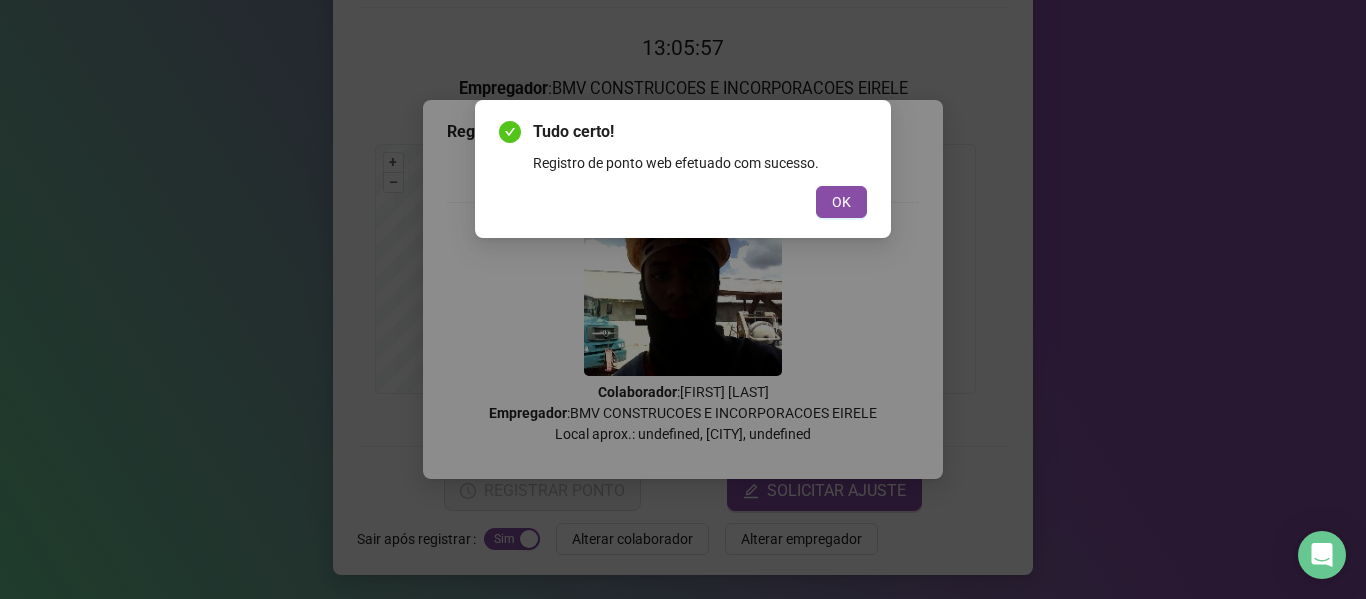 click on "OK" at bounding box center (841, 202) 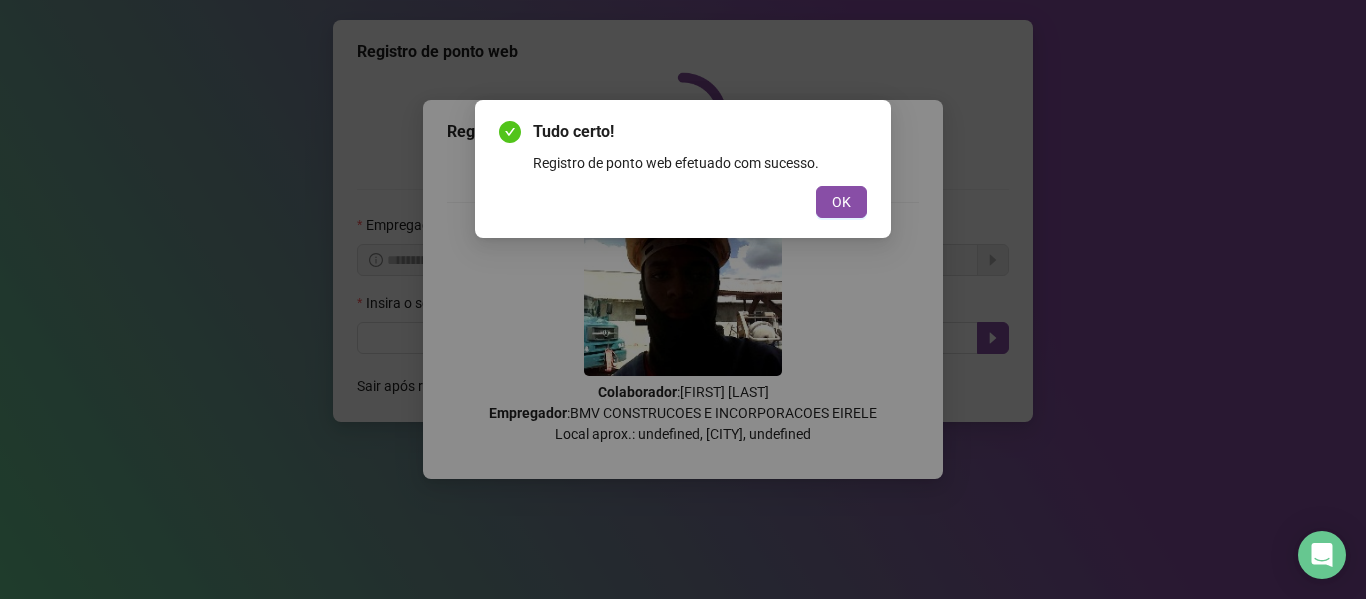 scroll, scrollTop: 0, scrollLeft: 0, axis: both 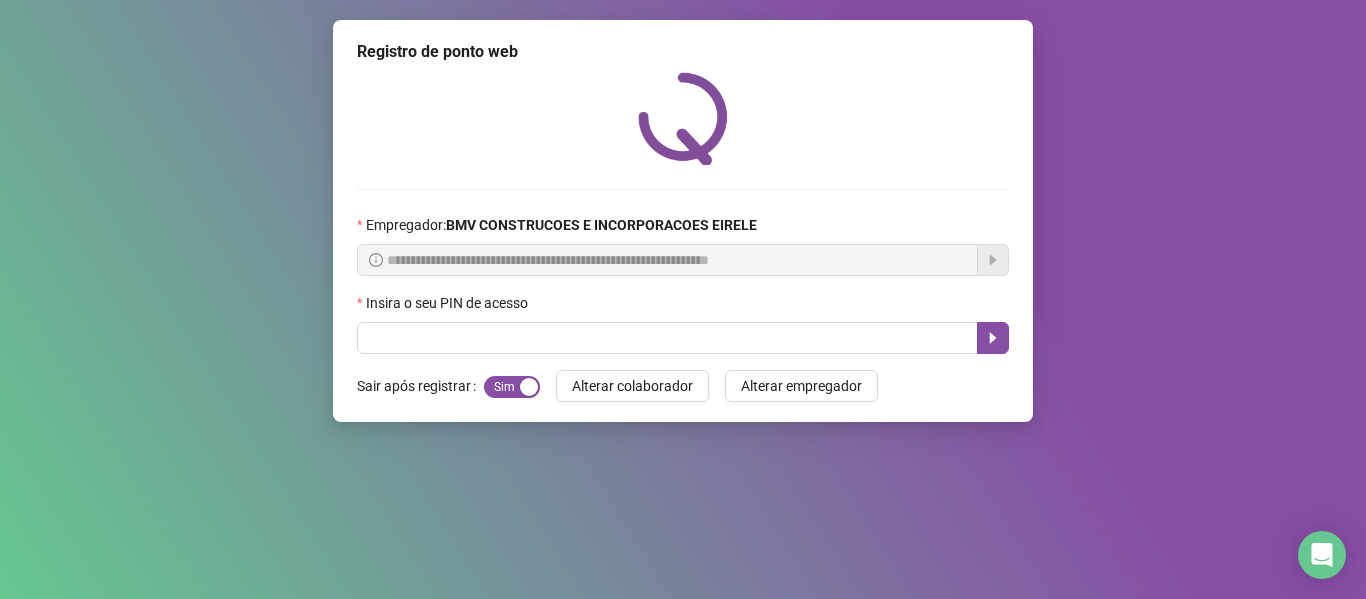 click on "Insira o seu PIN de acesso" at bounding box center (683, 307) 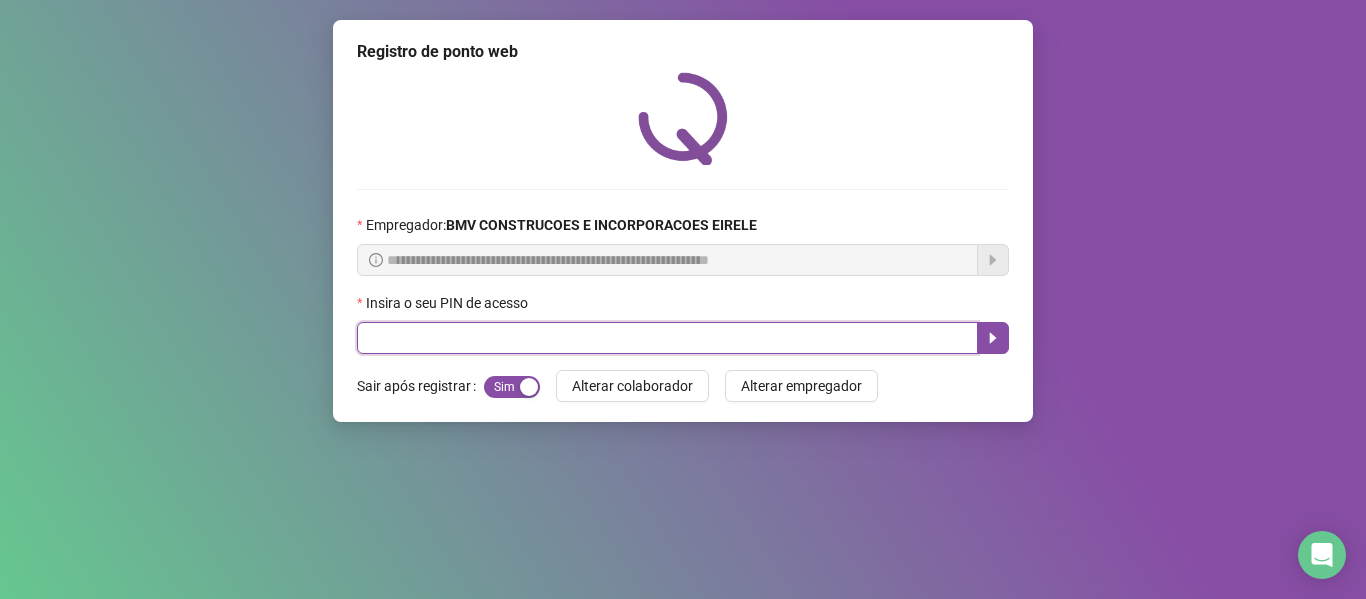 click at bounding box center [667, 338] 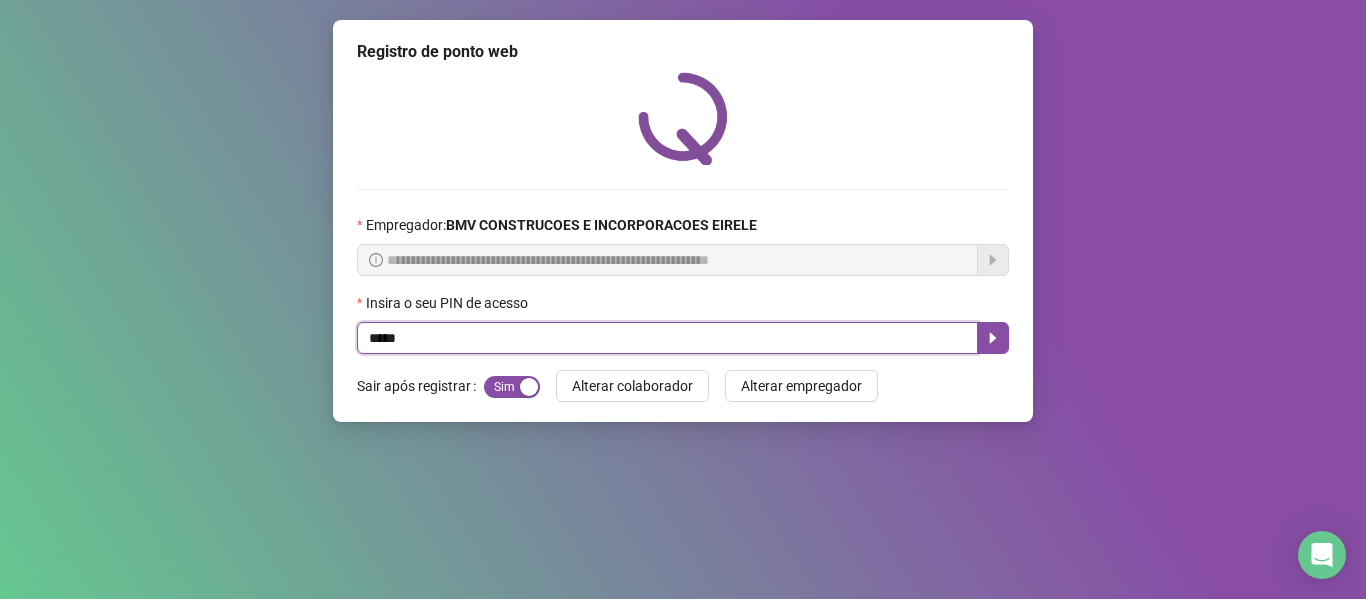 type on "*****" 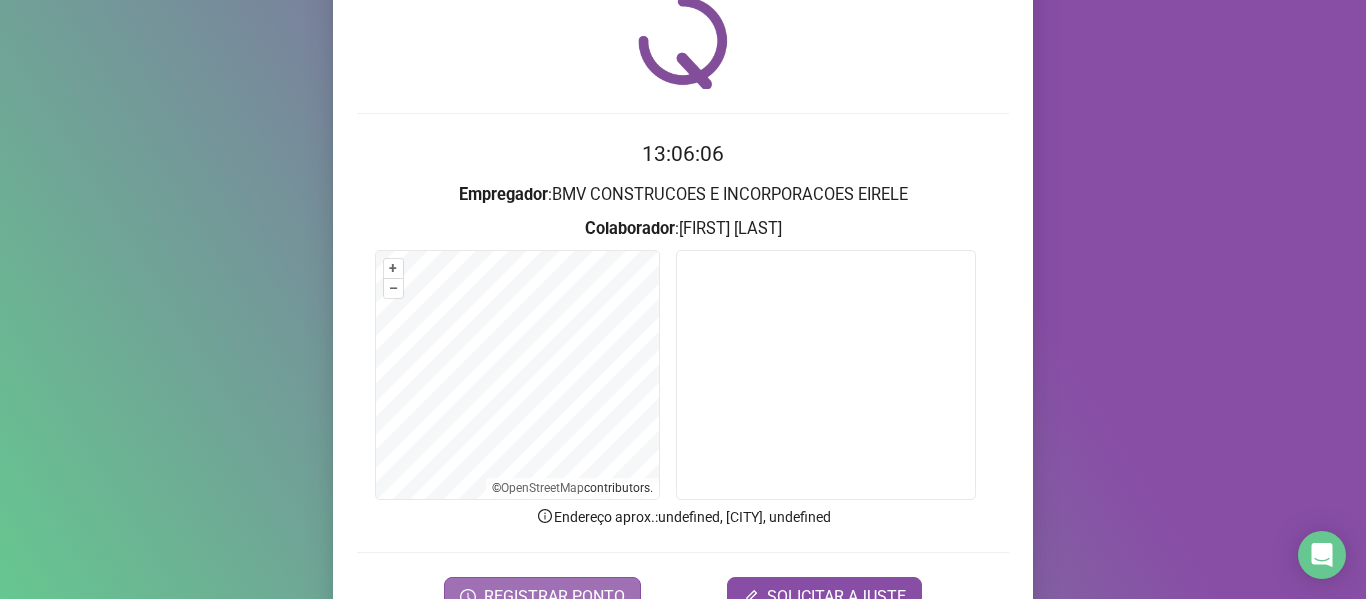 scroll, scrollTop: 182, scrollLeft: 0, axis: vertical 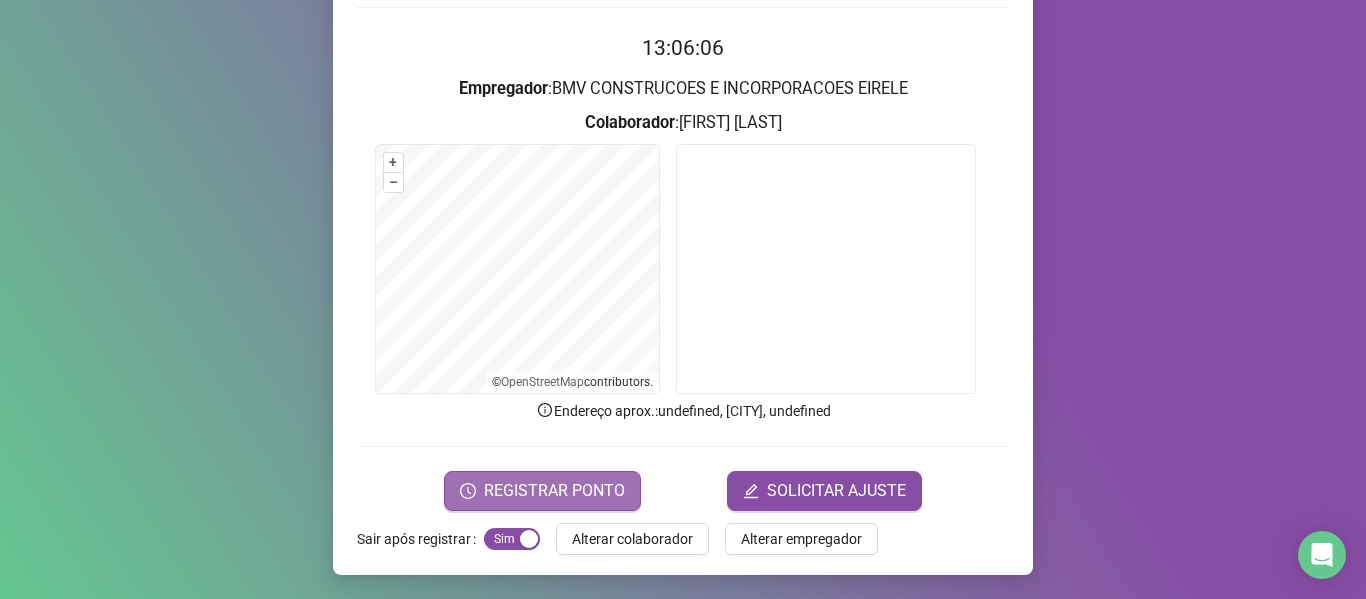 click on "REGISTRAR PONTO" at bounding box center [554, 491] 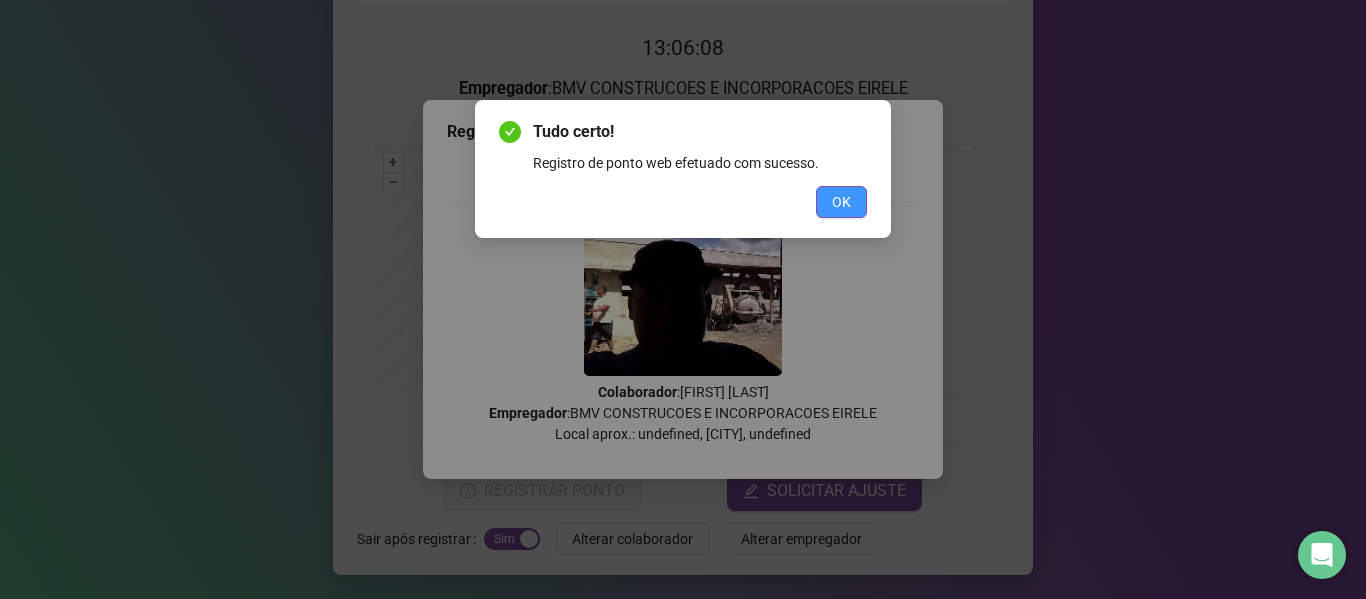 click on "OK" at bounding box center (841, 202) 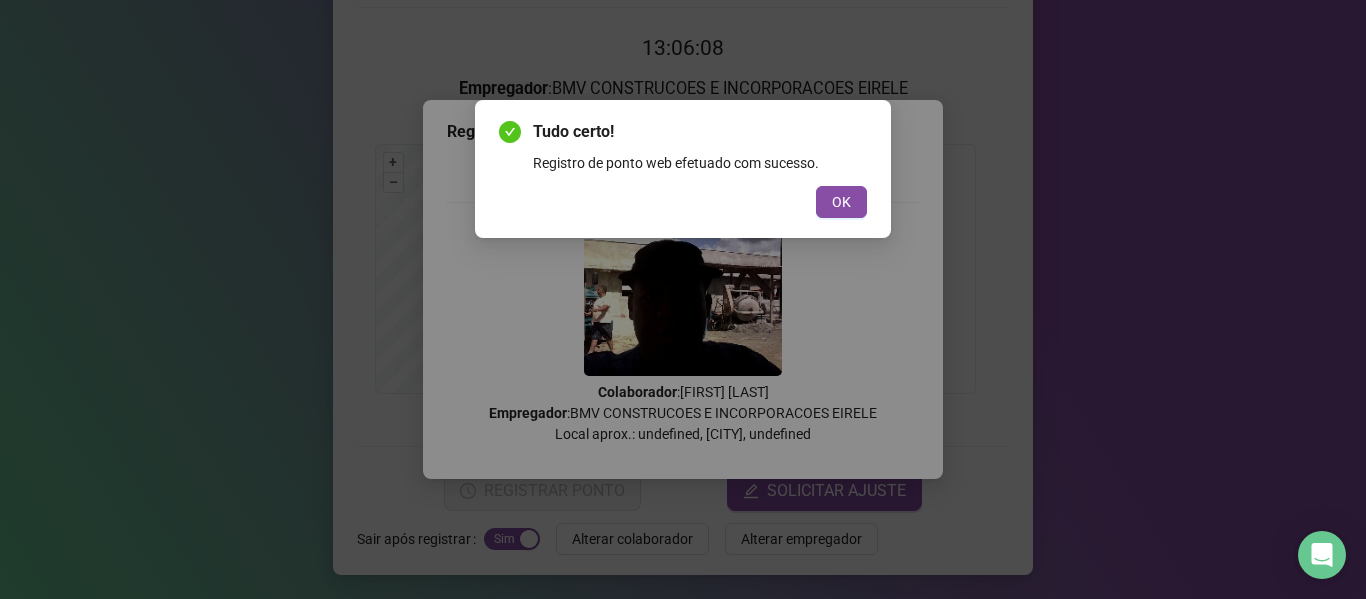 scroll, scrollTop: 0, scrollLeft: 0, axis: both 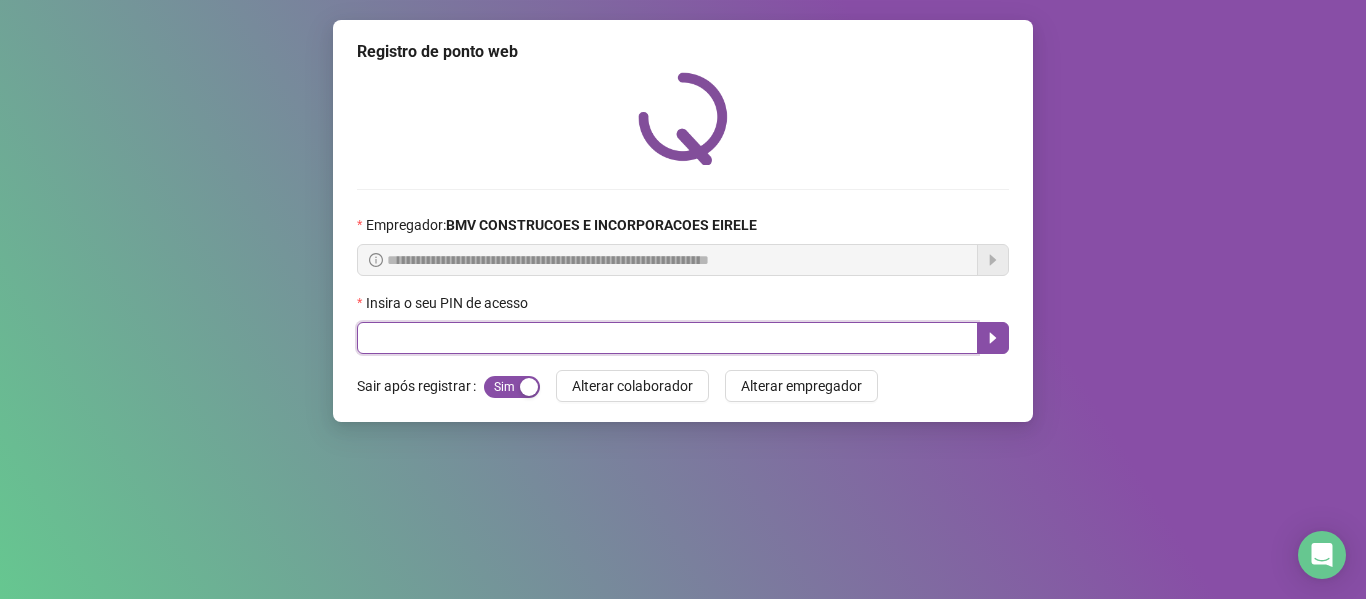 click at bounding box center [667, 338] 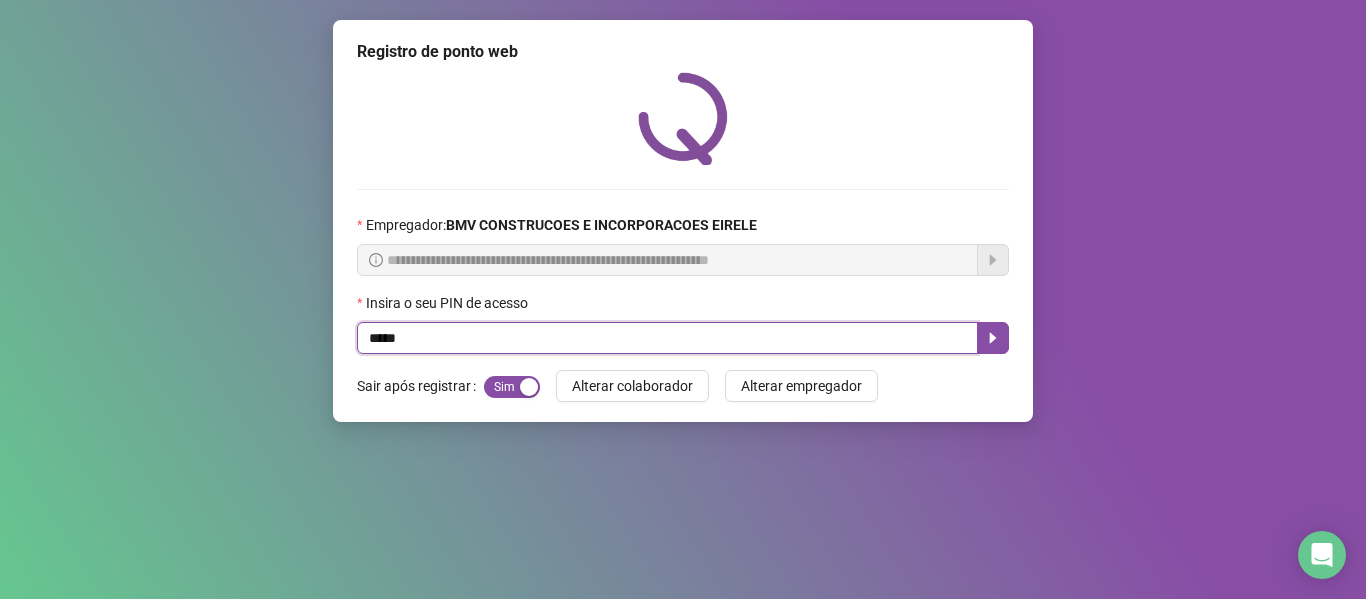 type on "*****" 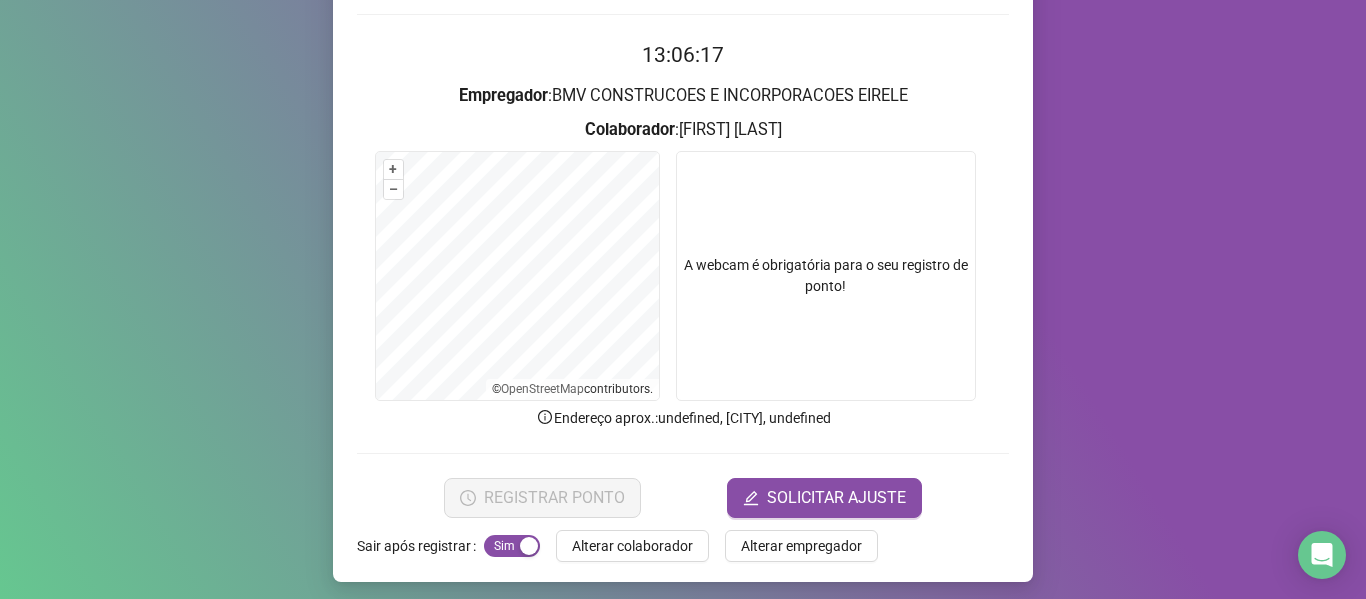 scroll, scrollTop: 182, scrollLeft: 0, axis: vertical 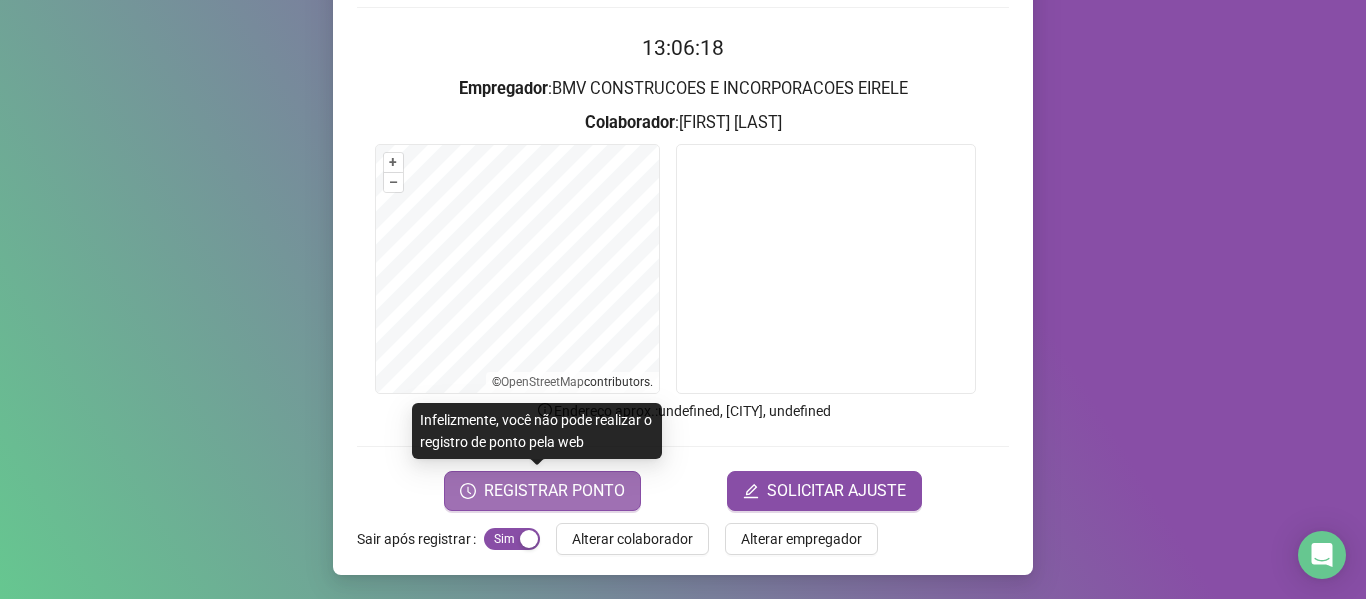 click on "REGISTRAR PONTO" at bounding box center (554, 491) 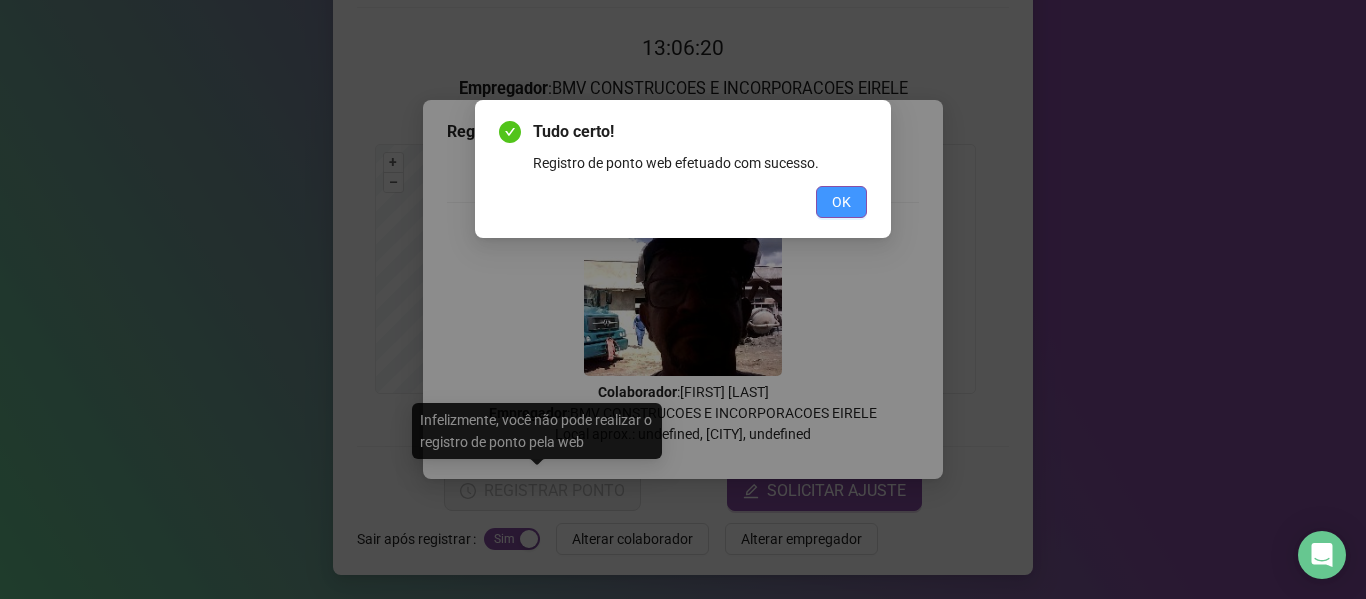 click on "OK" at bounding box center (841, 202) 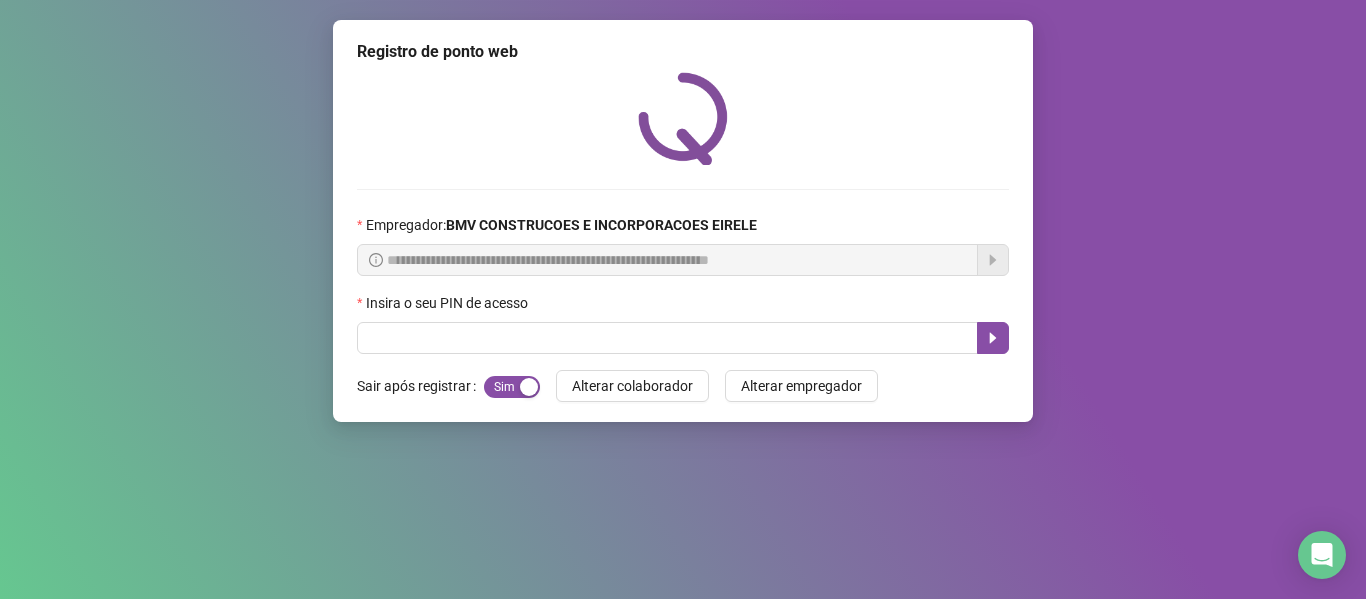 scroll, scrollTop: 0, scrollLeft: 0, axis: both 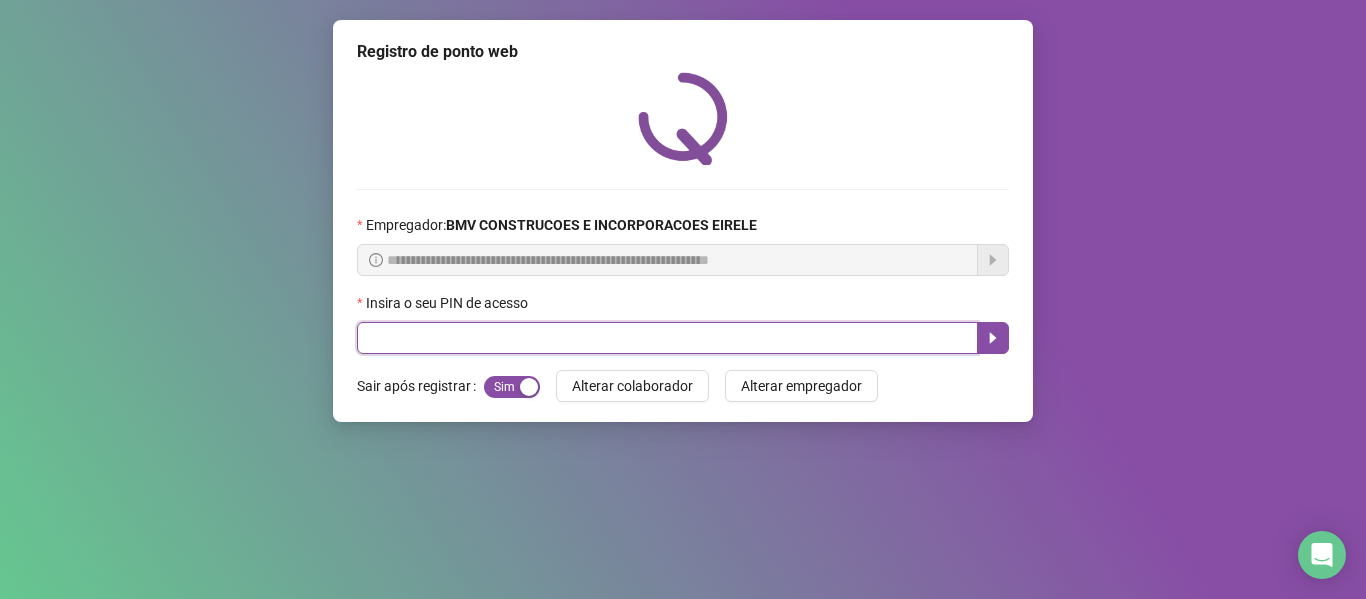 click at bounding box center [667, 338] 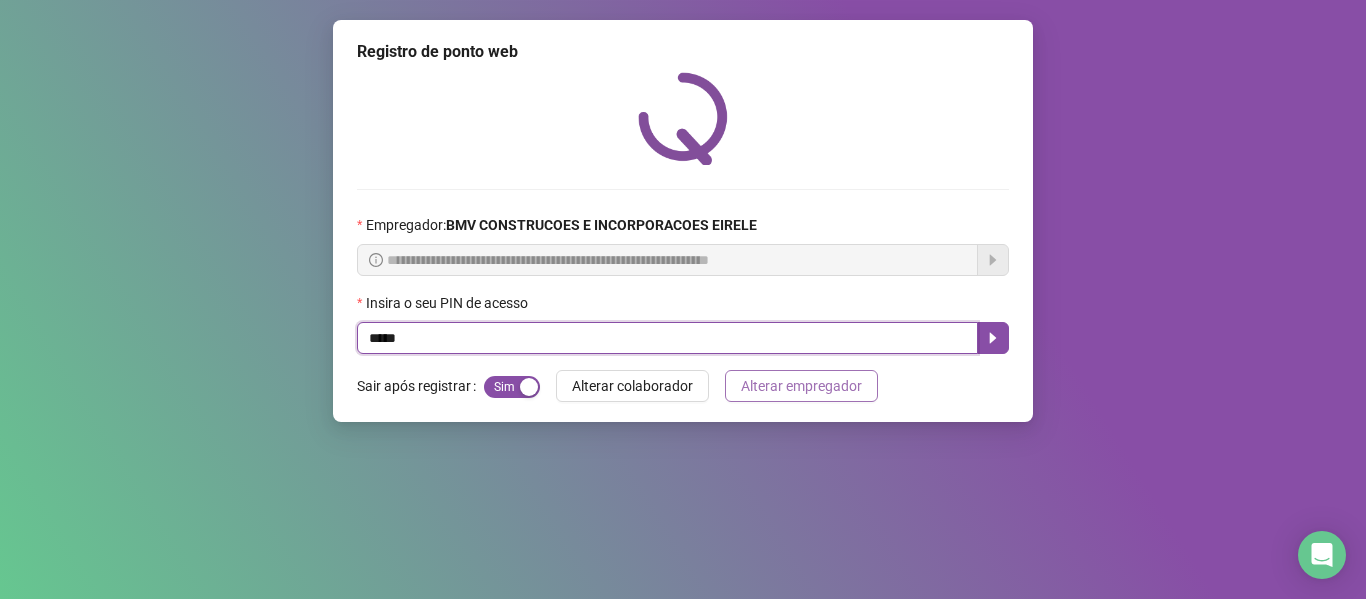 type on "*****" 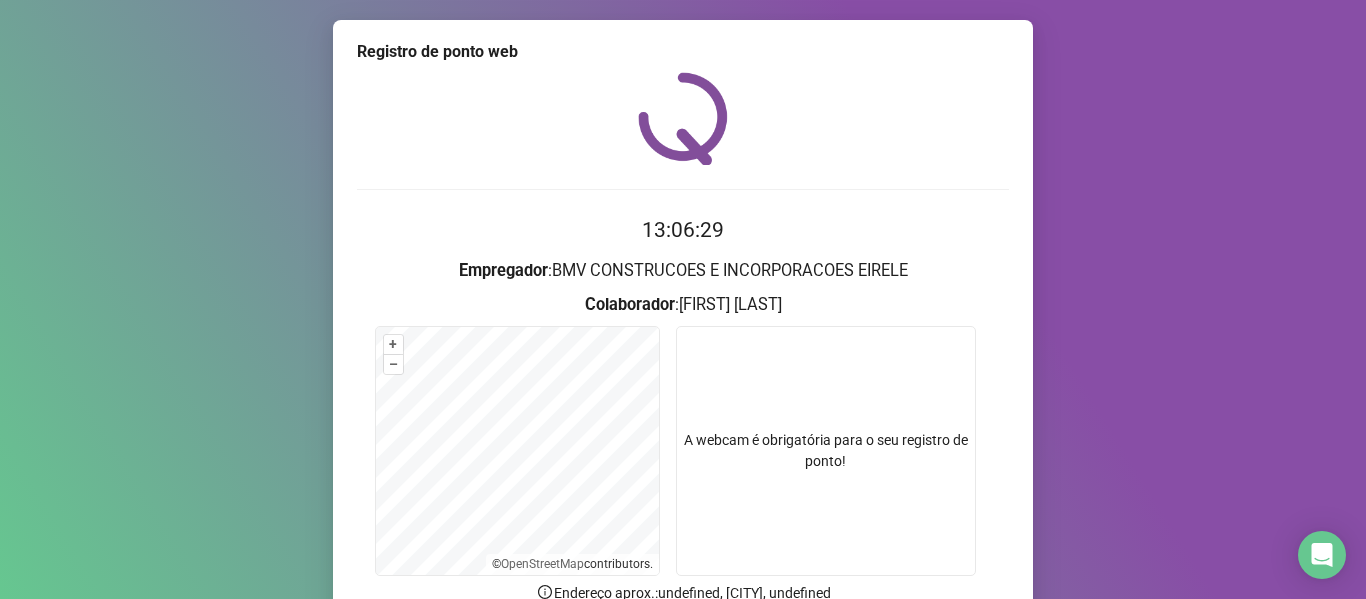 scroll, scrollTop: 182, scrollLeft: 0, axis: vertical 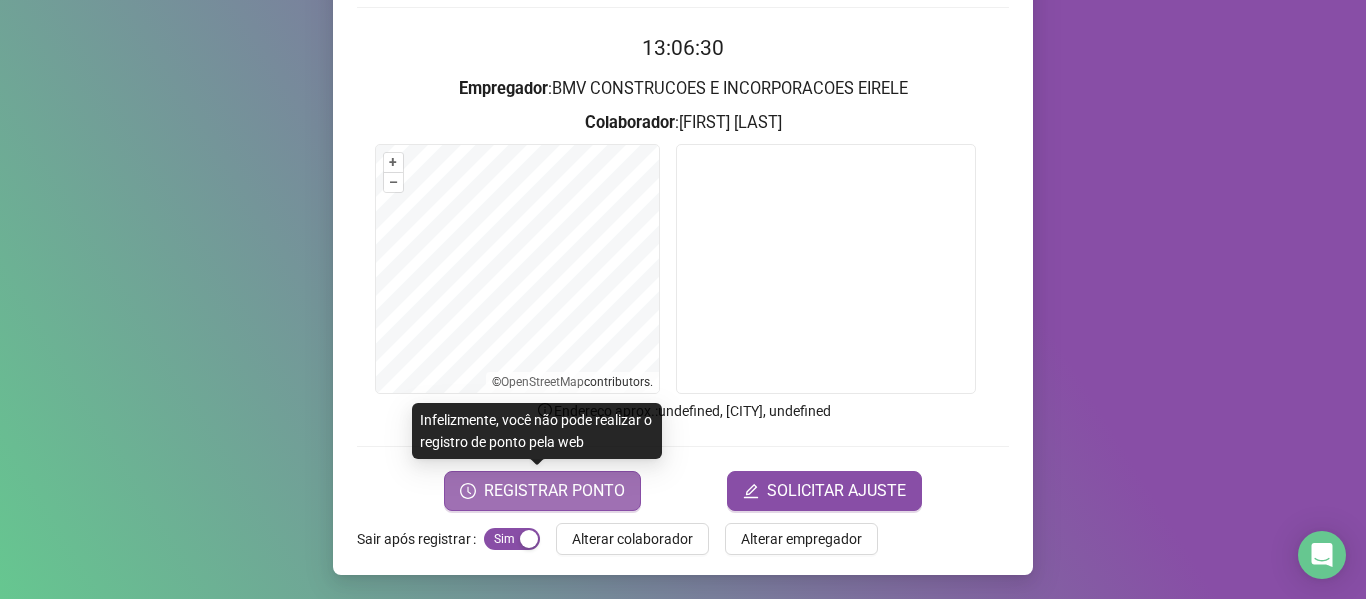 click on "REGISTRAR PONTO" at bounding box center [554, 491] 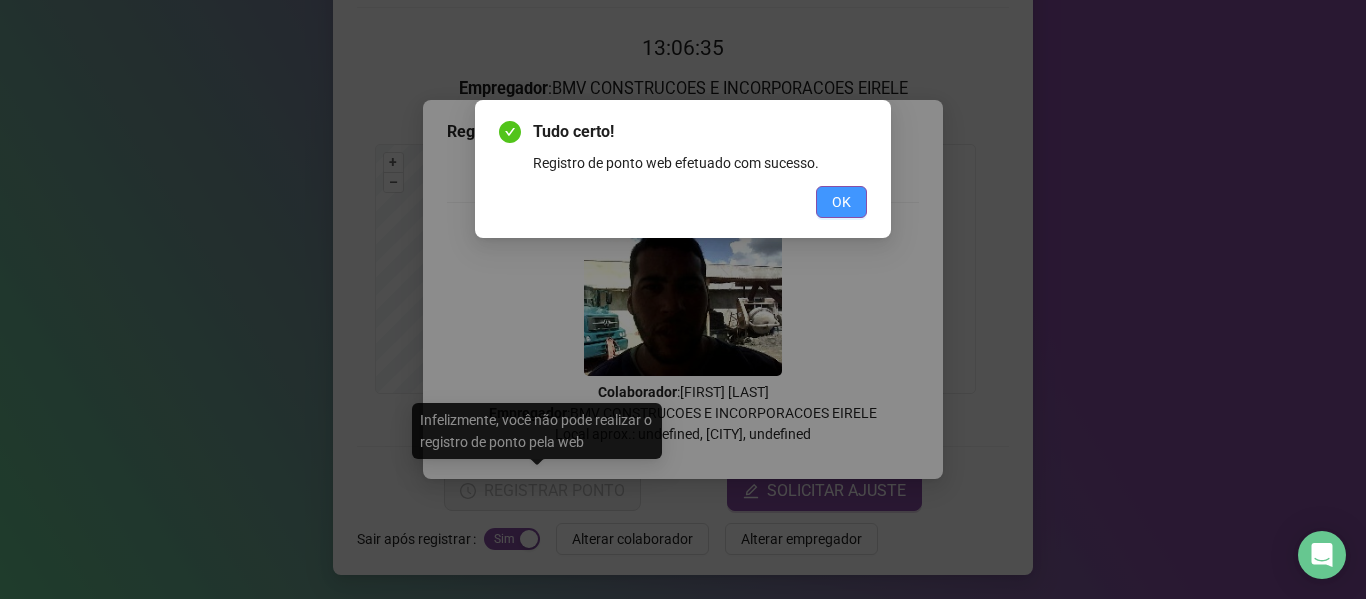 click on "OK" at bounding box center (841, 202) 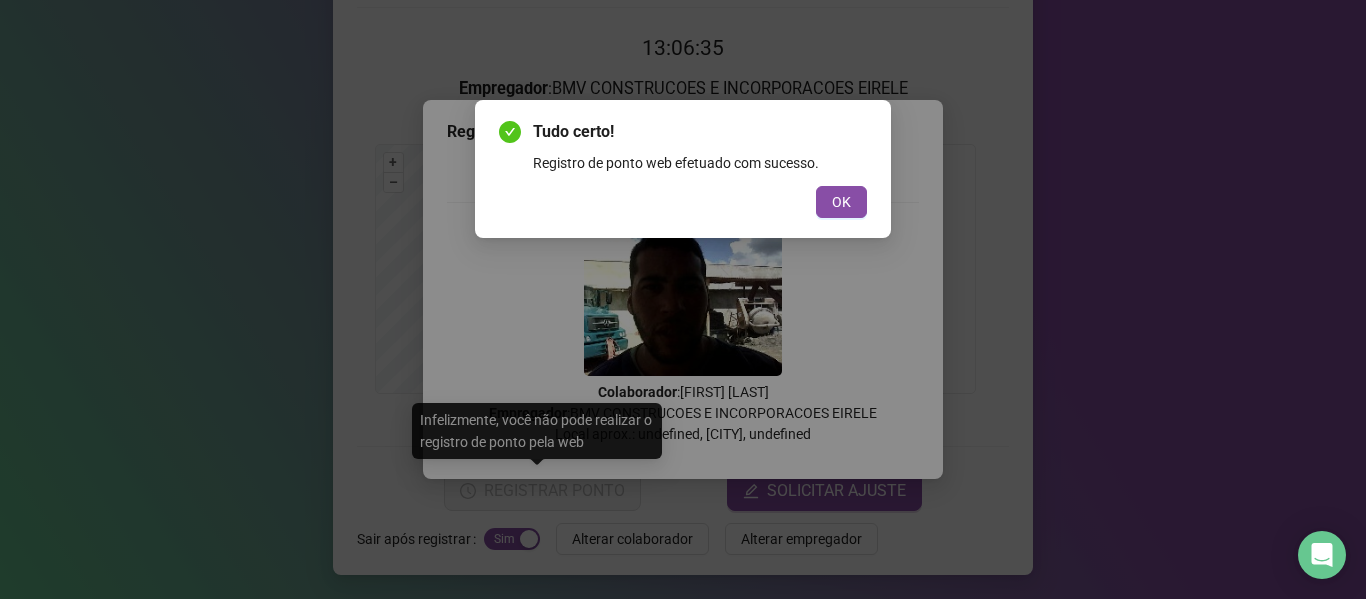 scroll, scrollTop: 0, scrollLeft: 0, axis: both 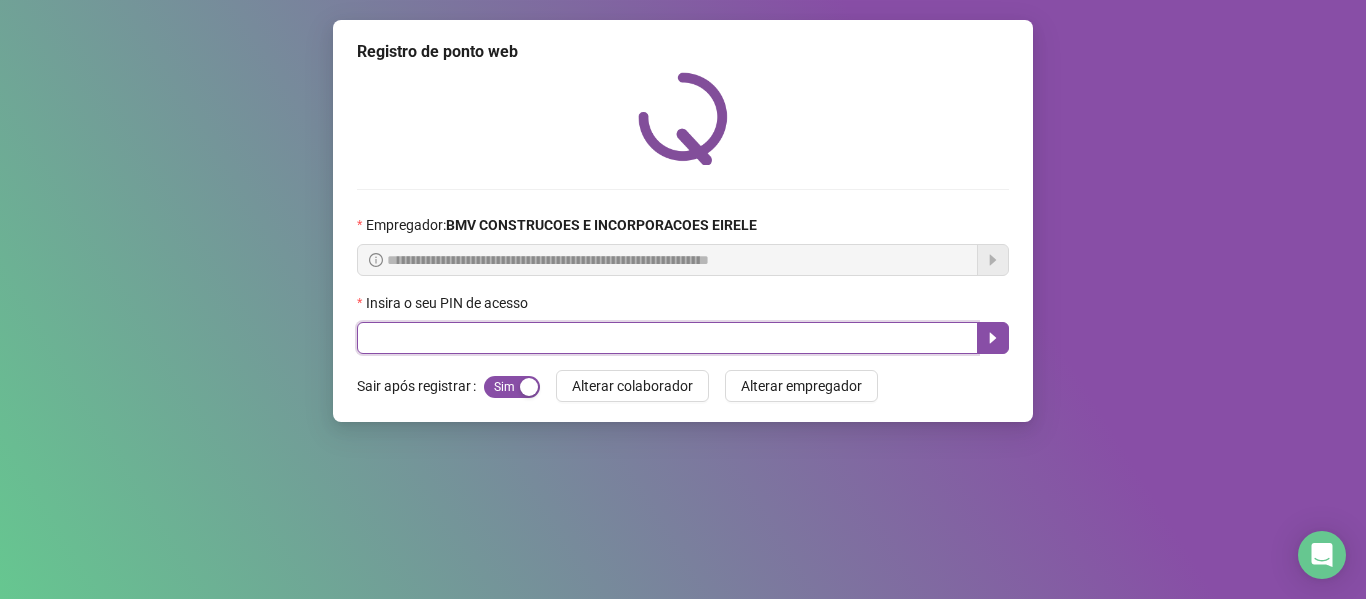 click at bounding box center (667, 338) 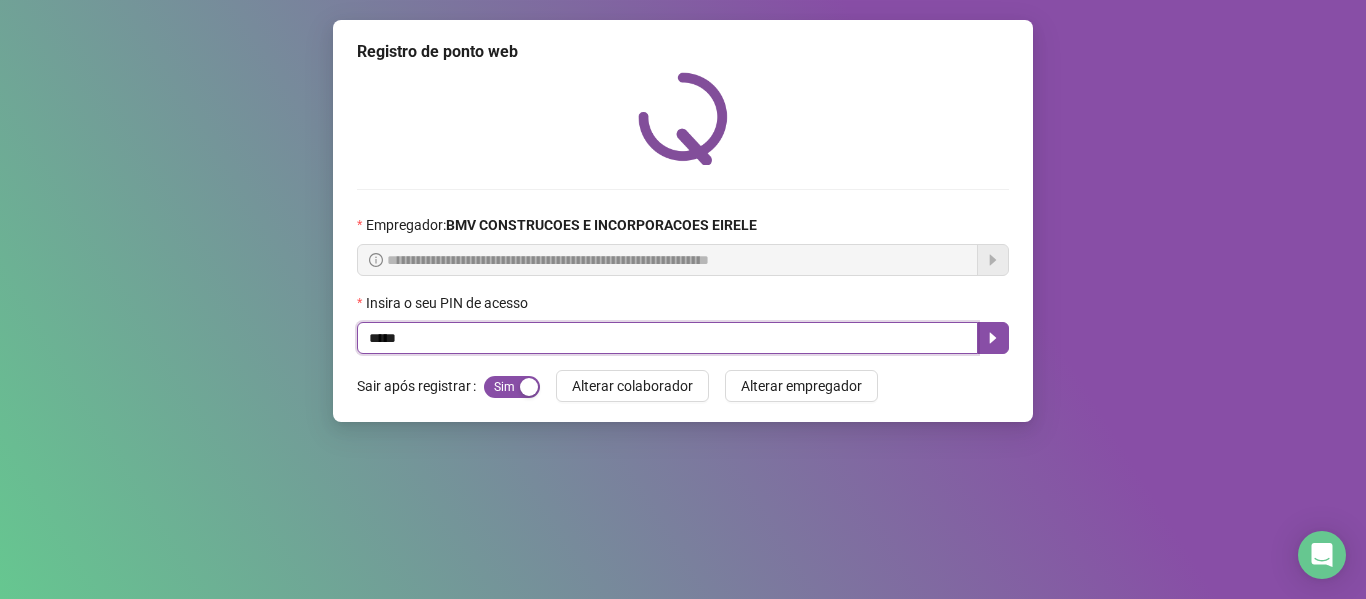 type on "*****" 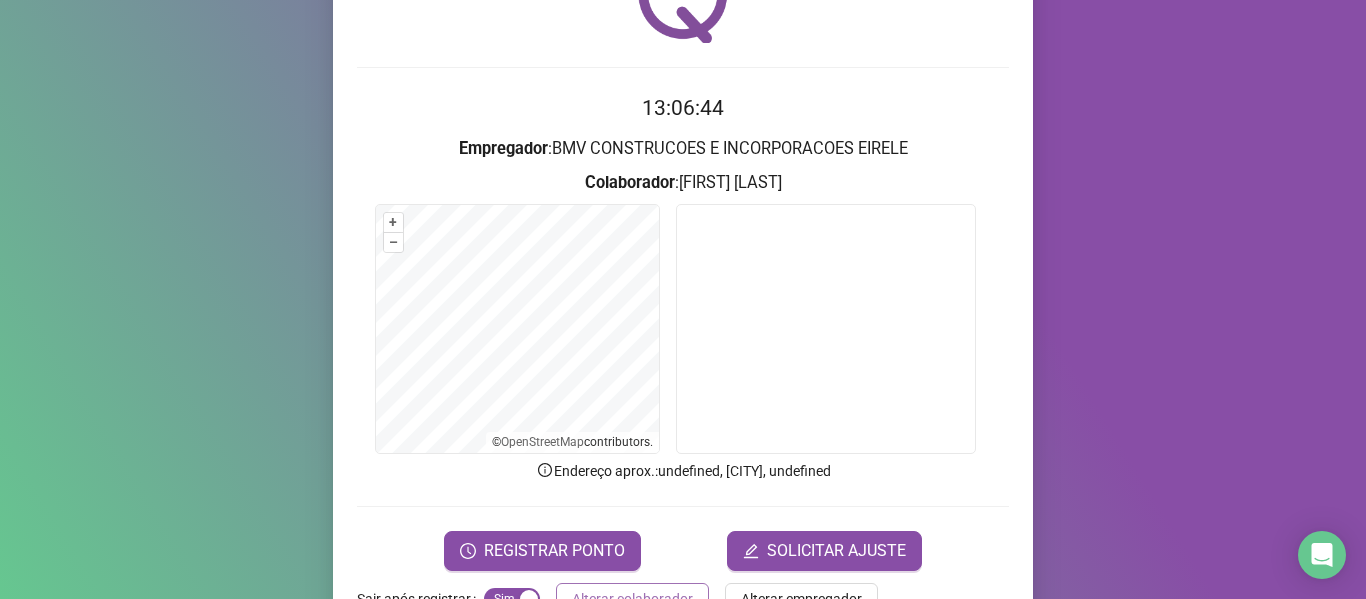 scroll, scrollTop: 182, scrollLeft: 0, axis: vertical 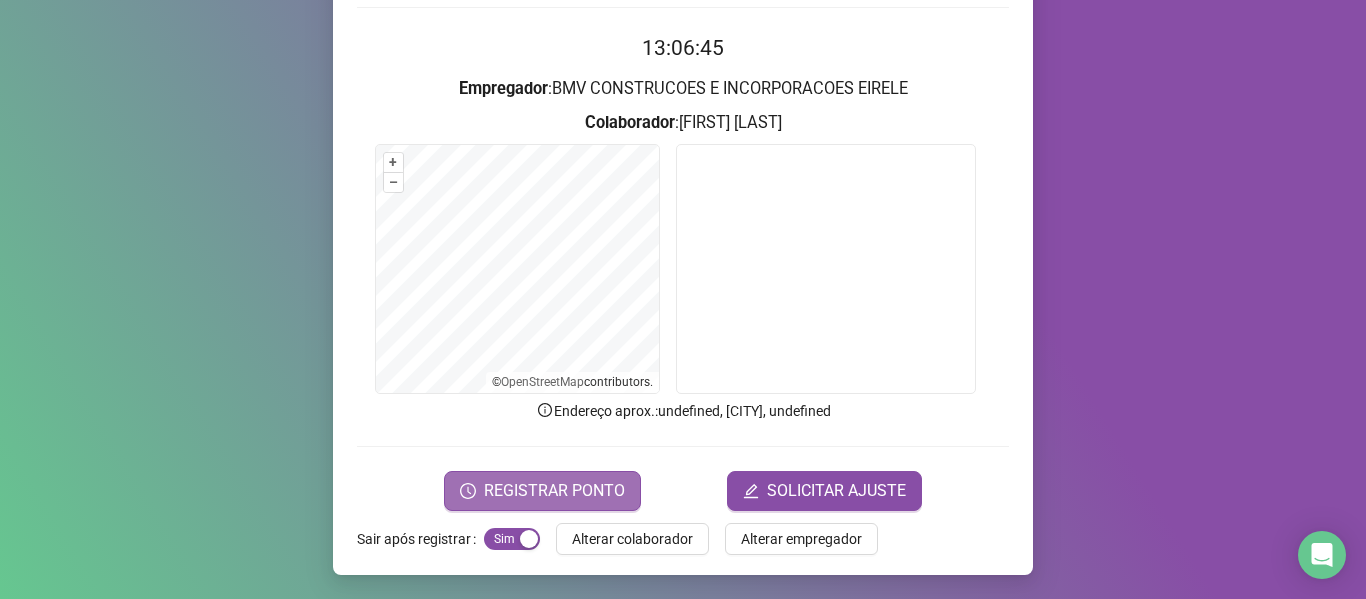 click on "REGISTRAR PONTO" at bounding box center (554, 491) 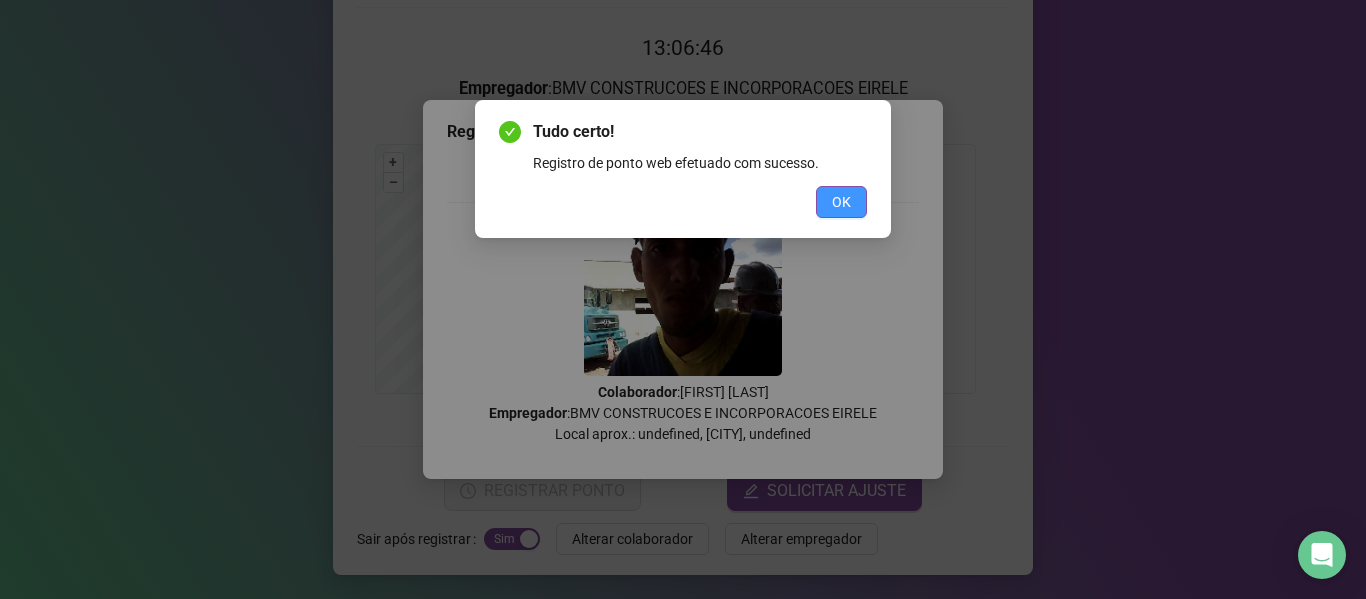 click on "OK" at bounding box center [841, 202] 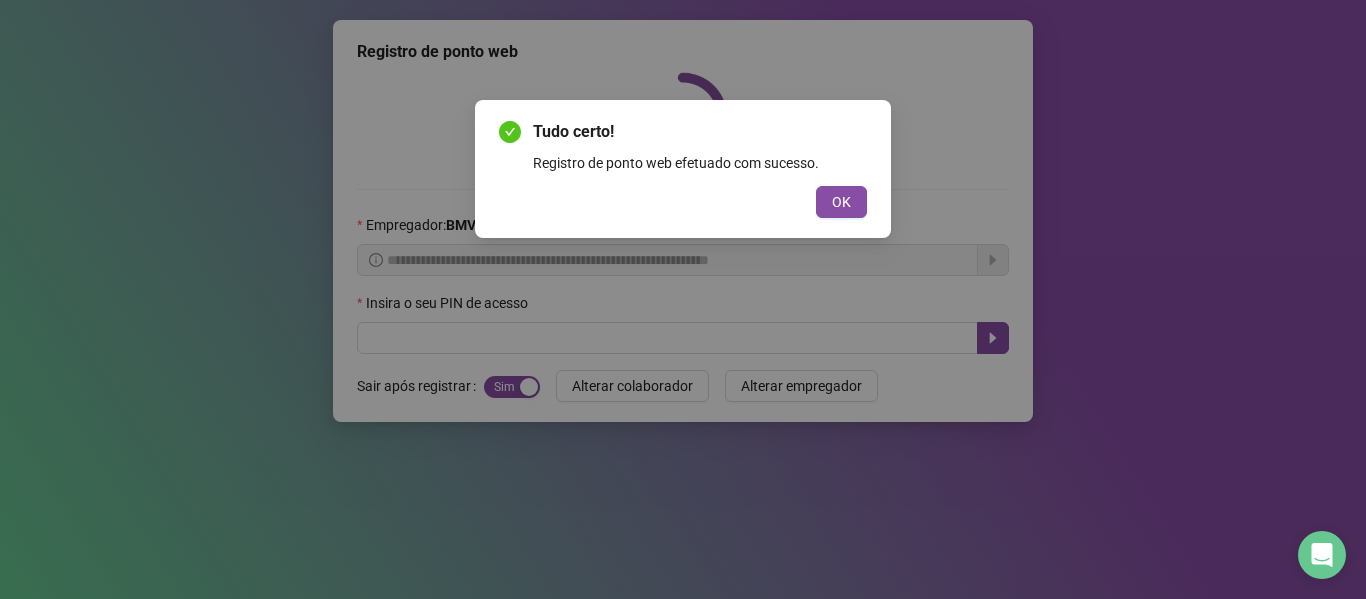 scroll, scrollTop: 0, scrollLeft: 0, axis: both 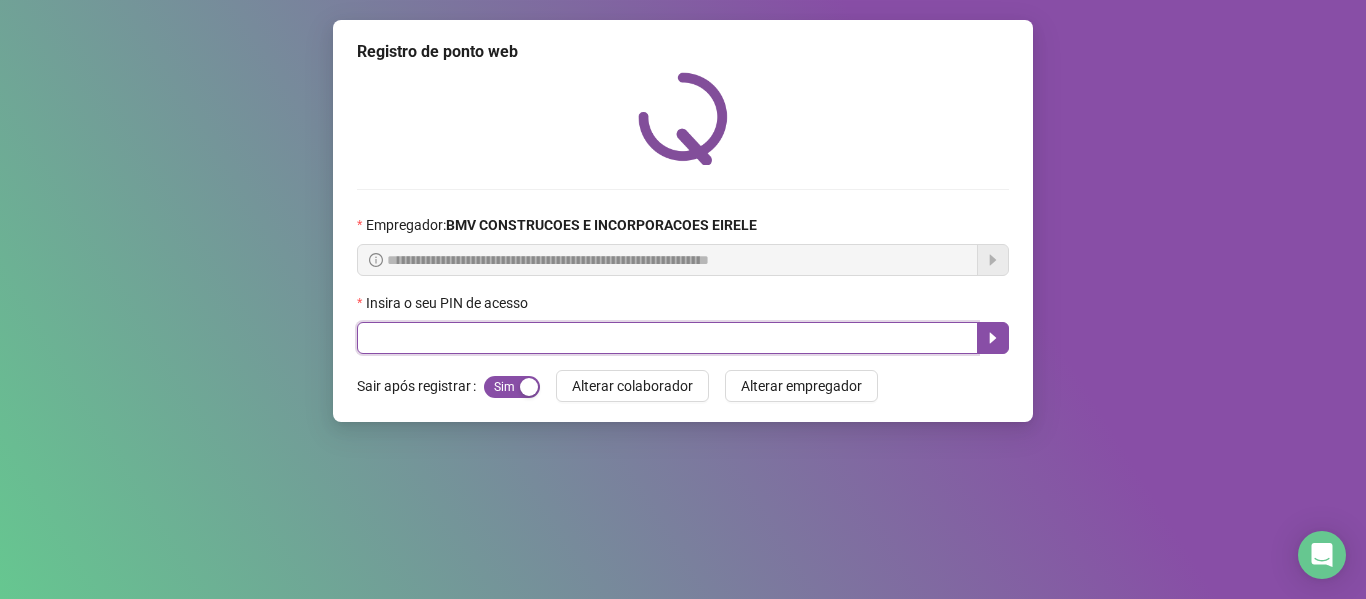 click at bounding box center [667, 338] 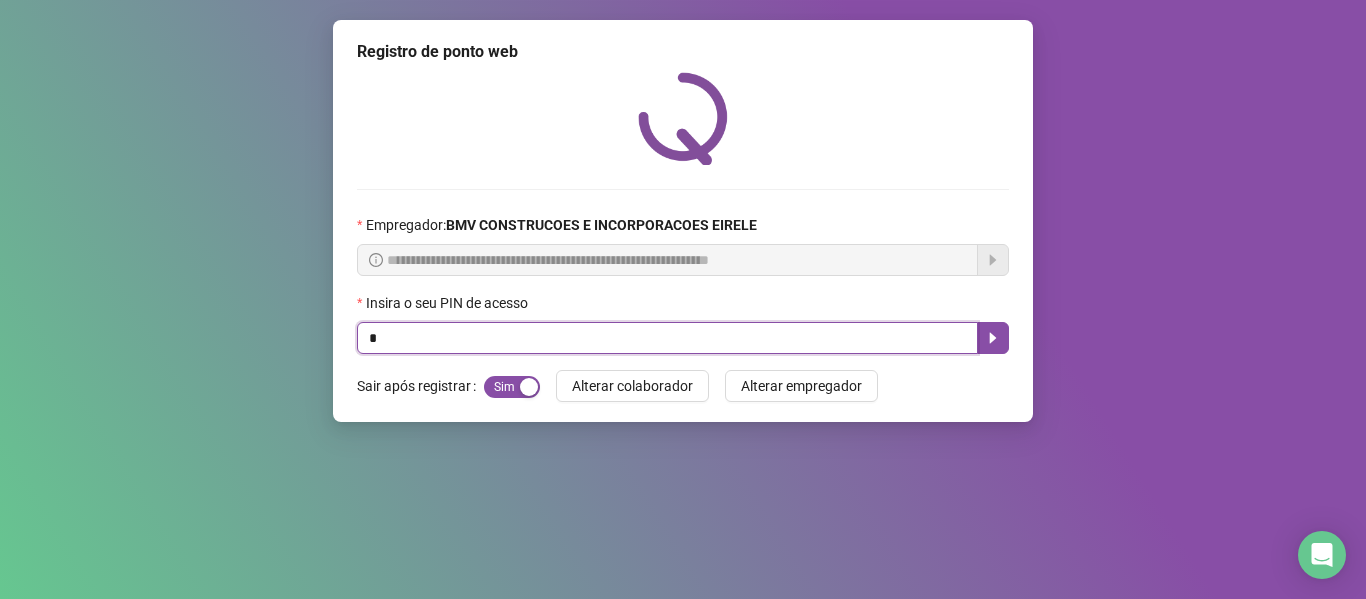 type on "*" 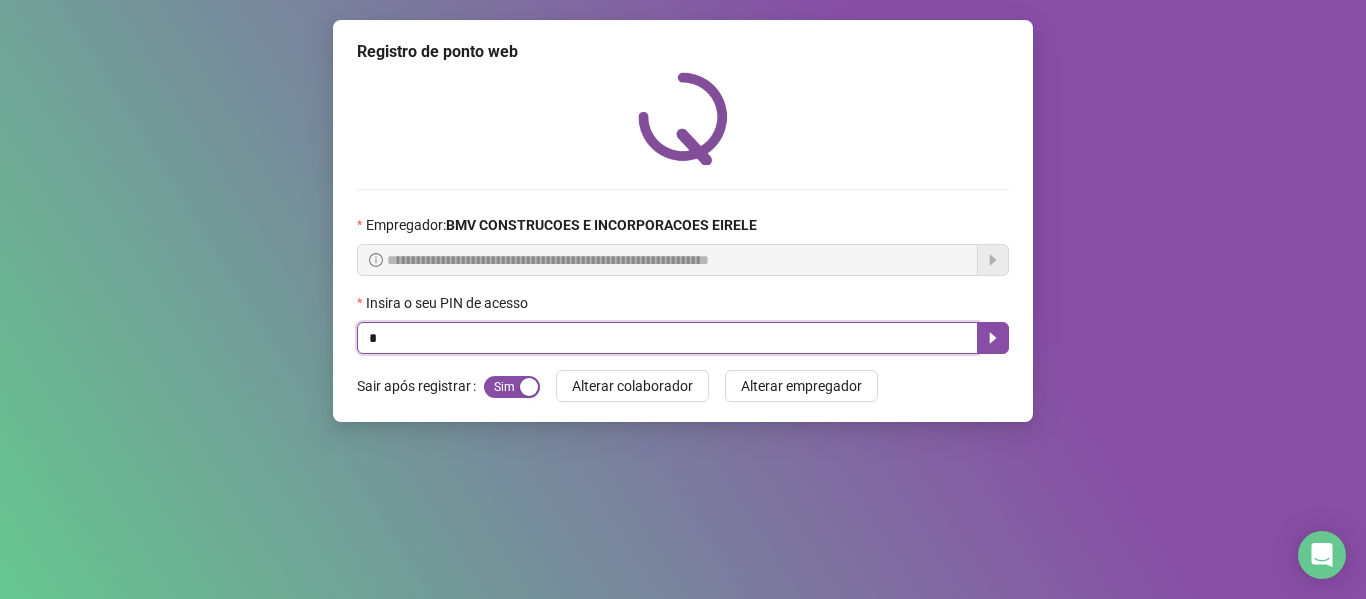 click on "*" at bounding box center (667, 338) 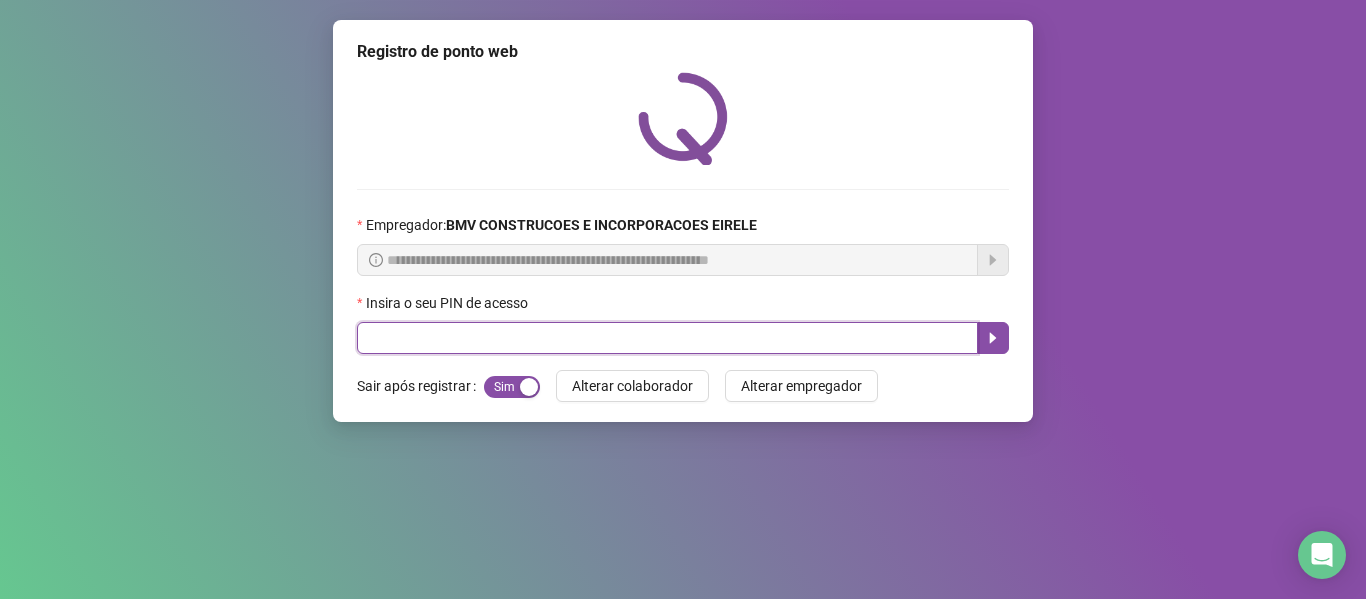 type 